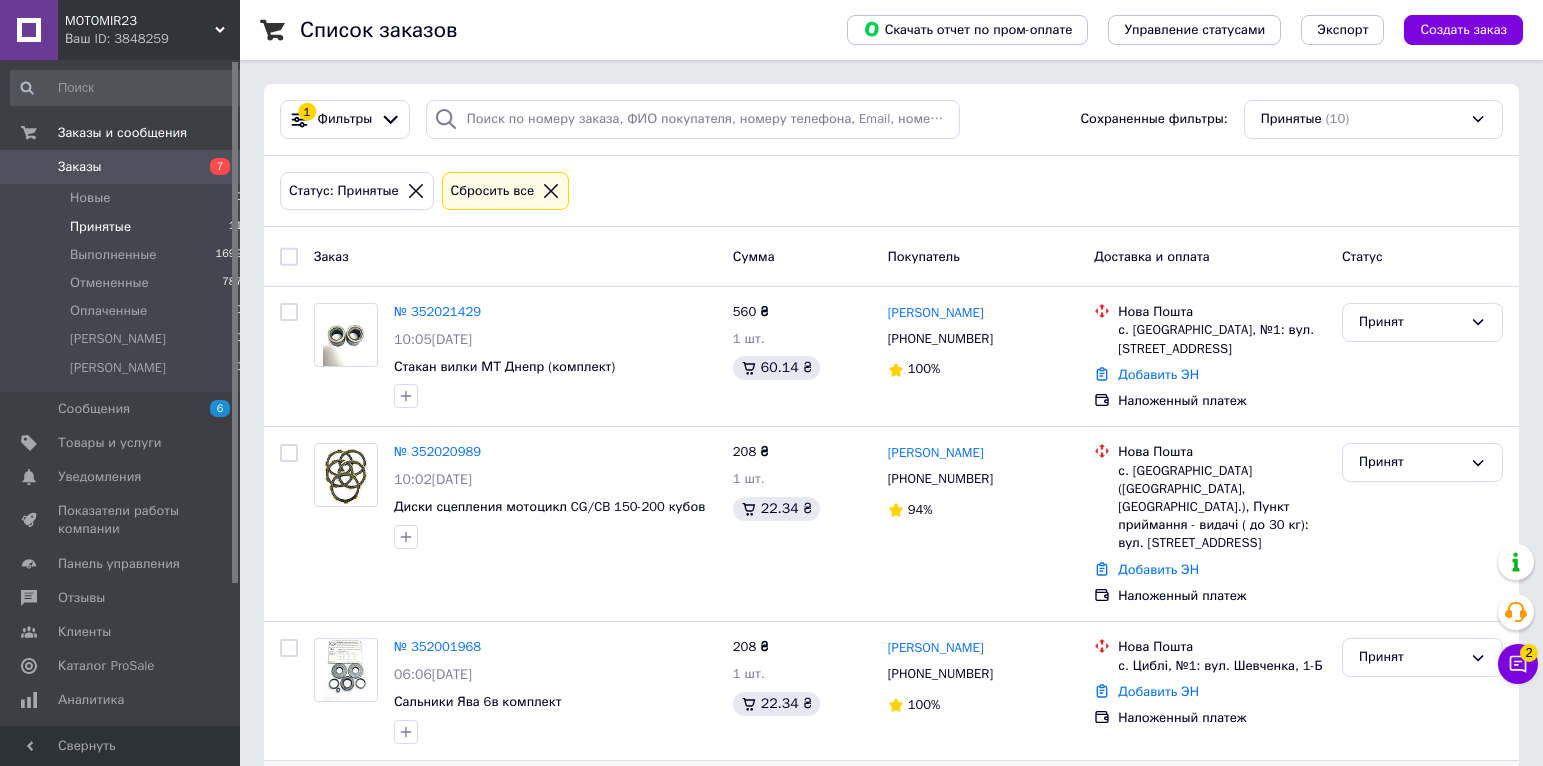 click on "Новые 0" at bounding box center [127, 198] 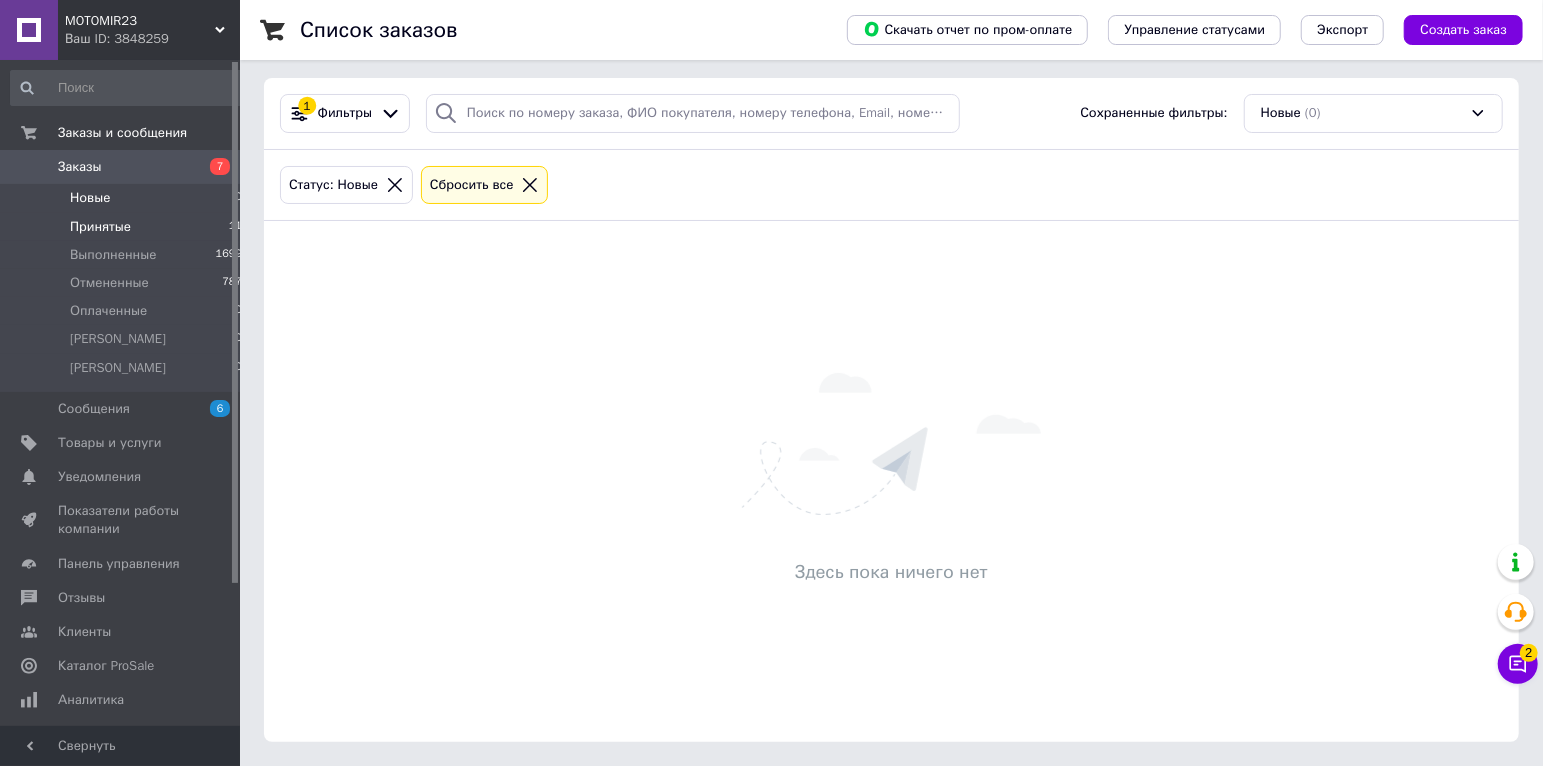 scroll, scrollTop: 0, scrollLeft: 0, axis: both 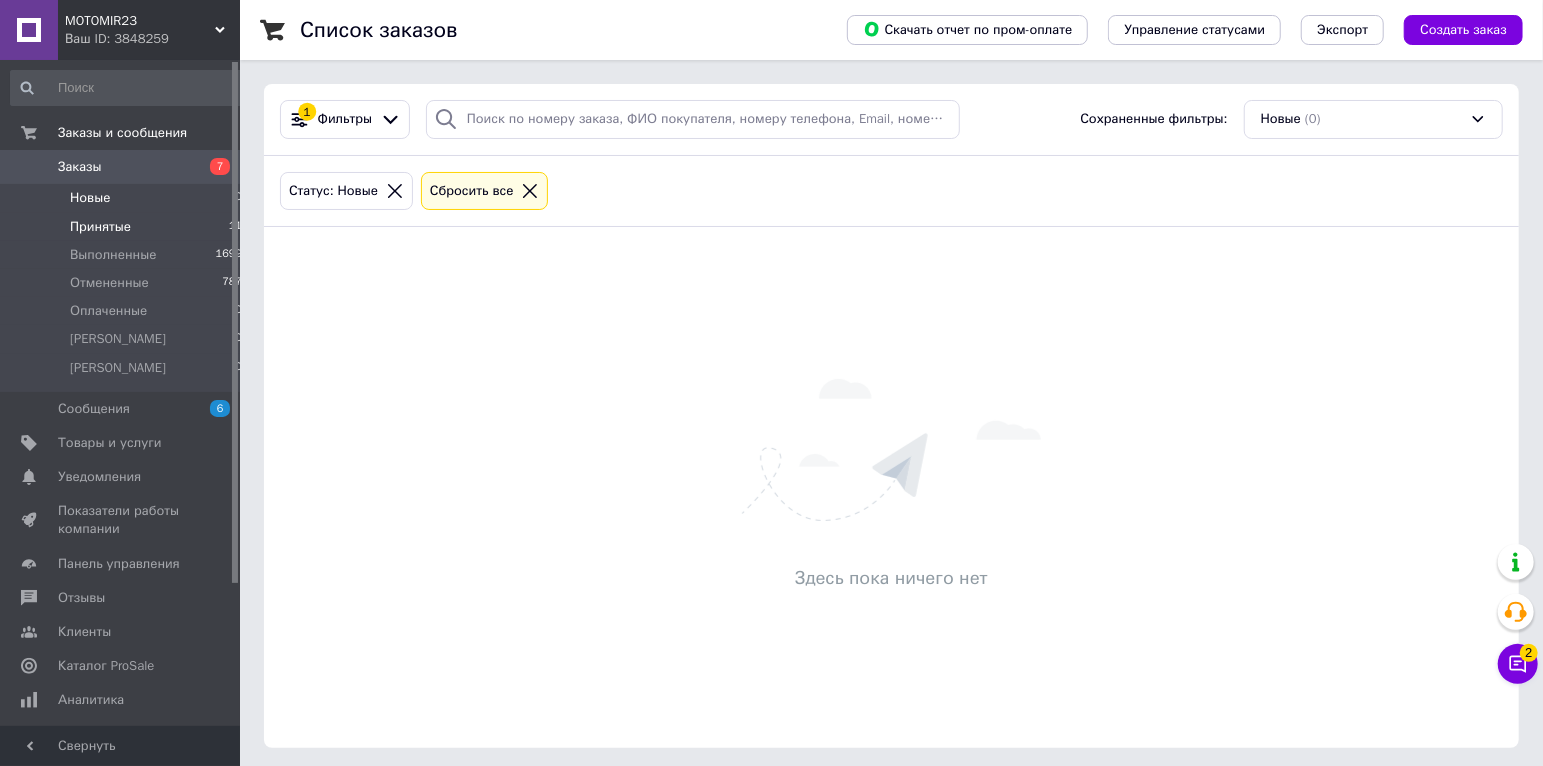 click on "Принятые 11" at bounding box center [127, 227] 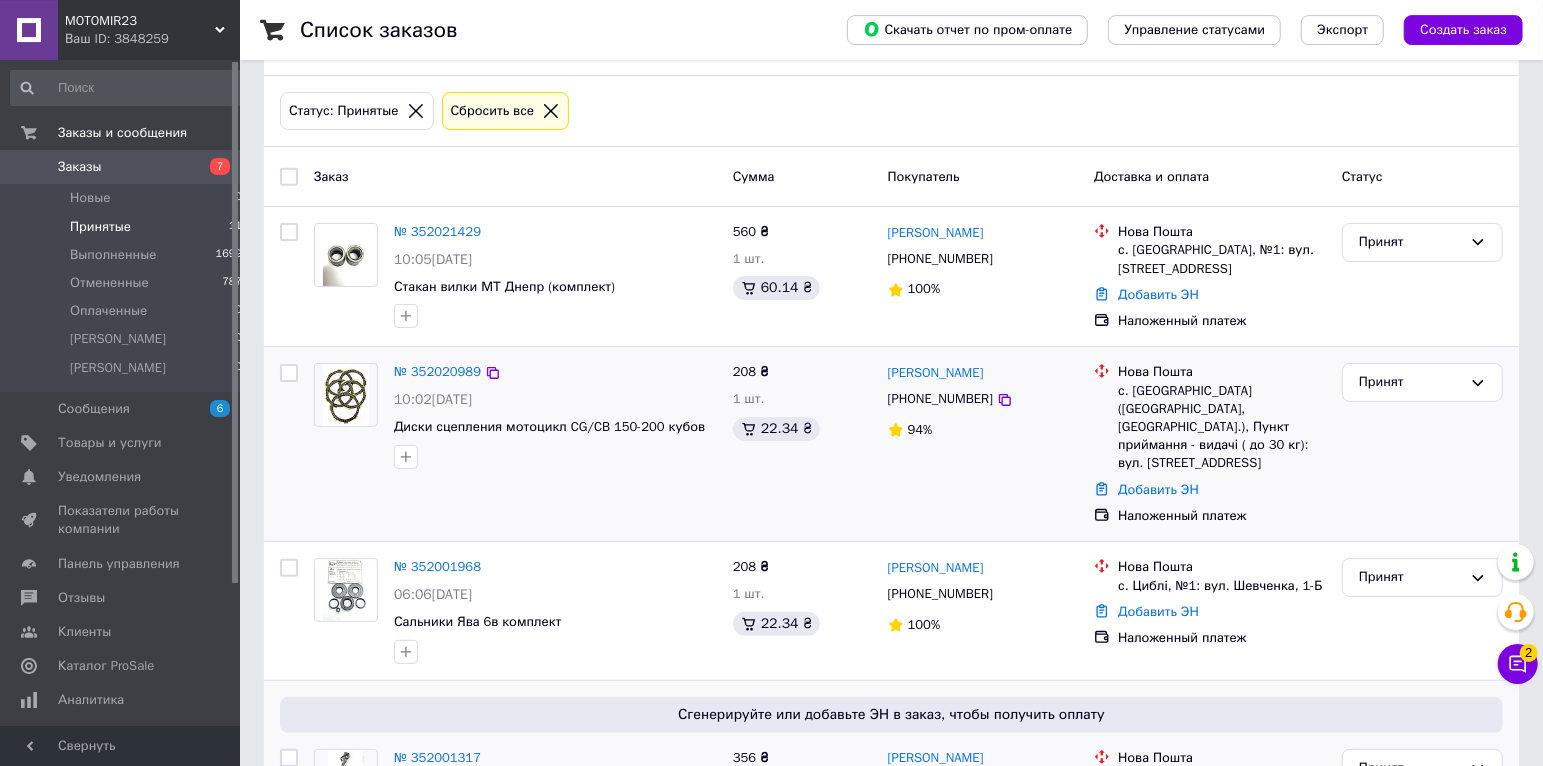 scroll, scrollTop: 0, scrollLeft: 0, axis: both 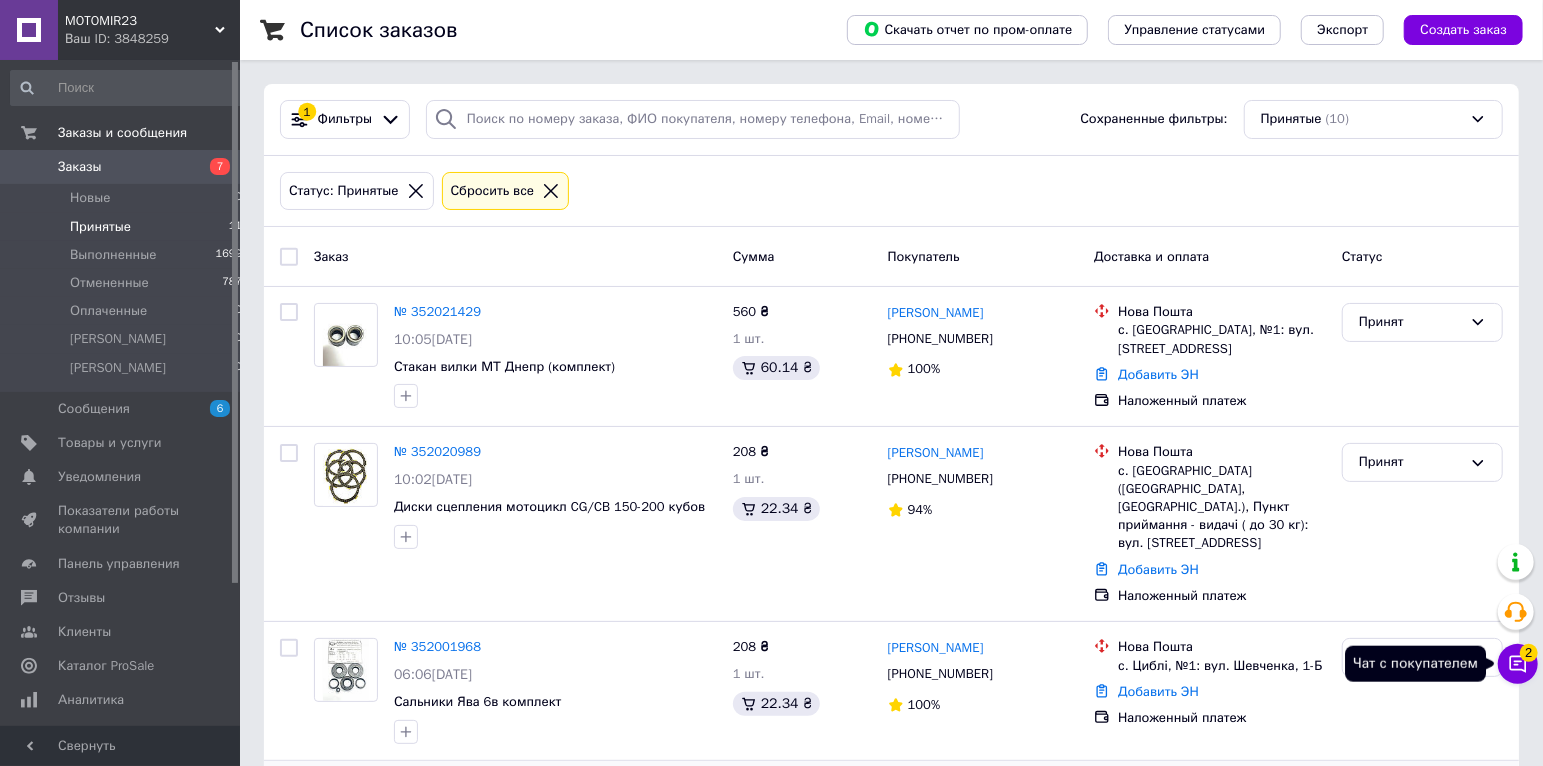 click 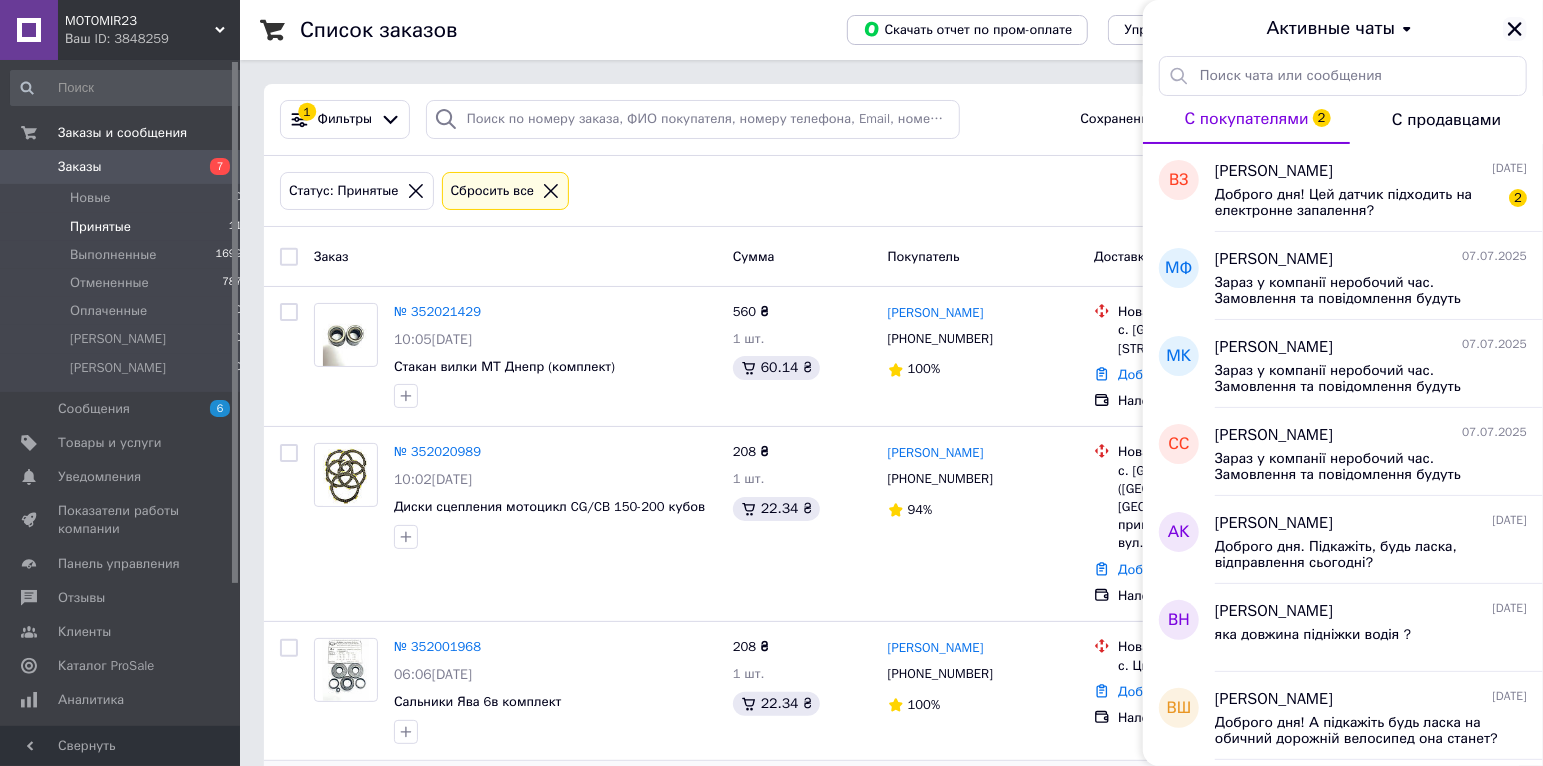click 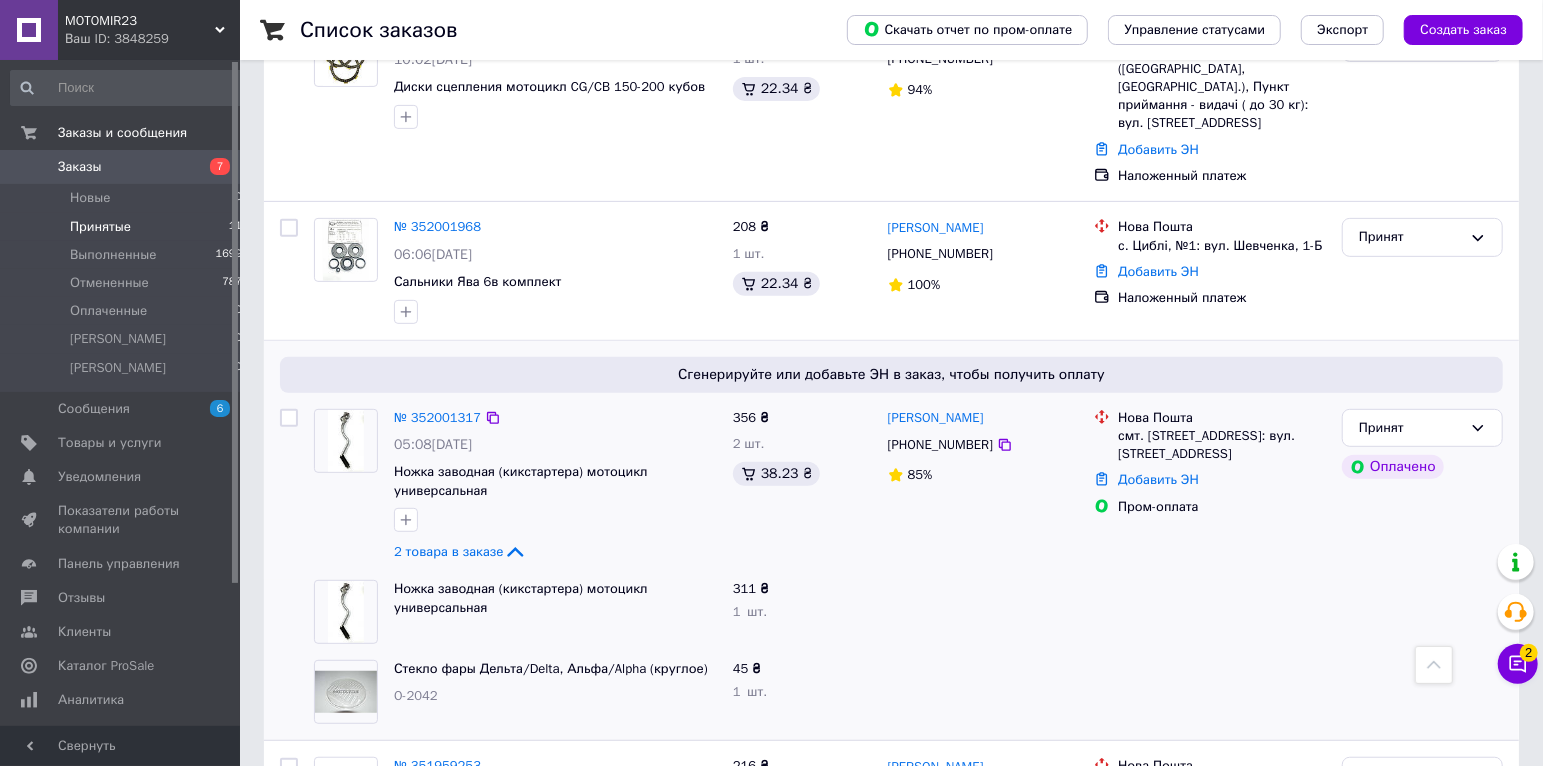 scroll, scrollTop: 525, scrollLeft: 0, axis: vertical 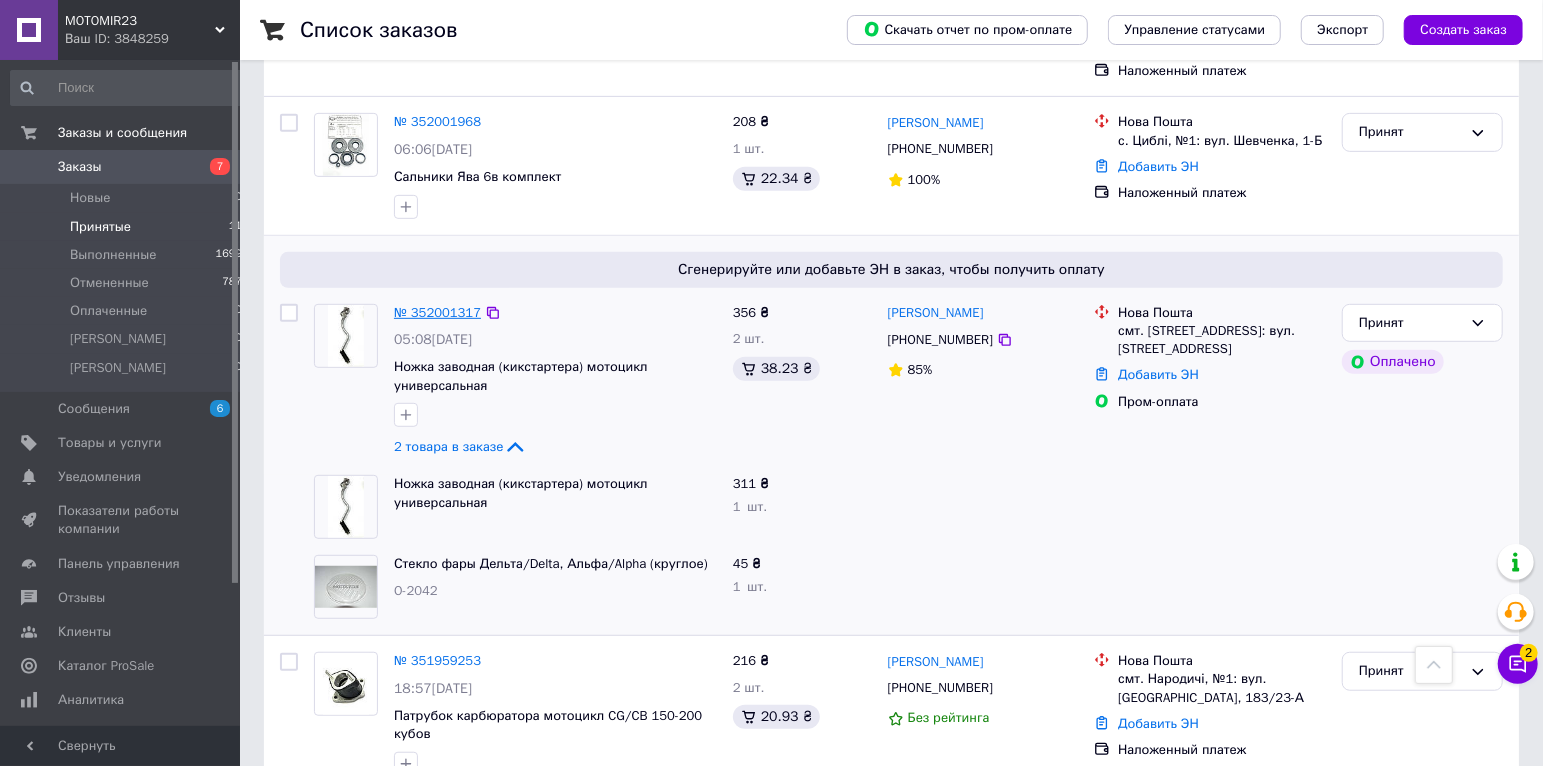 click on "№ 352001317" at bounding box center [437, 312] 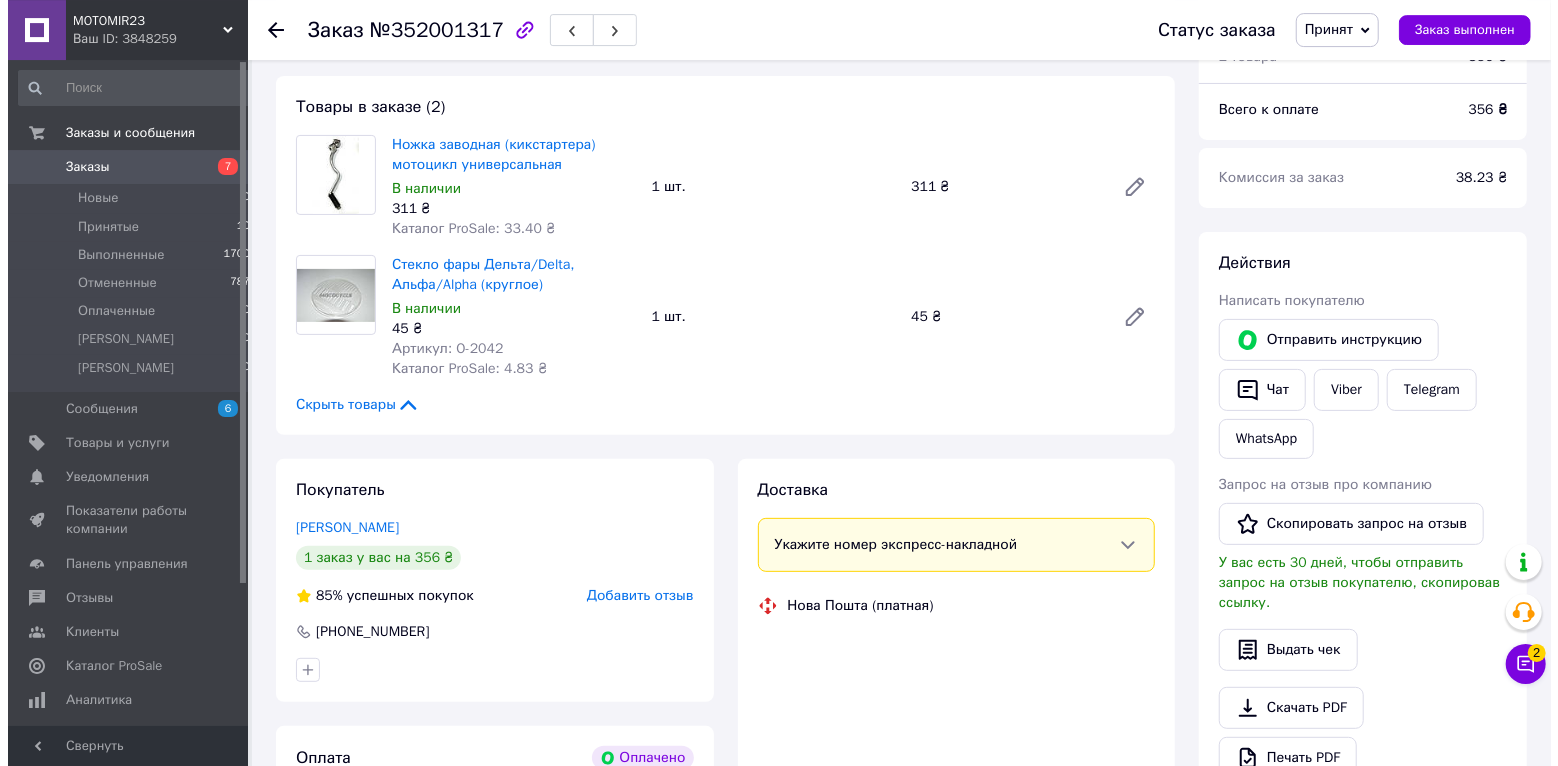 scroll, scrollTop: 210, scrollLeft: 0, axis: vertical 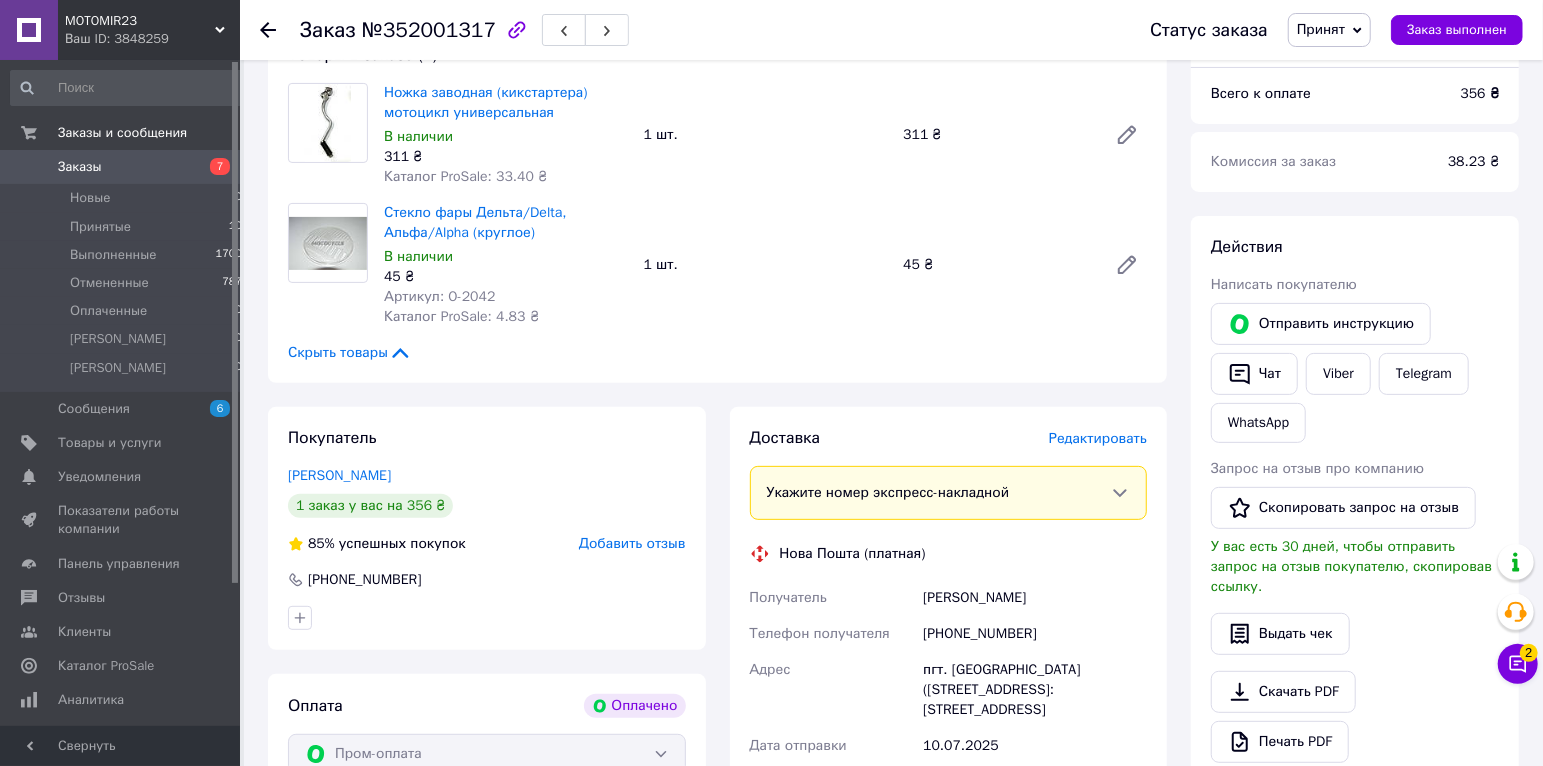 click on "Редактировать" at bounding box center (1098, 438) 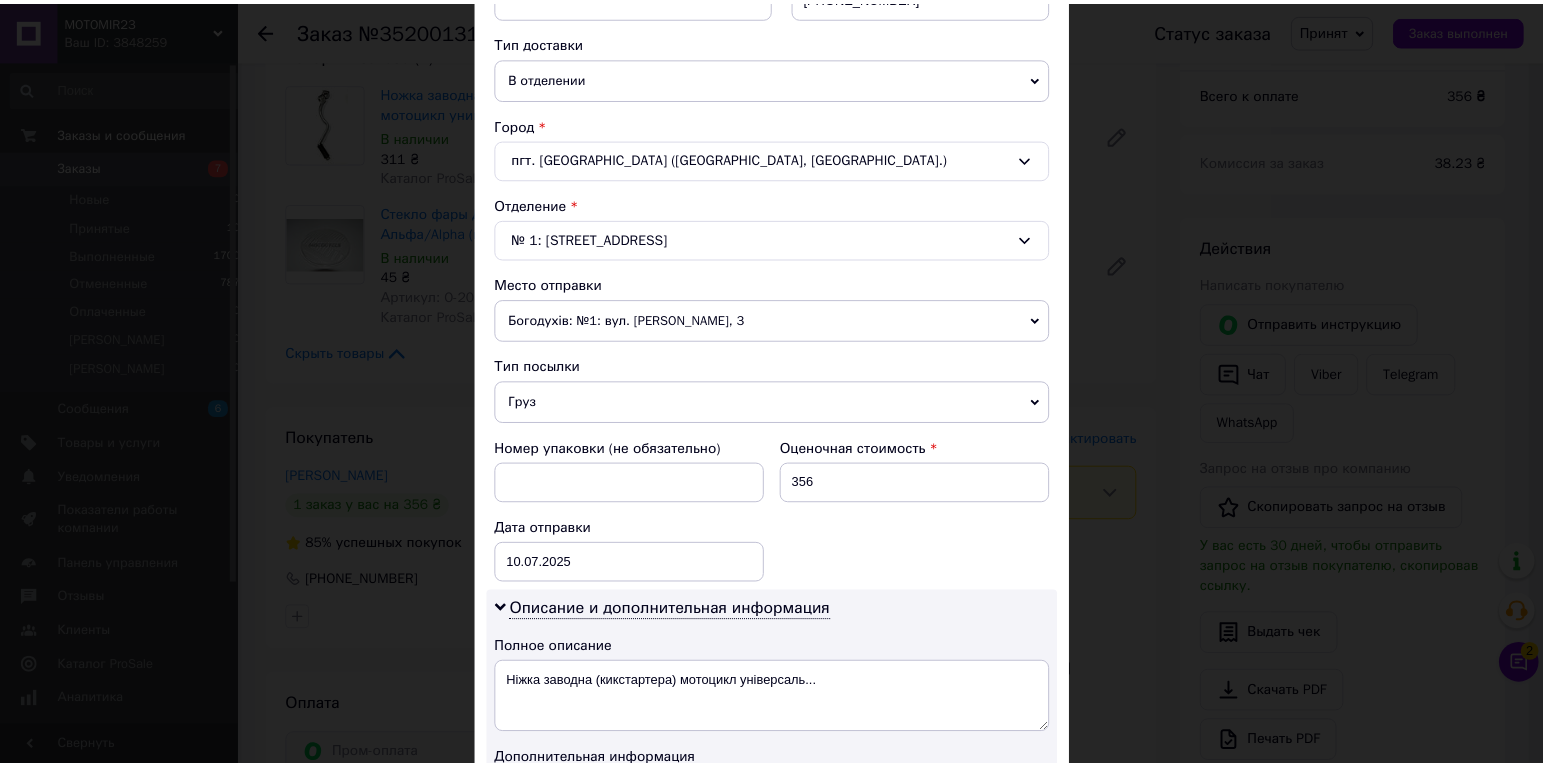 scroll, scrollTop: 781, scrollLeft: 0, axis: vertical 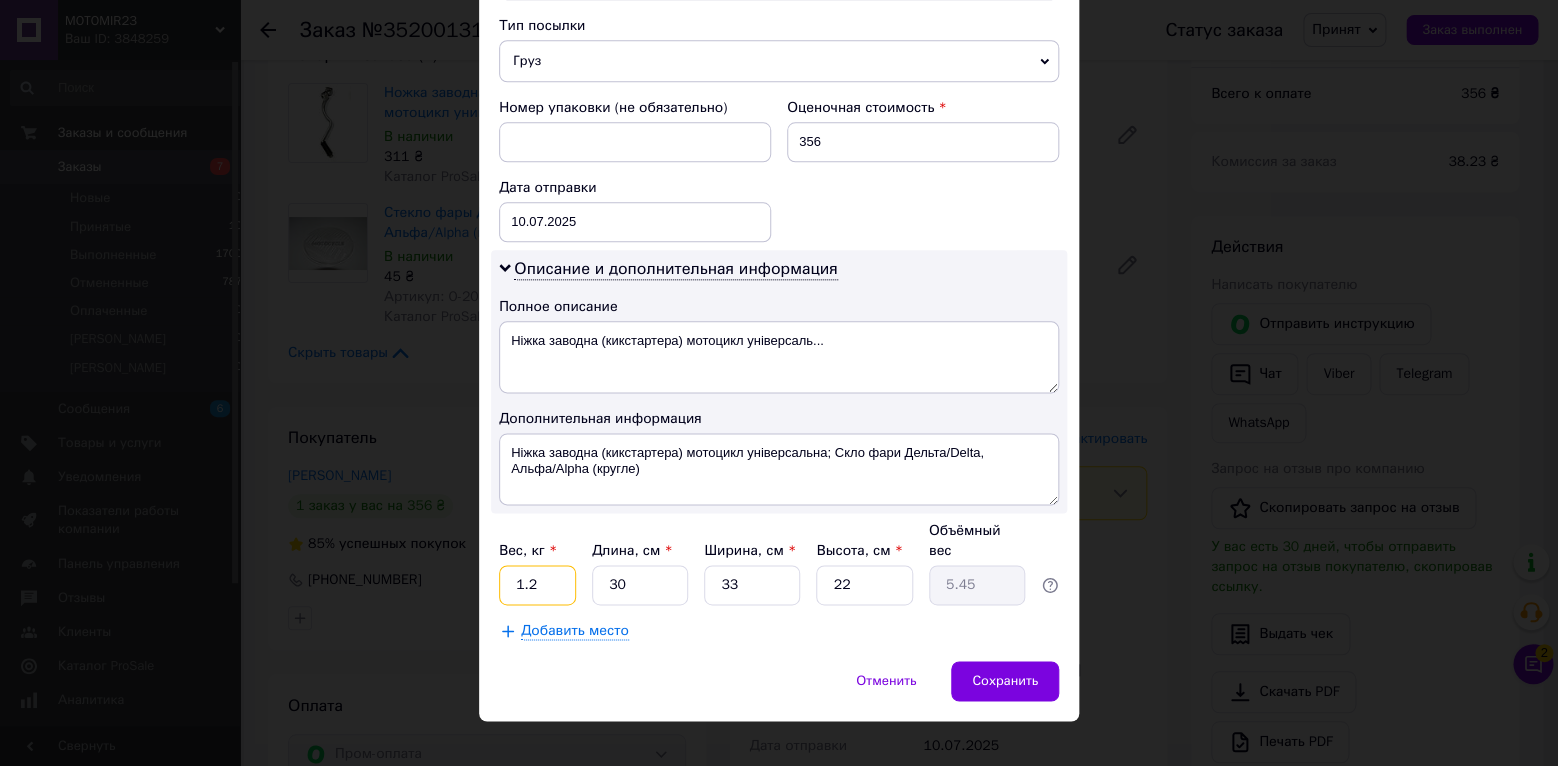 click on "1.2" at bounding box center (537, 585) 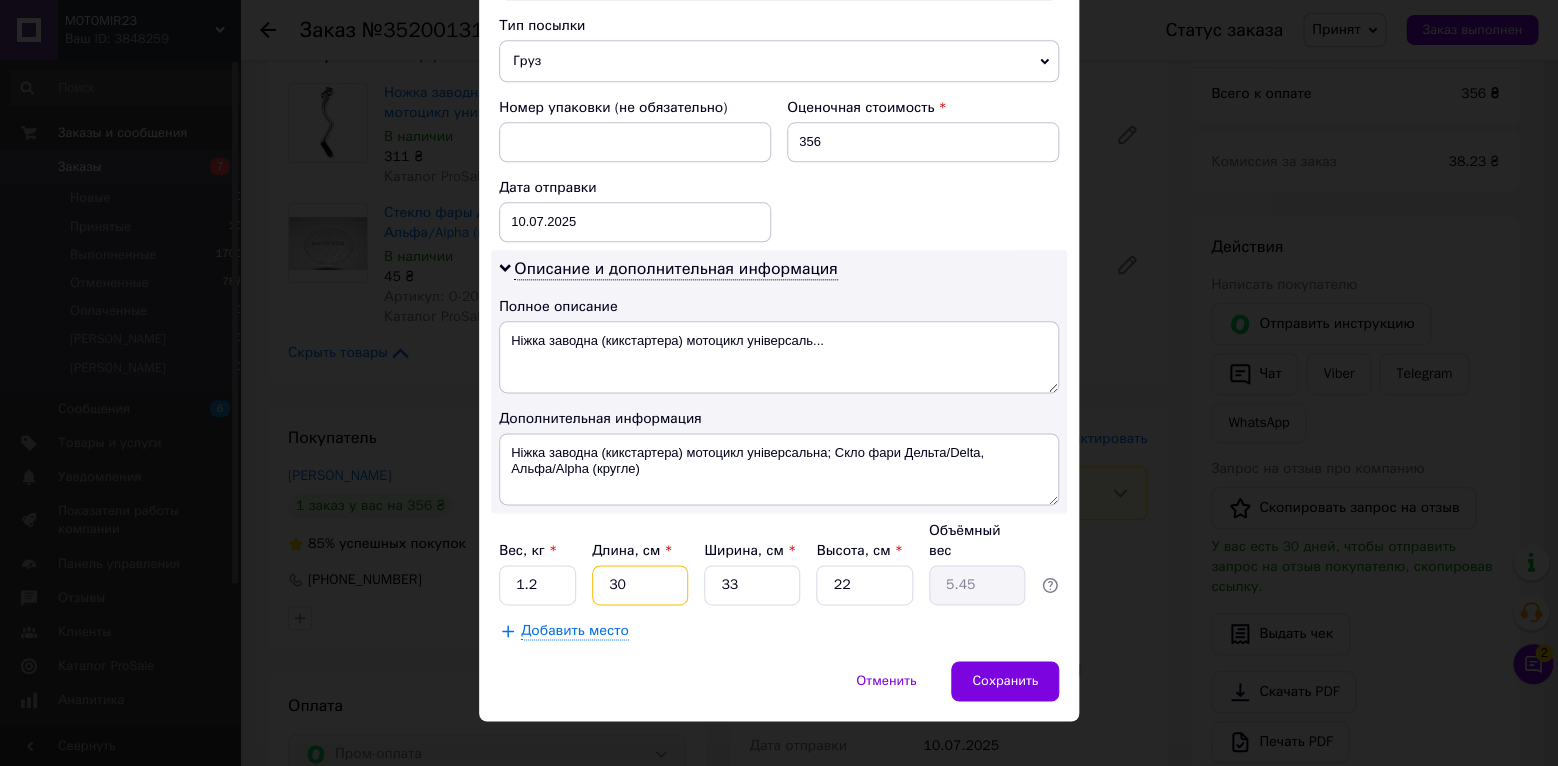 click on "30" at bounding box center [640, 585] 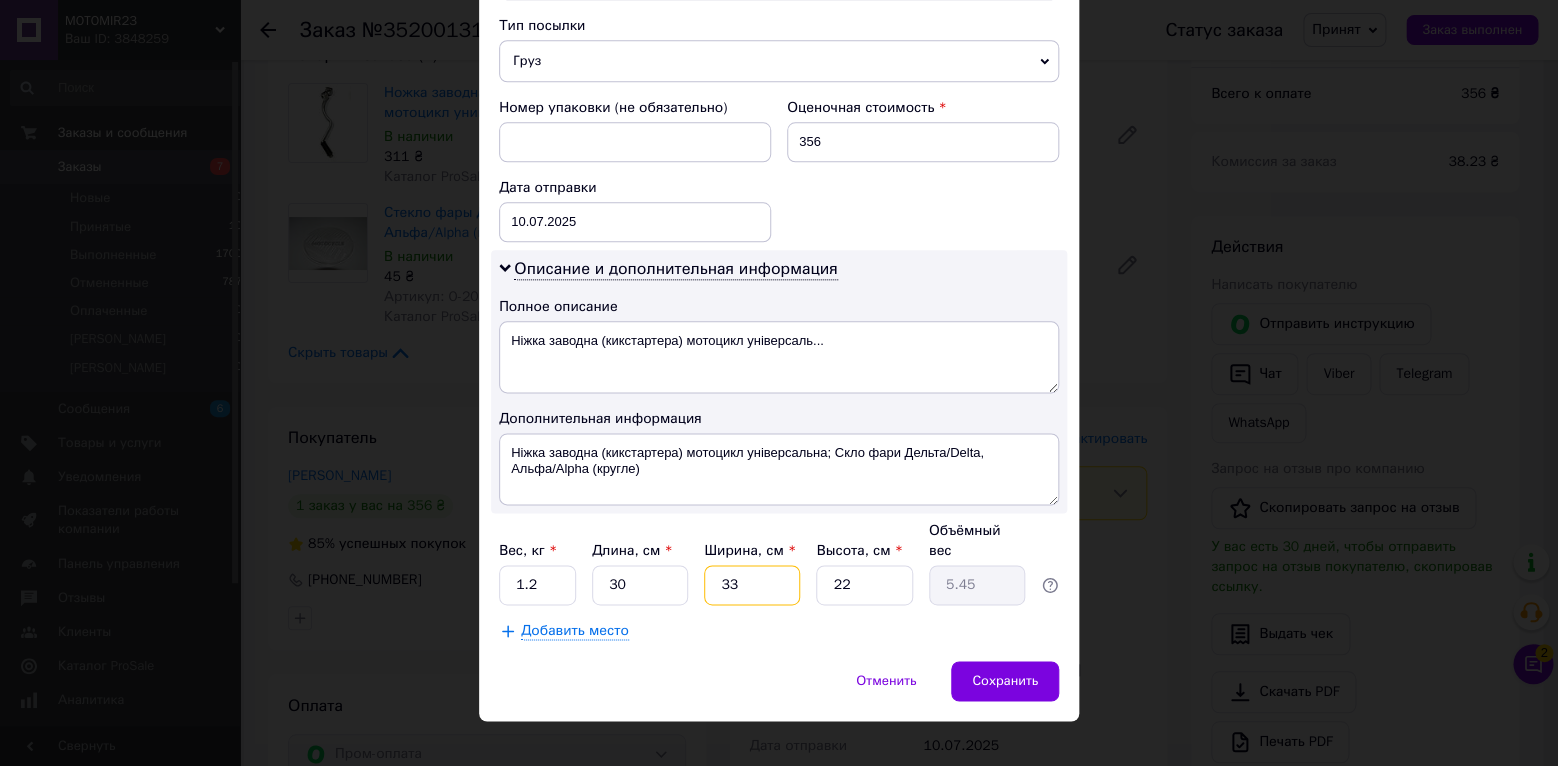 click on "33" at bounding box center (752, 585) 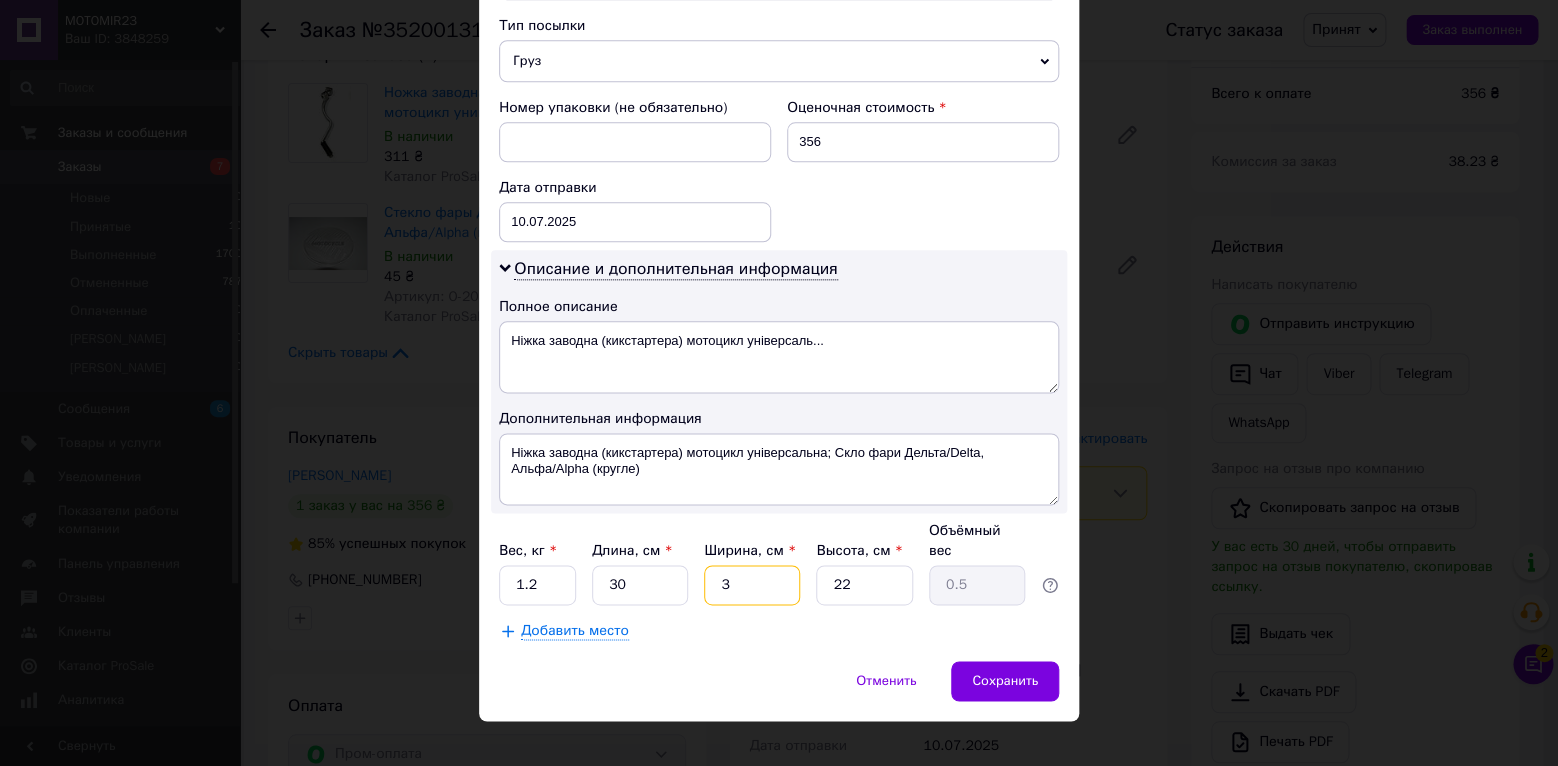 type 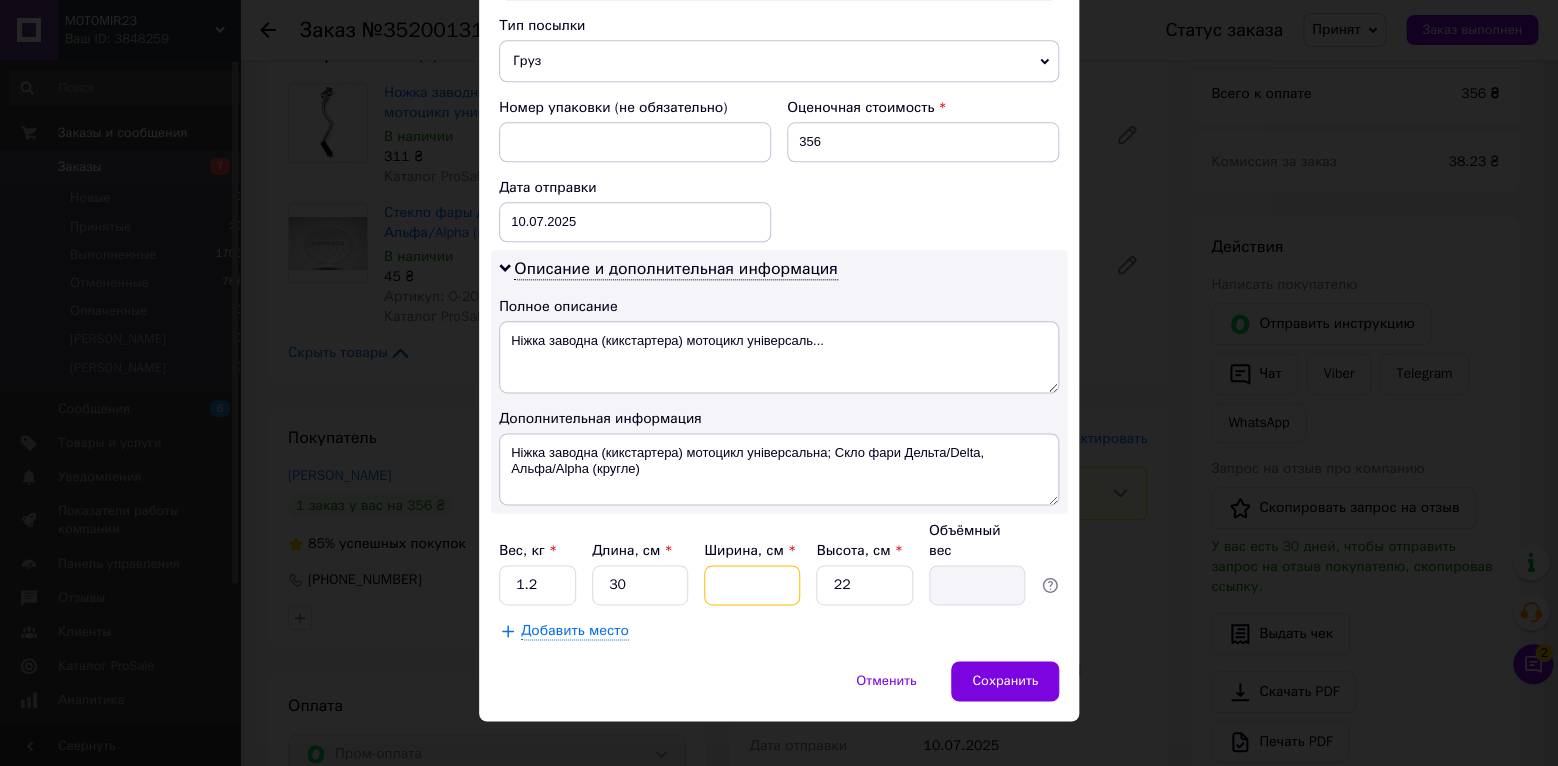 type on "2" 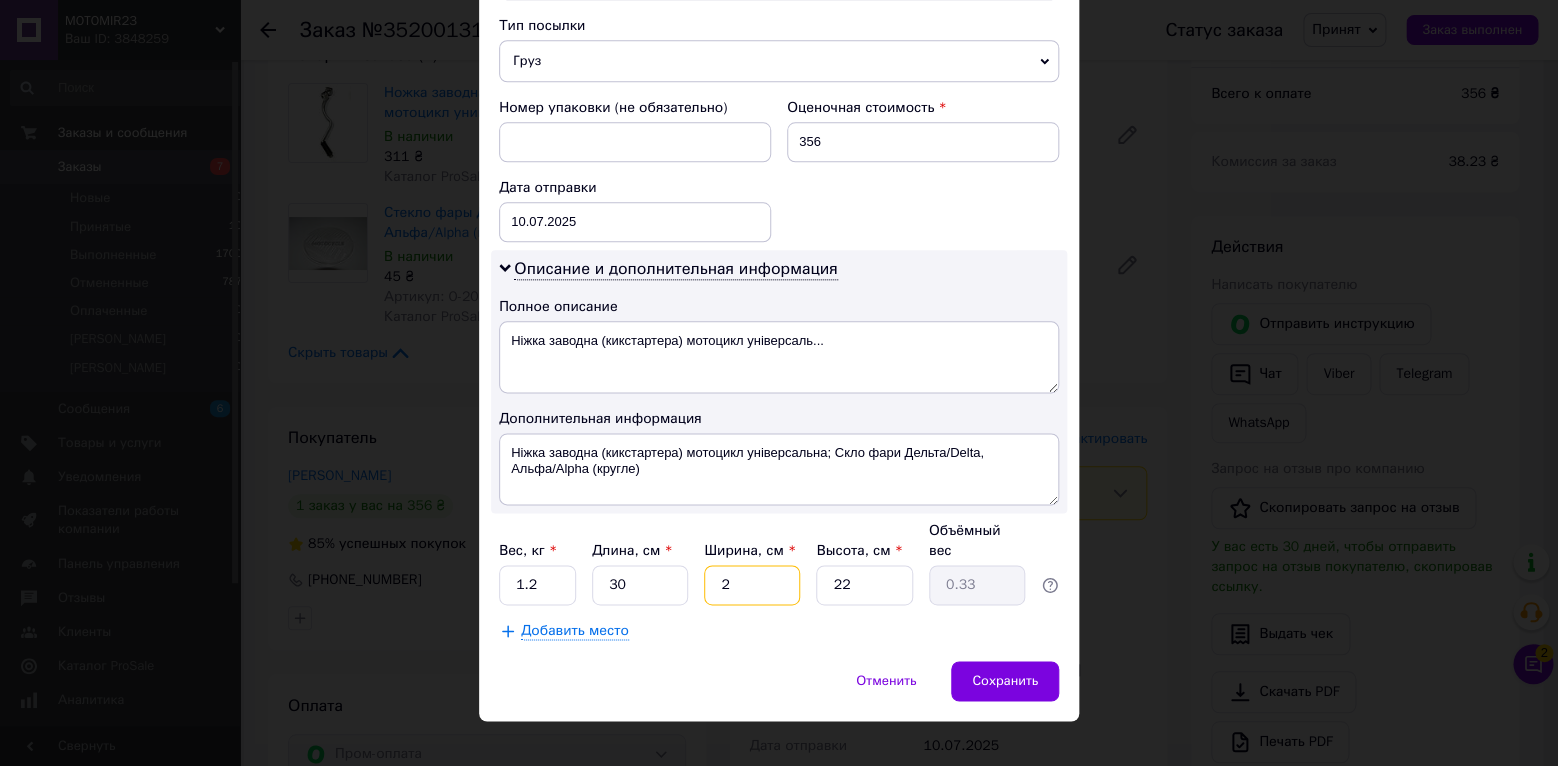 type on "20" 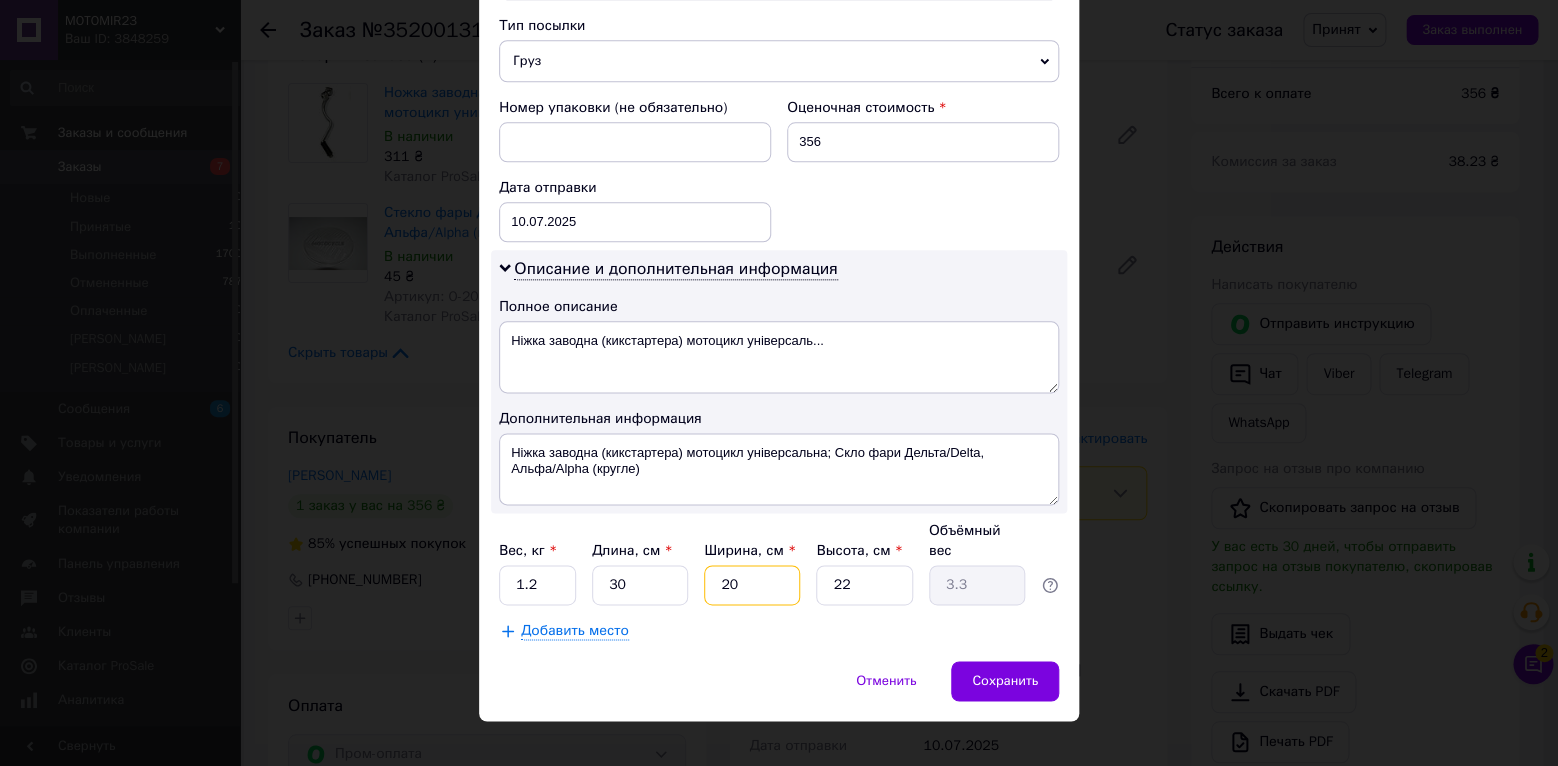 type on "20" 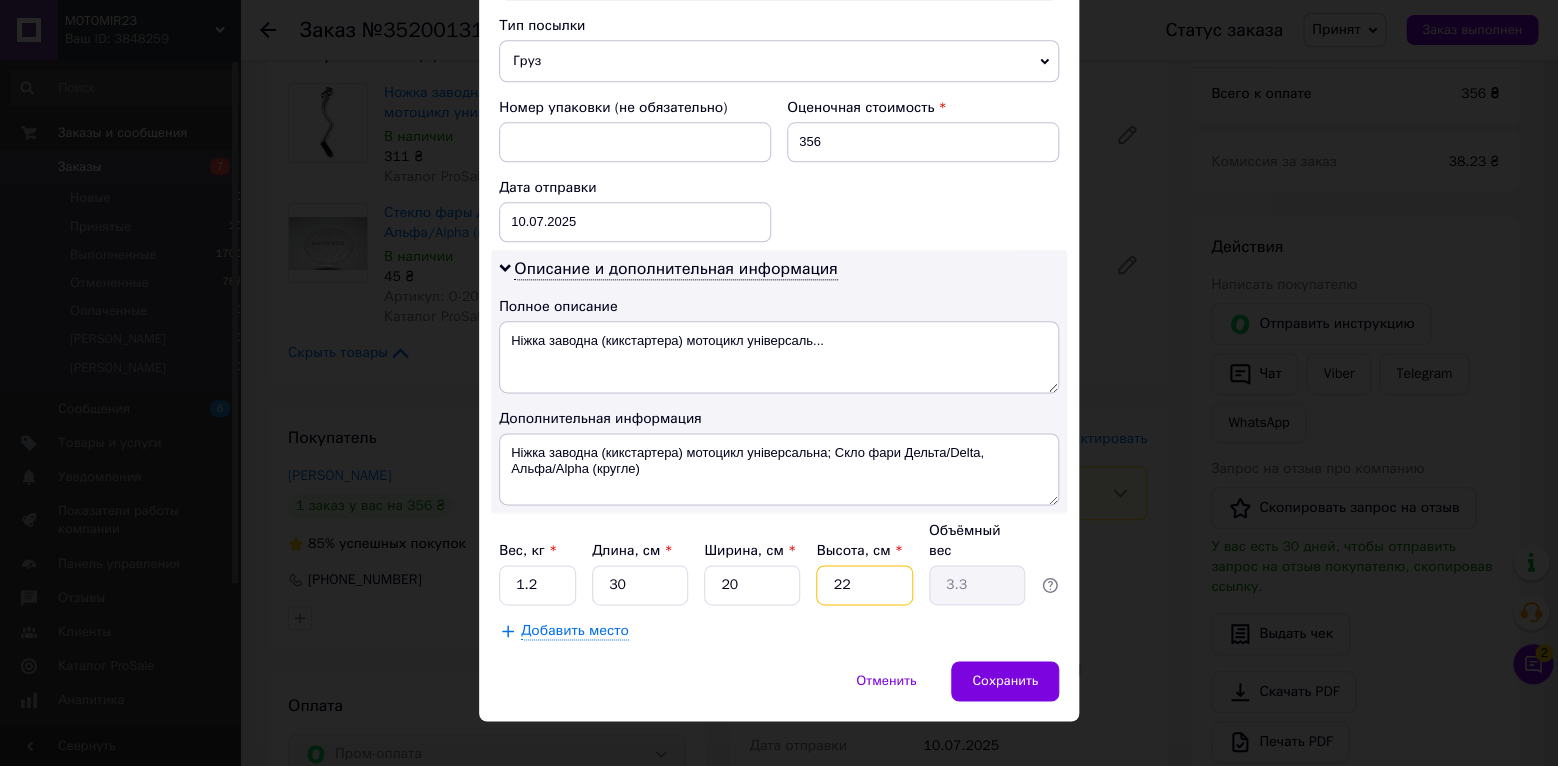 click on "22" at bounding box center (864, 585) 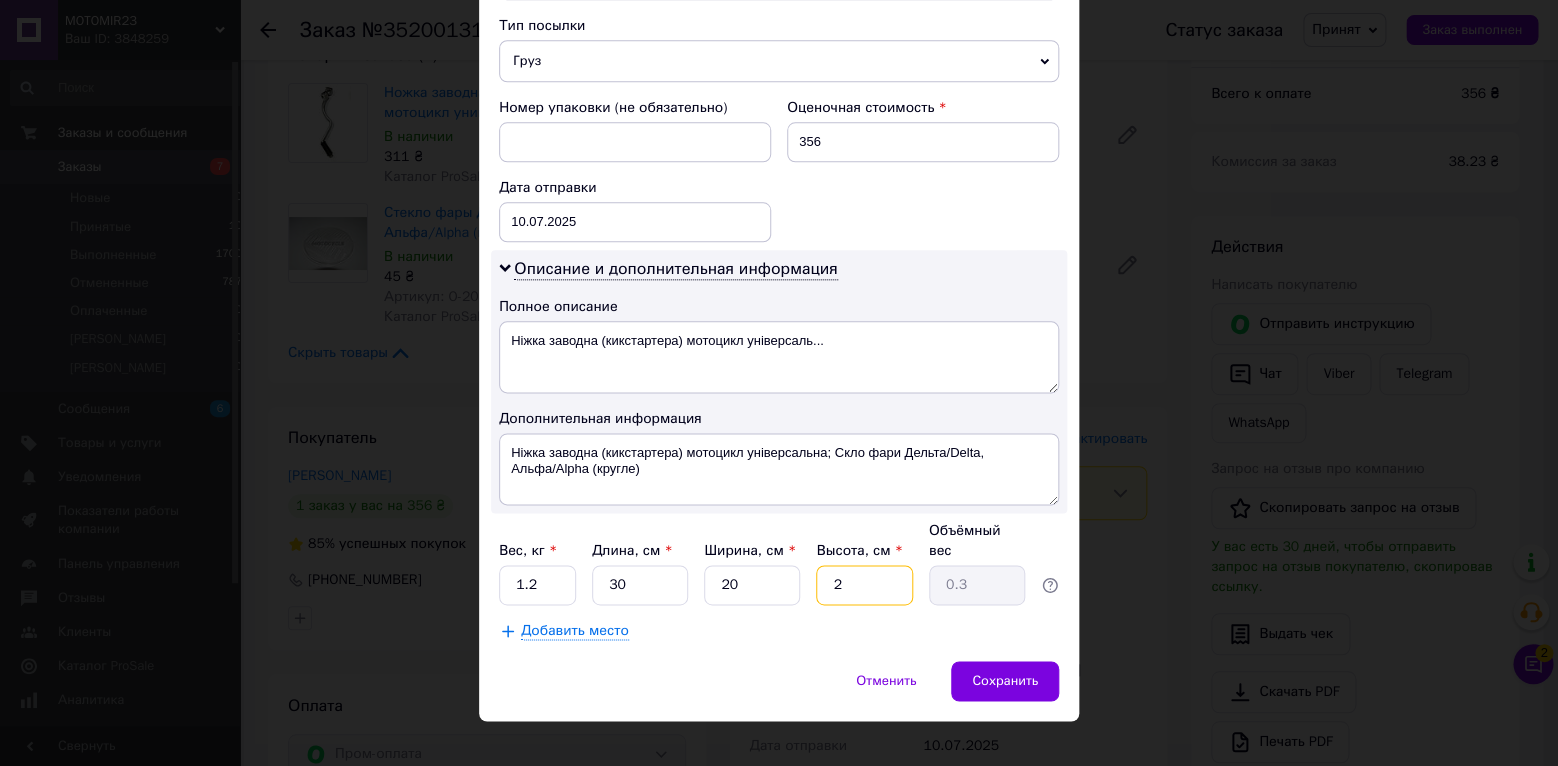 type 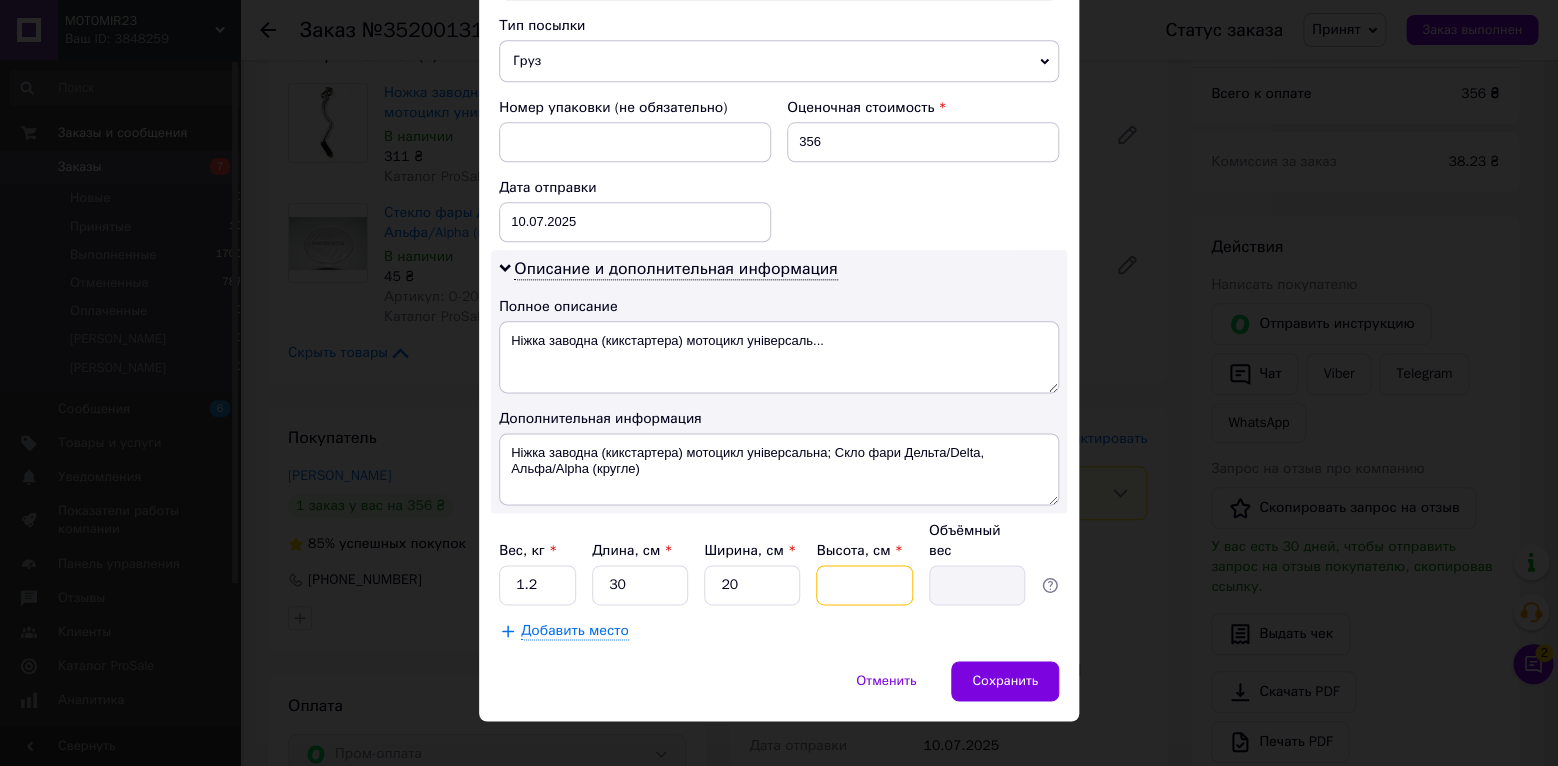 type on "7" 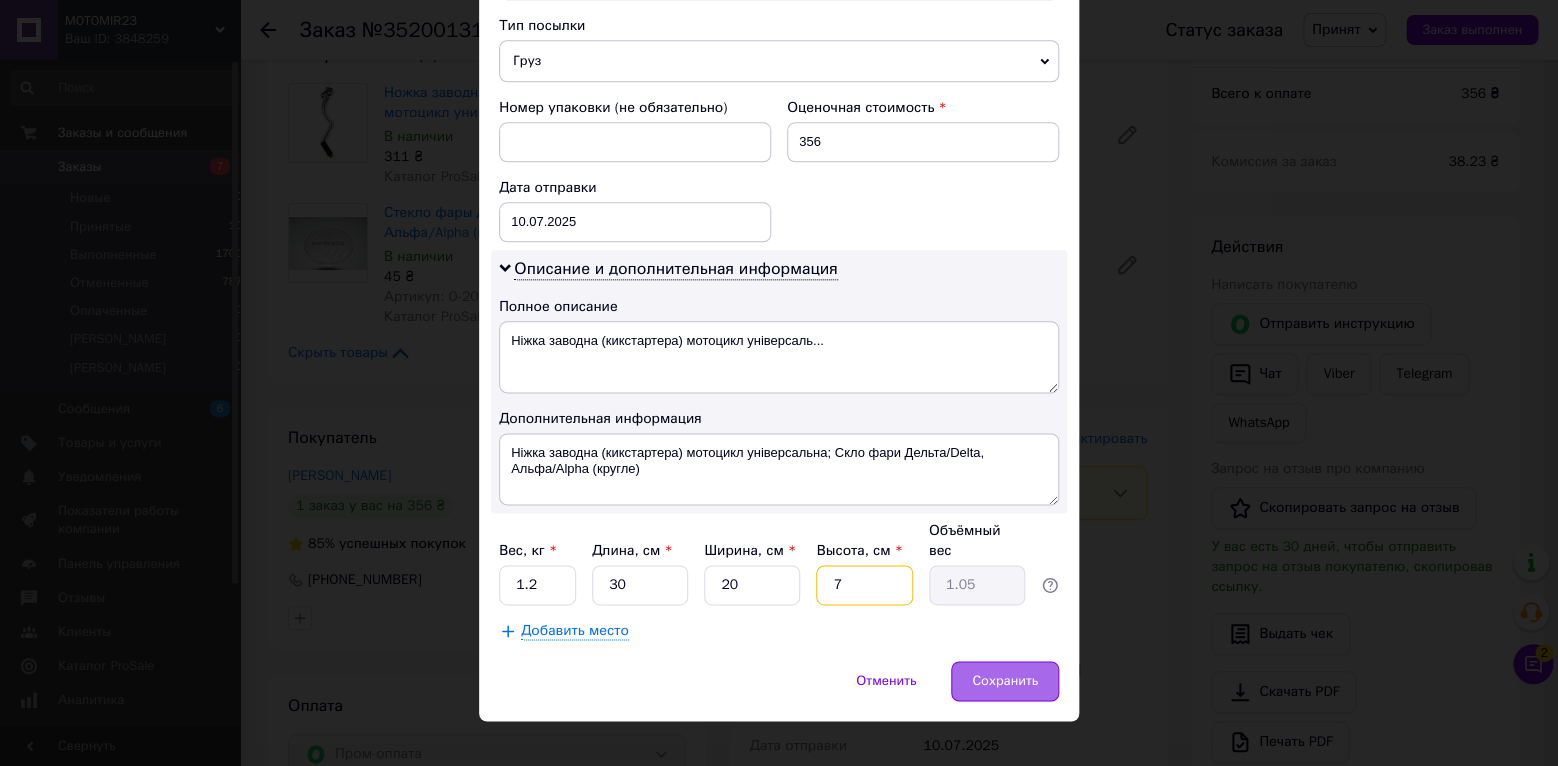 type on "7" 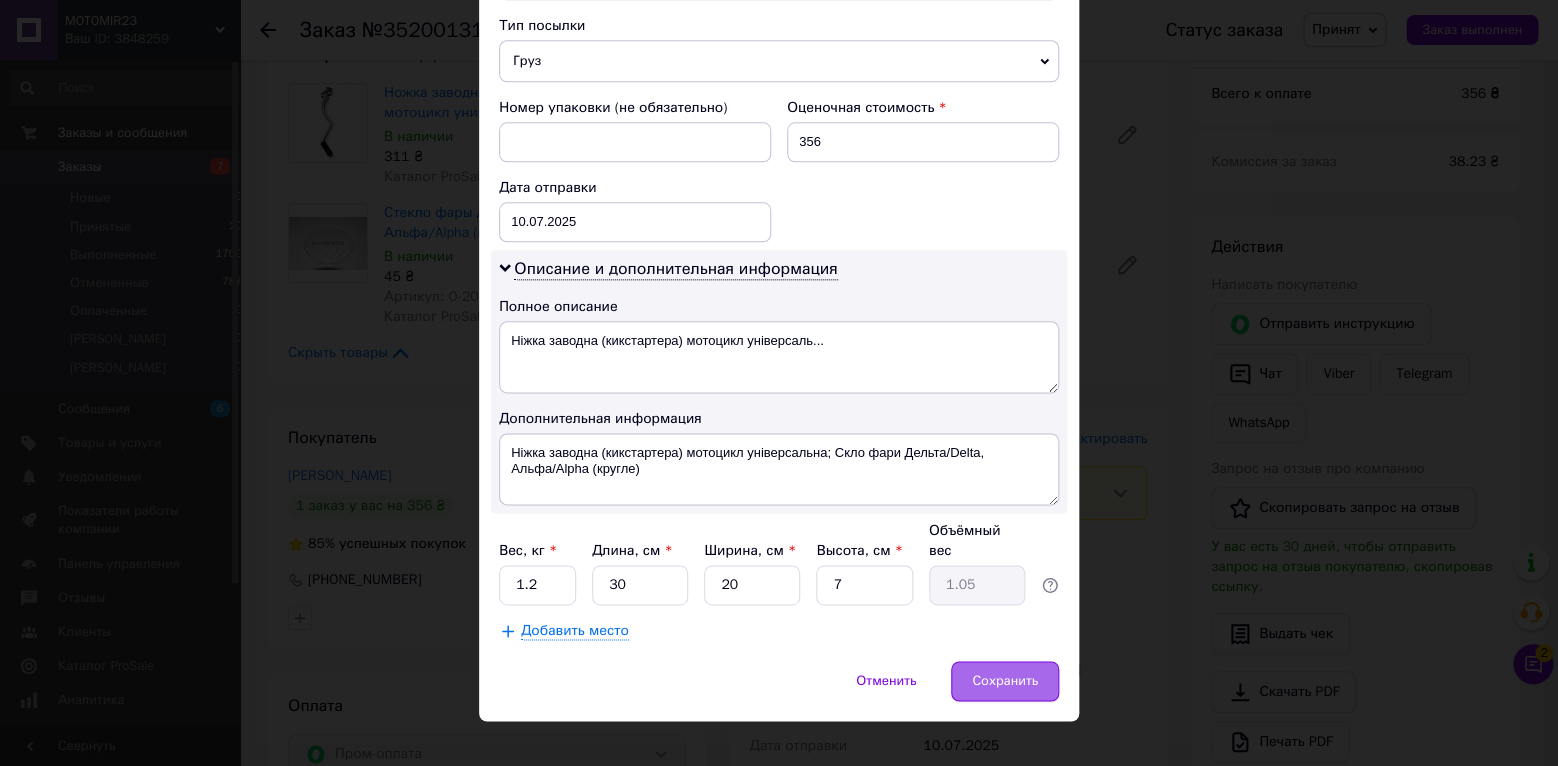 click on "Сохранить" at bounding box center (1005, 681) 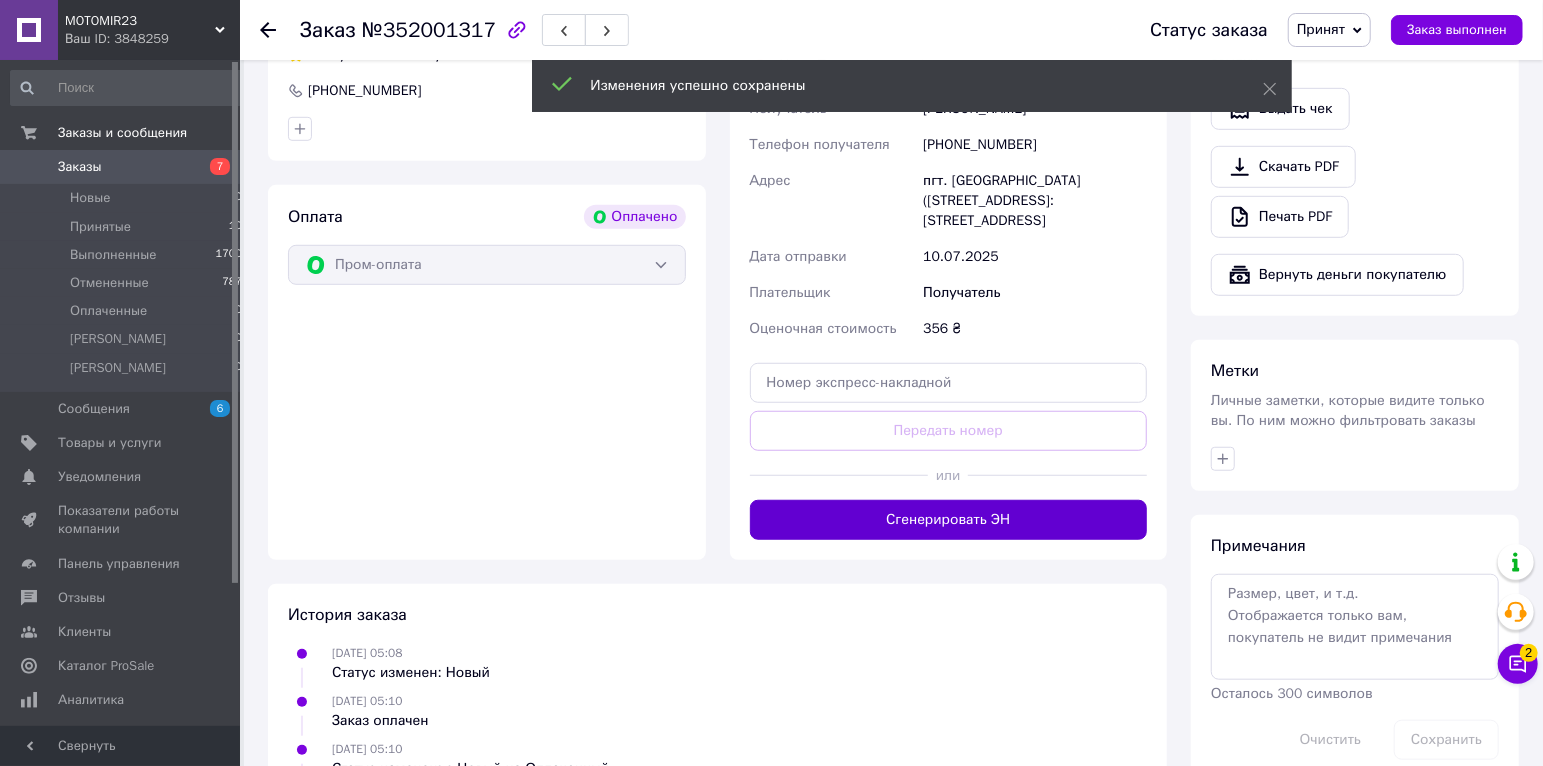 click on "Сгенерировать ЭН" at bounding box center (949, 520) 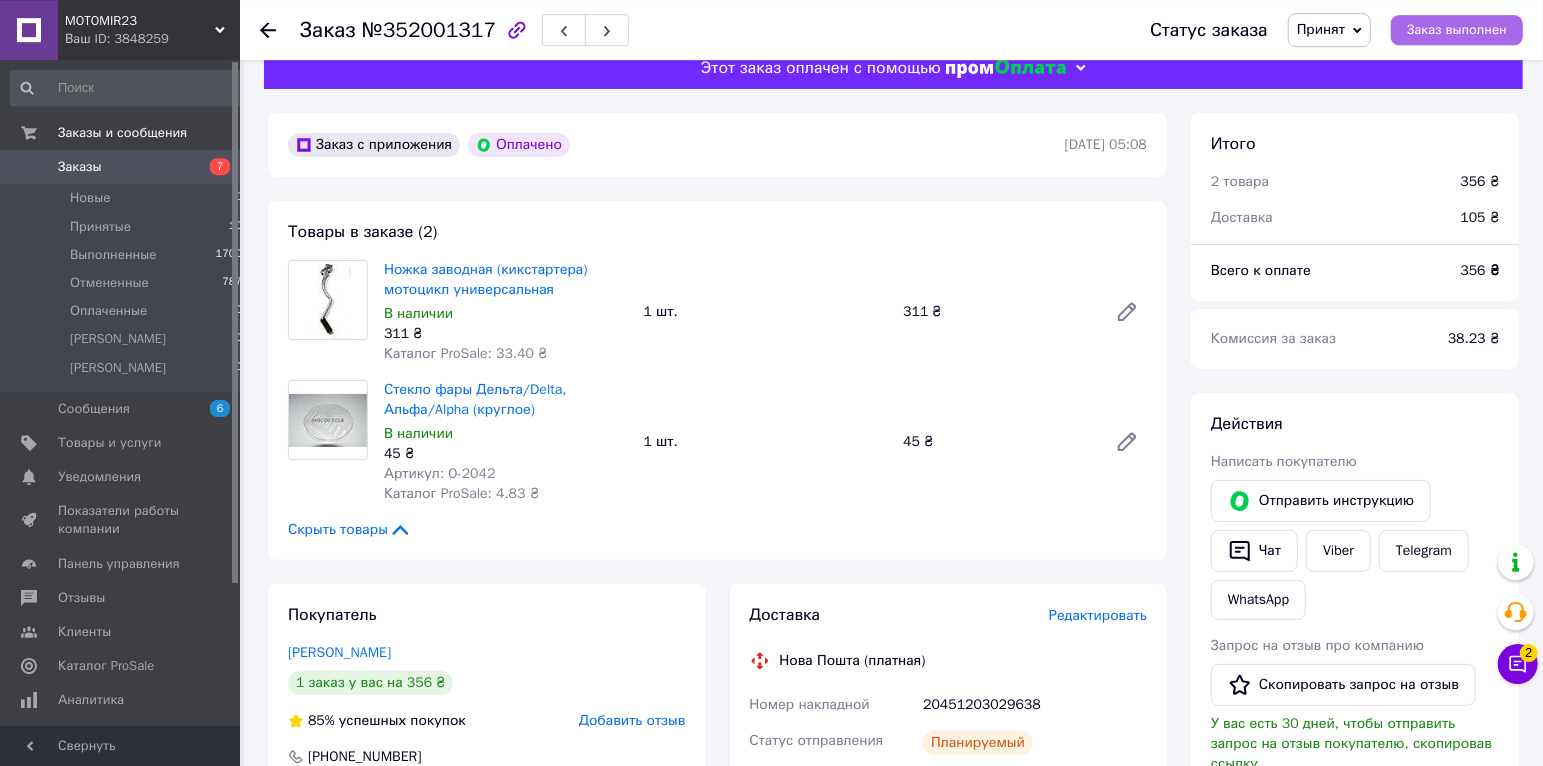 scroll, scrollTop: 0, scrollLeft: 0, axis: both 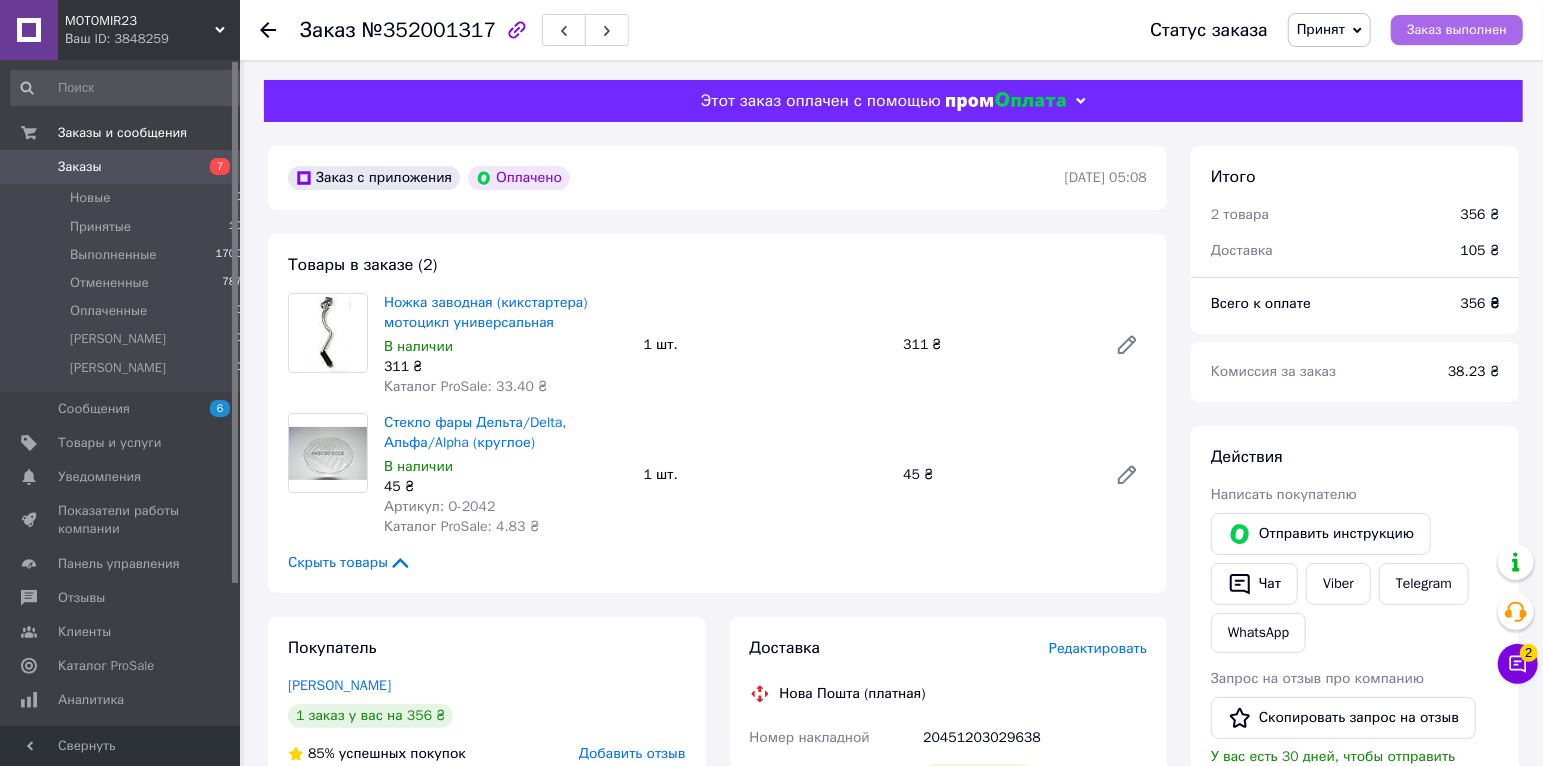 click on "Заказ выполнен" at bounding box center [1457, 30] 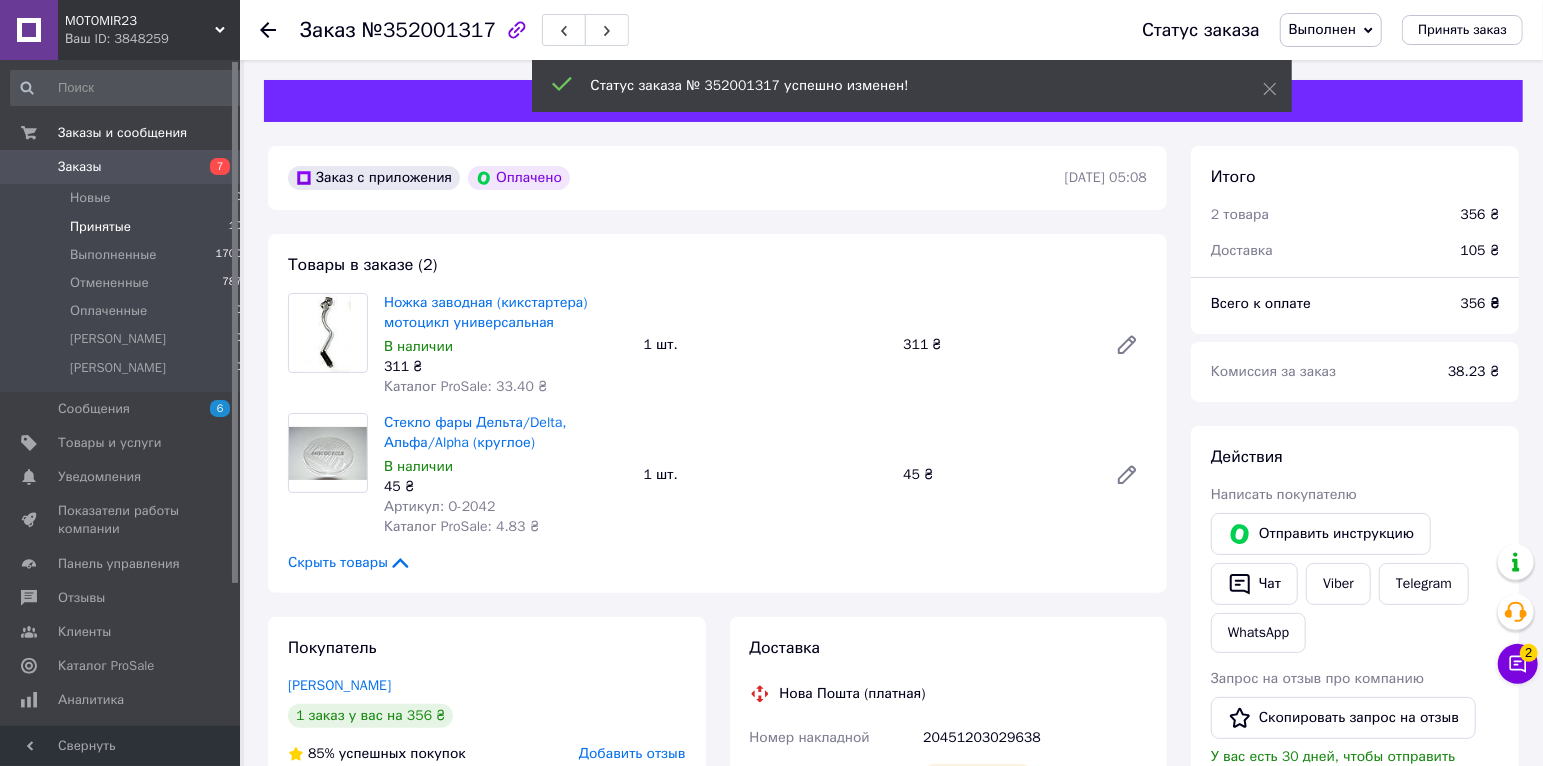 click on "Принятые" at bounding box center [100, 227] 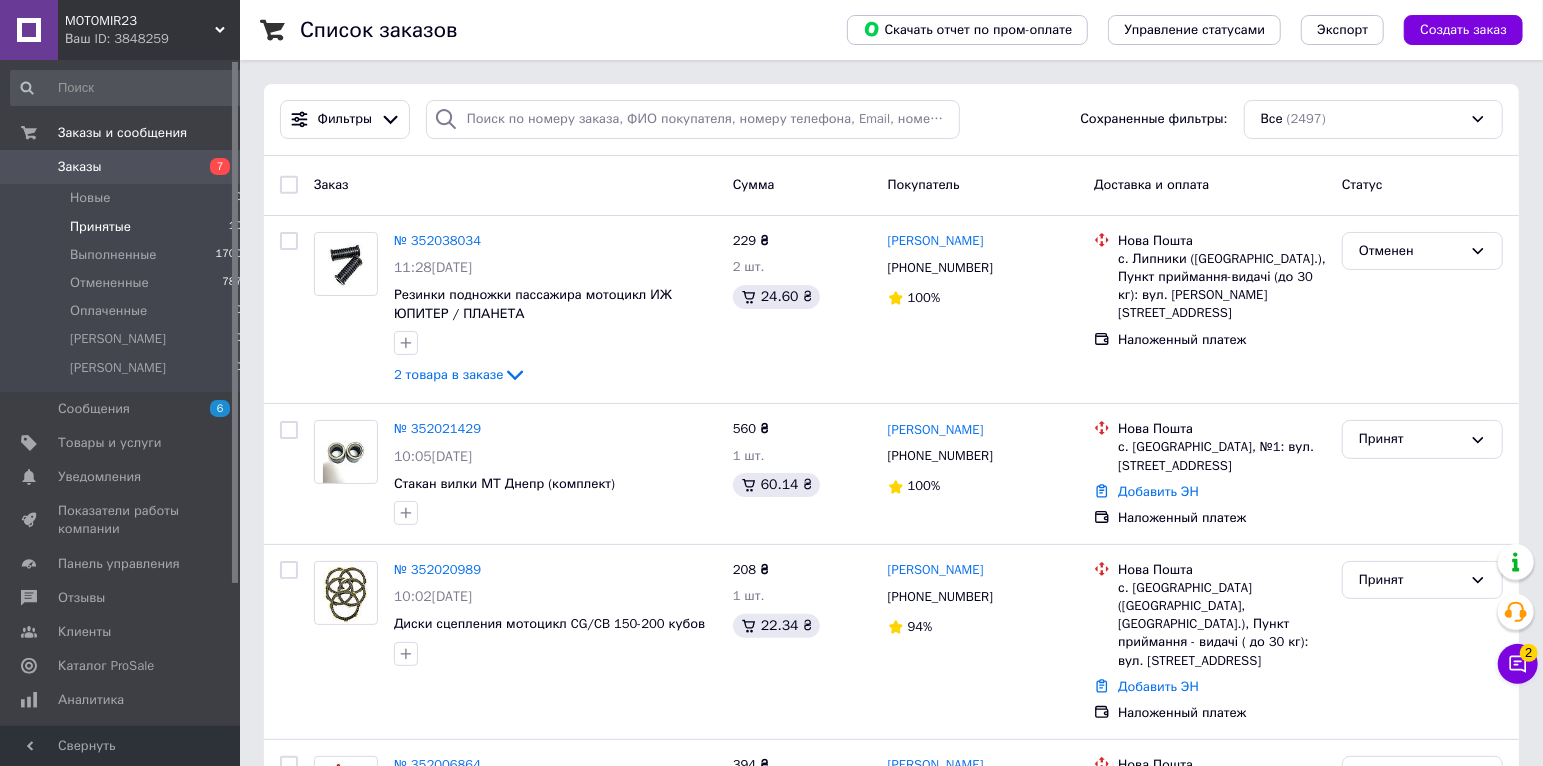 click on "Принятые 10" at bounding box center (127, 227) 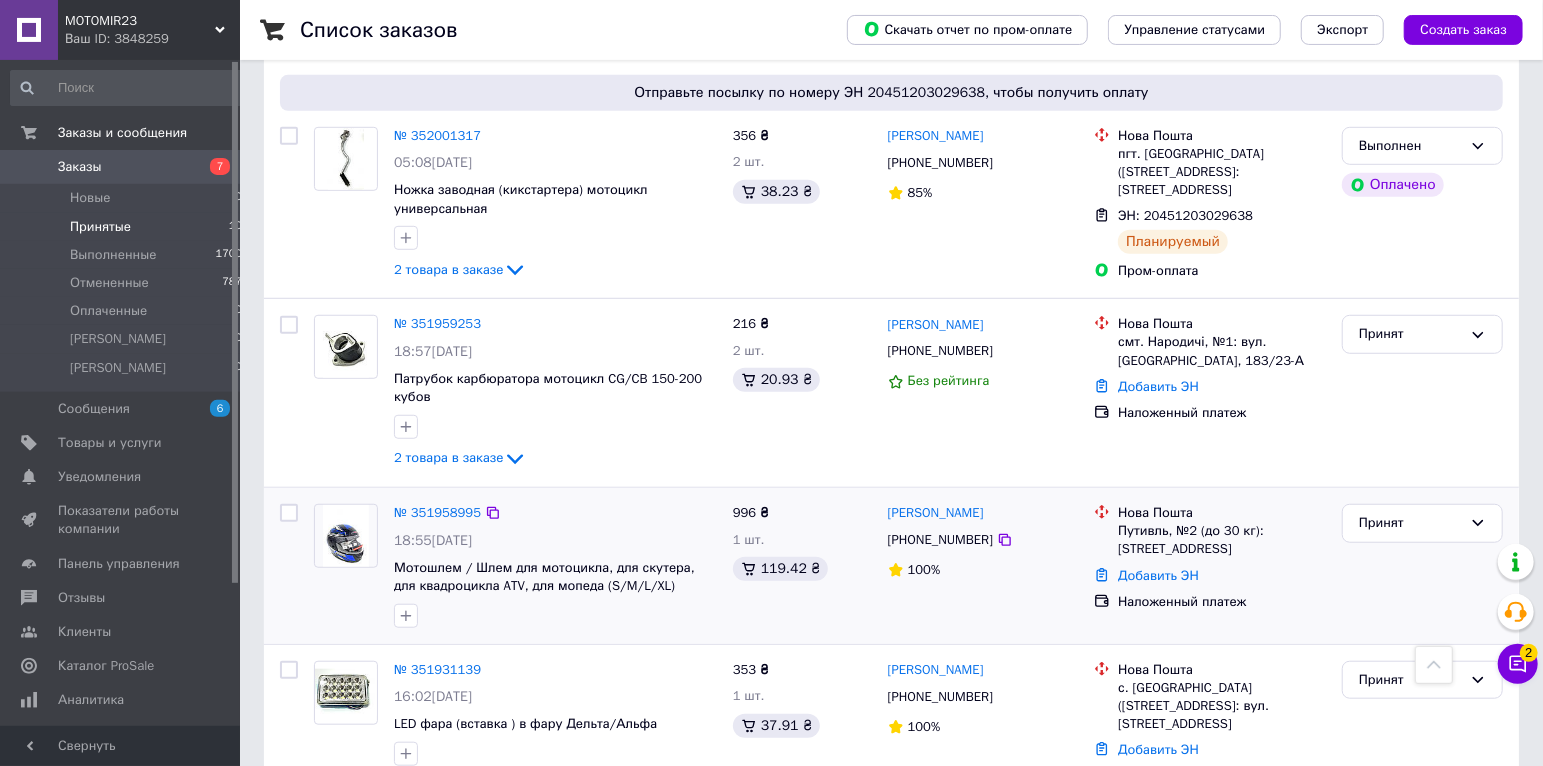 scroll, scrollTop: 735, scrollLeft: 0, axis: vertical 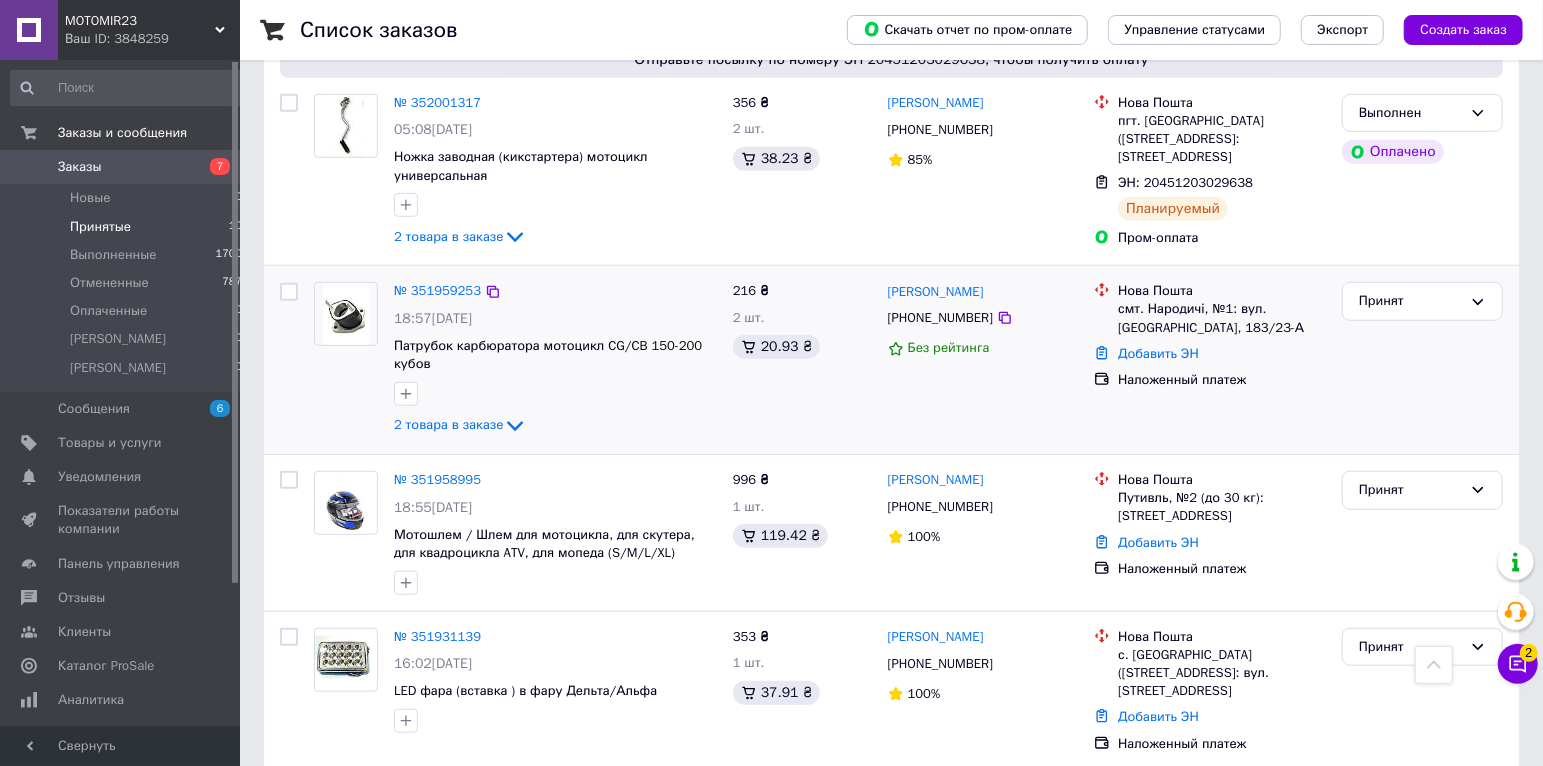 click on "№ 351959253 18:57[DATE] Патрубок карбюратора мотоцикл CG/CB 150-200 кубов 2 товара в заказе" at bounding box center [555, 360] 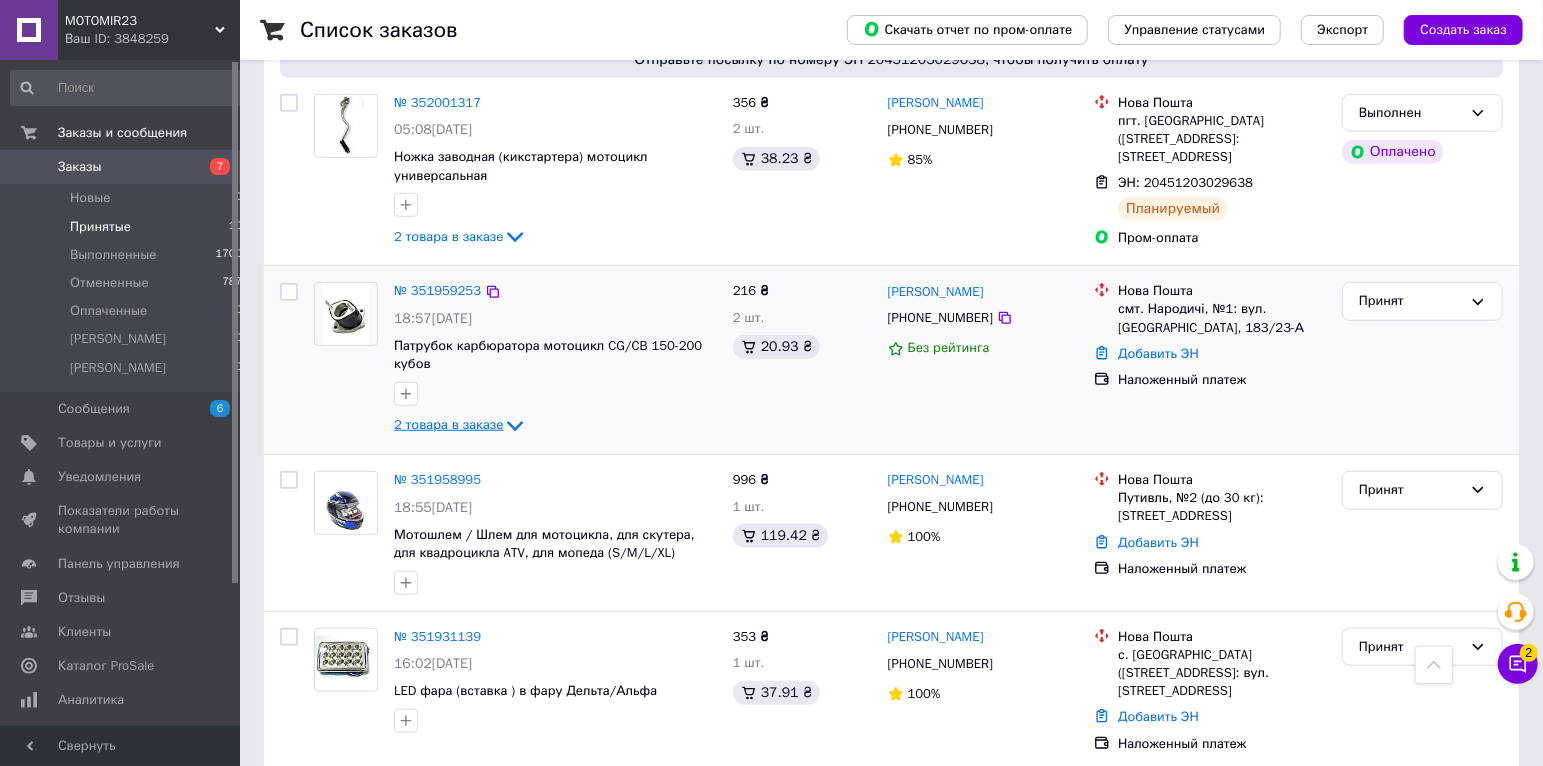 click 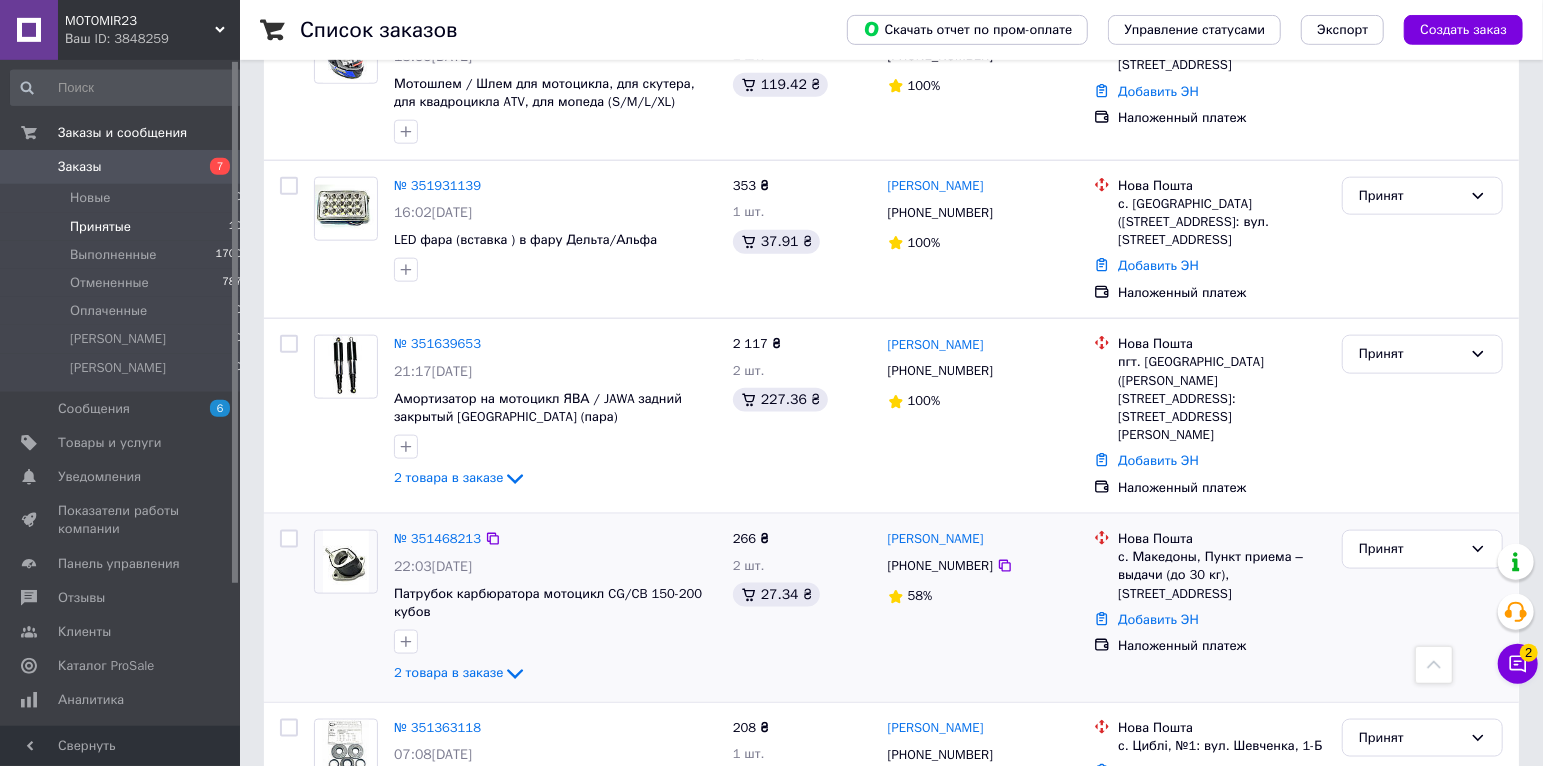 scroll, scrollTop: 1399, scrollLeft: 0, axis: vertical 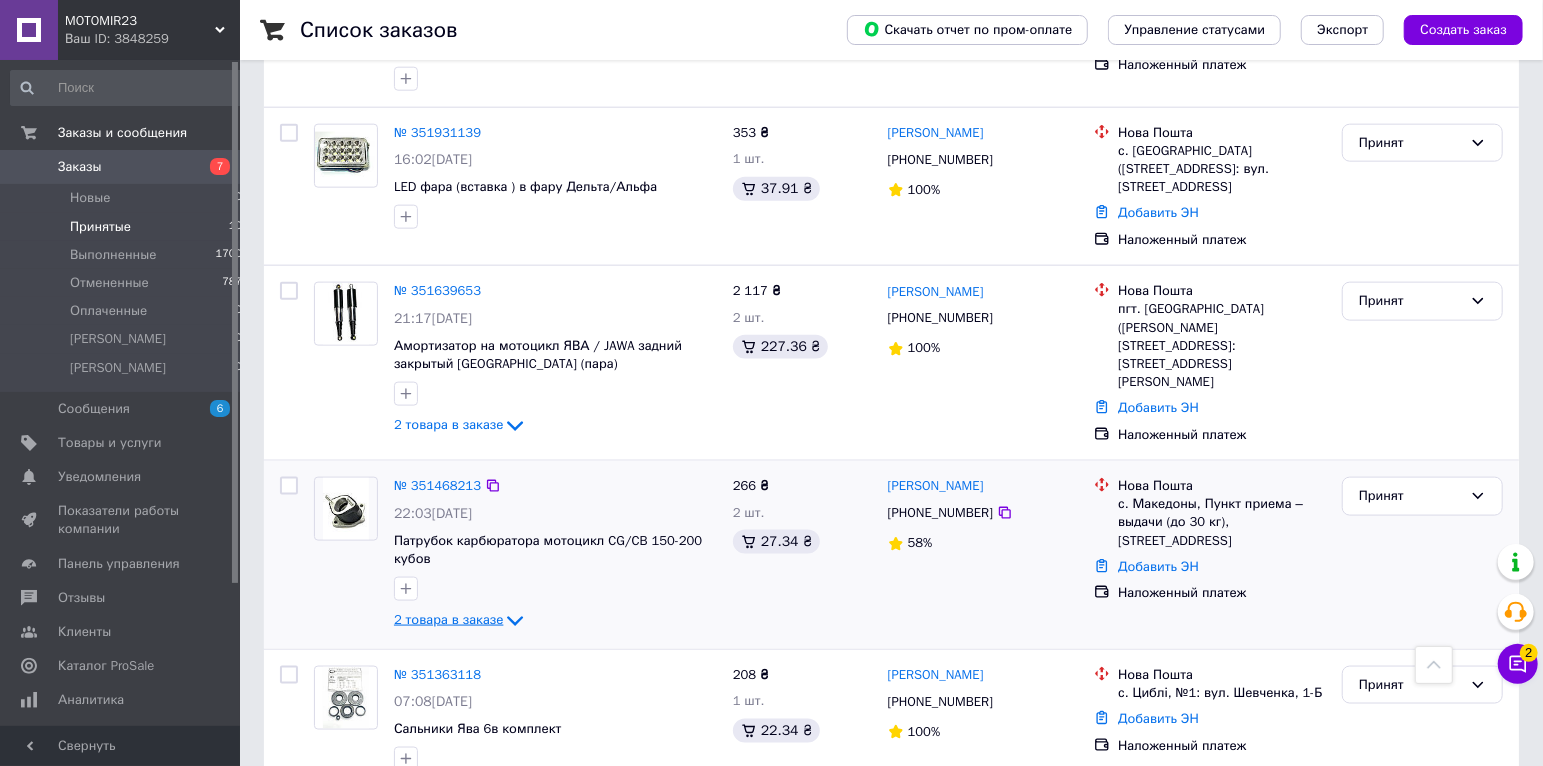 click on "2 товара в заказе" at bounding box center [448, 620] 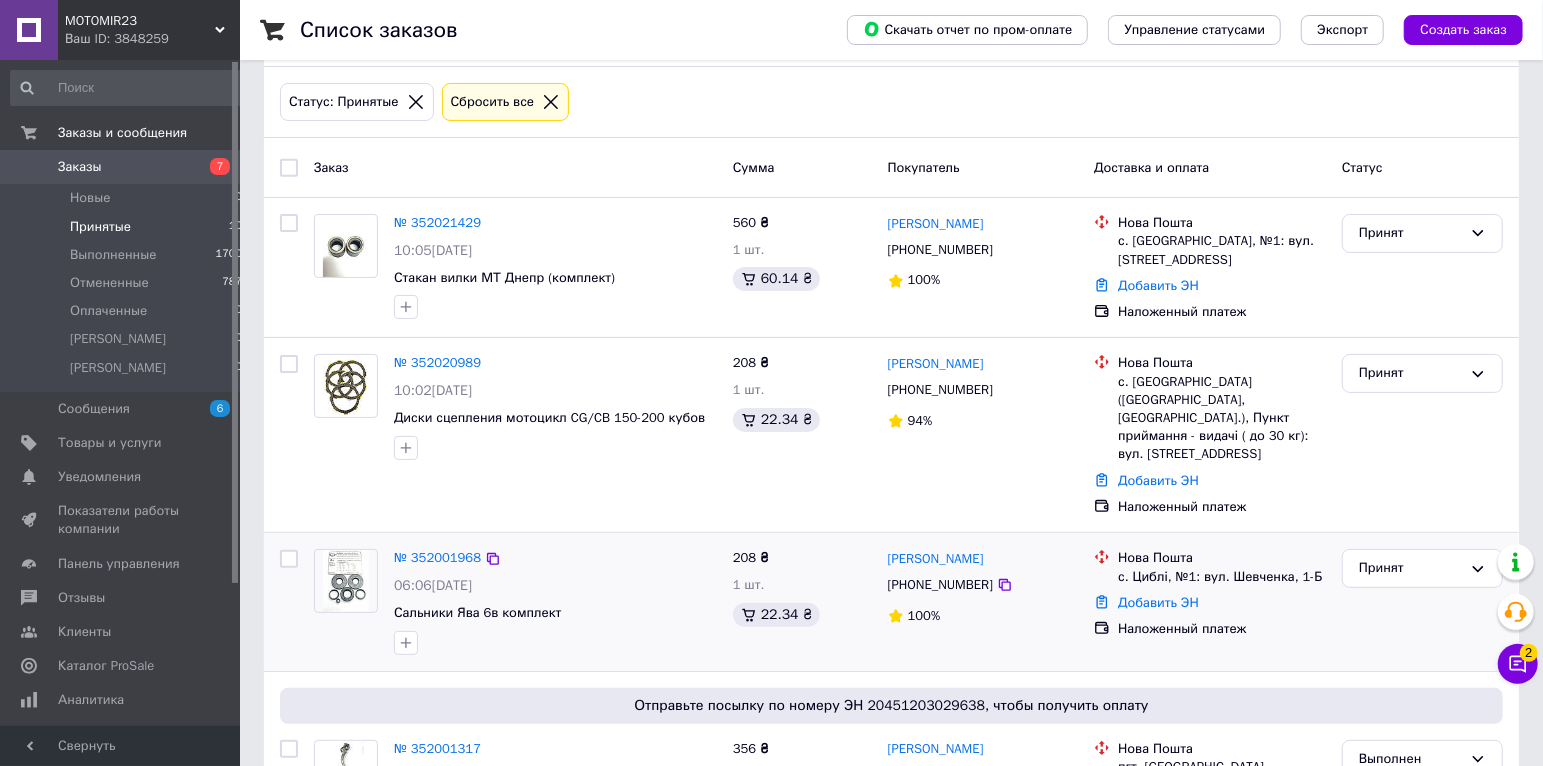 scroll, scrollTop: 0, scrollLeft: 0, axis: both 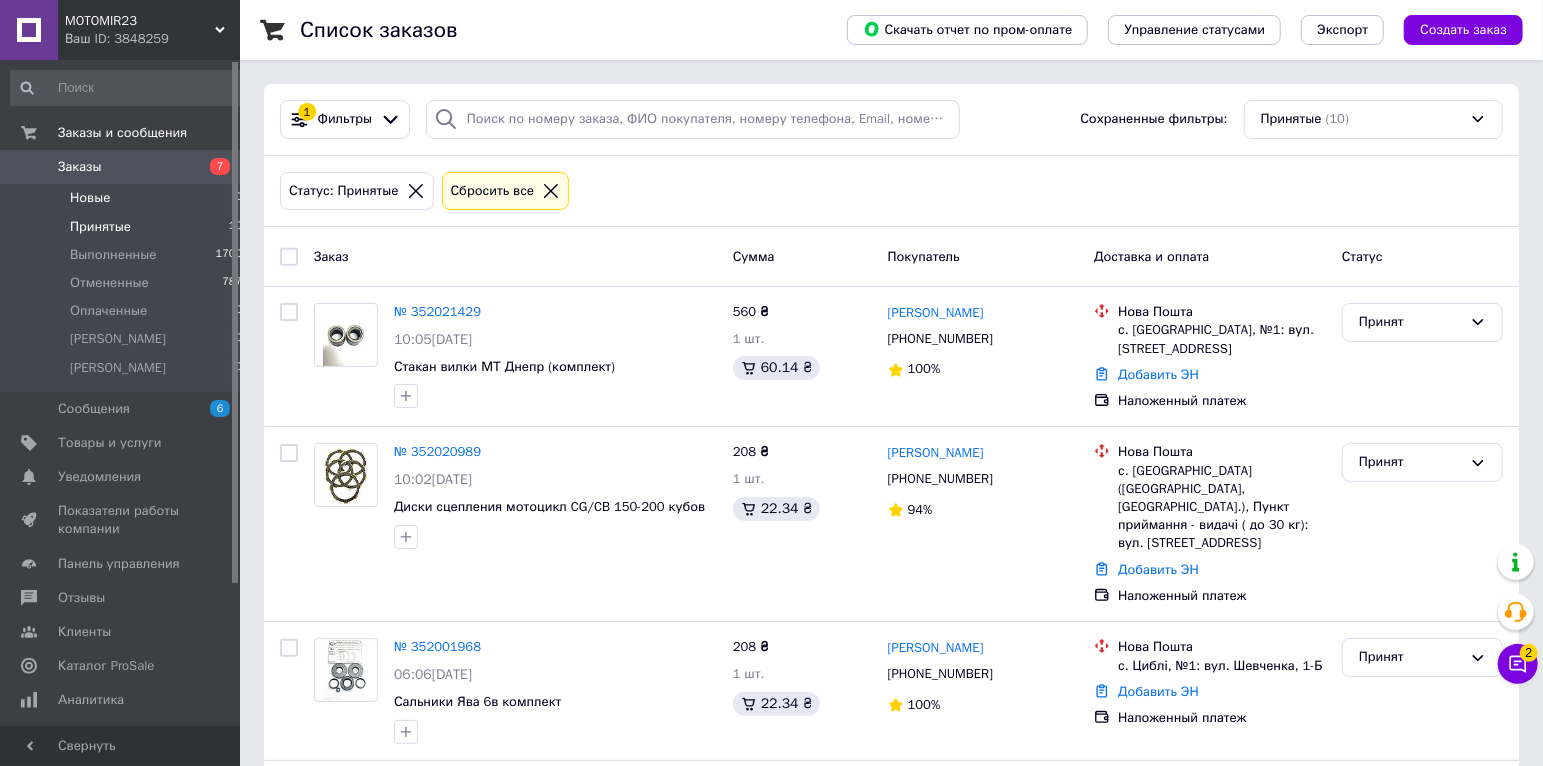 click on "Новые 0" at bounding box center (127, 198) 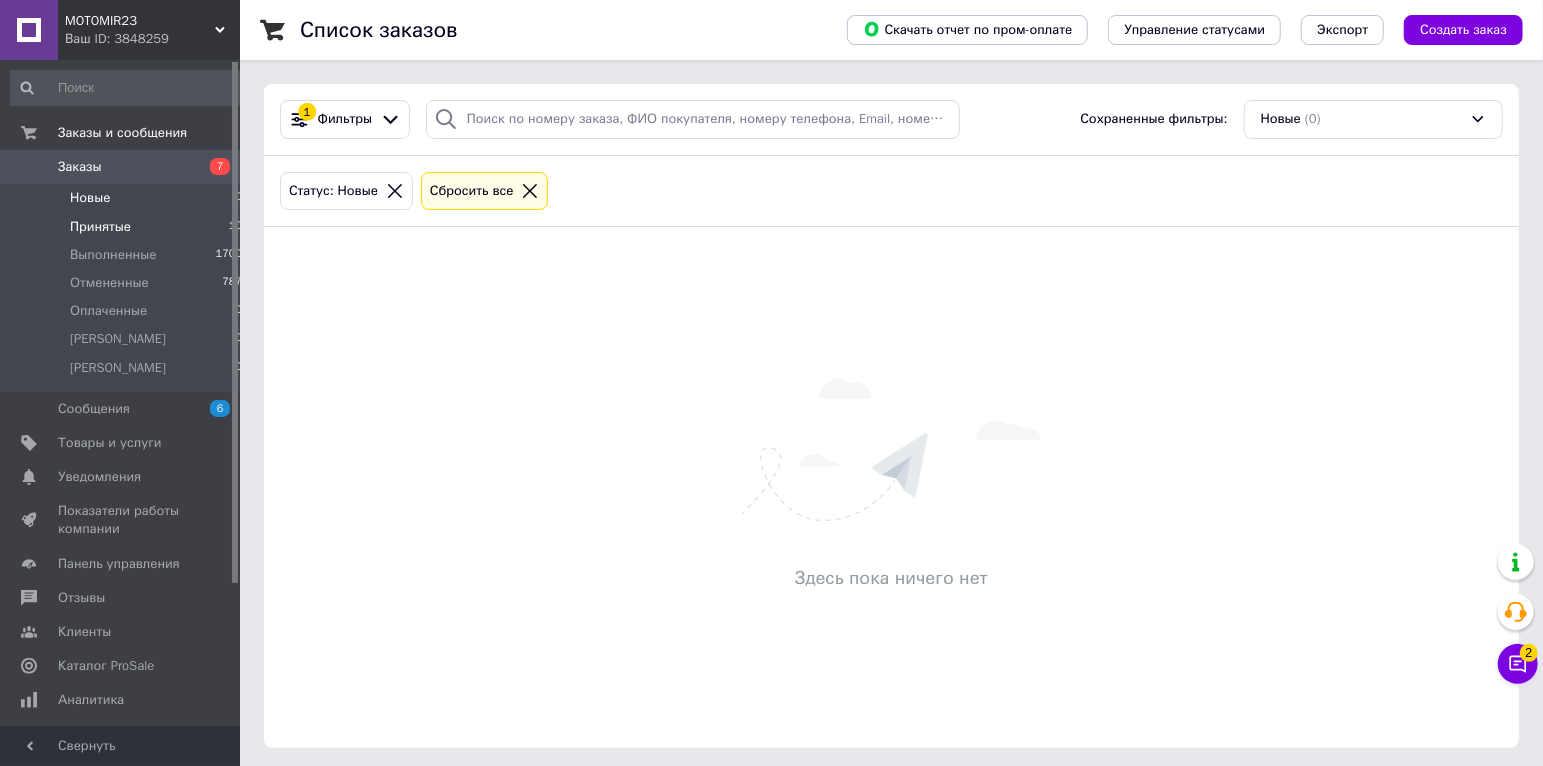 click on "Принятые 10" at bounding box center (127, 227) 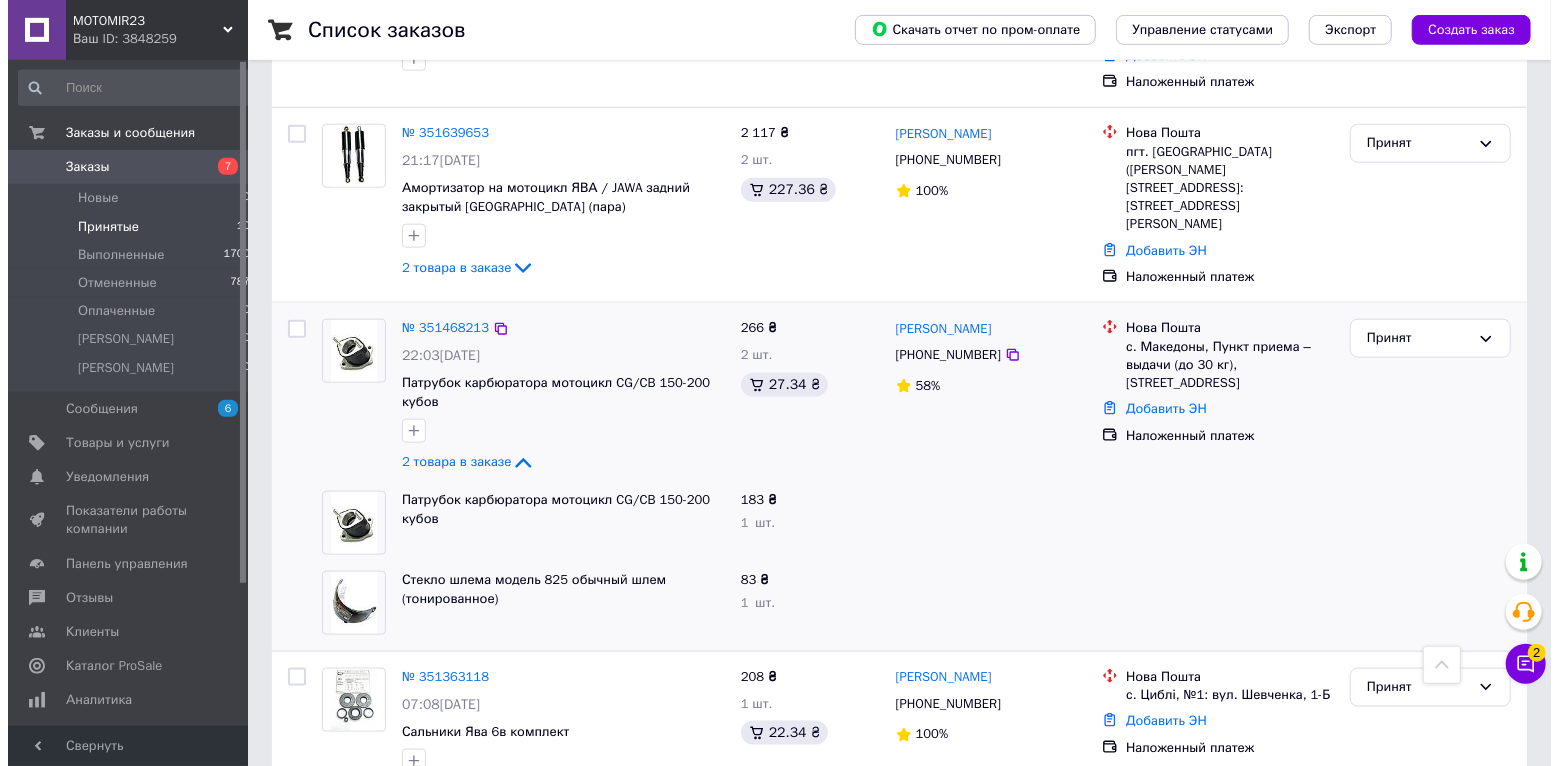 scroll, scrollTop: 1319, scrollLeft: 0, axis: vertical 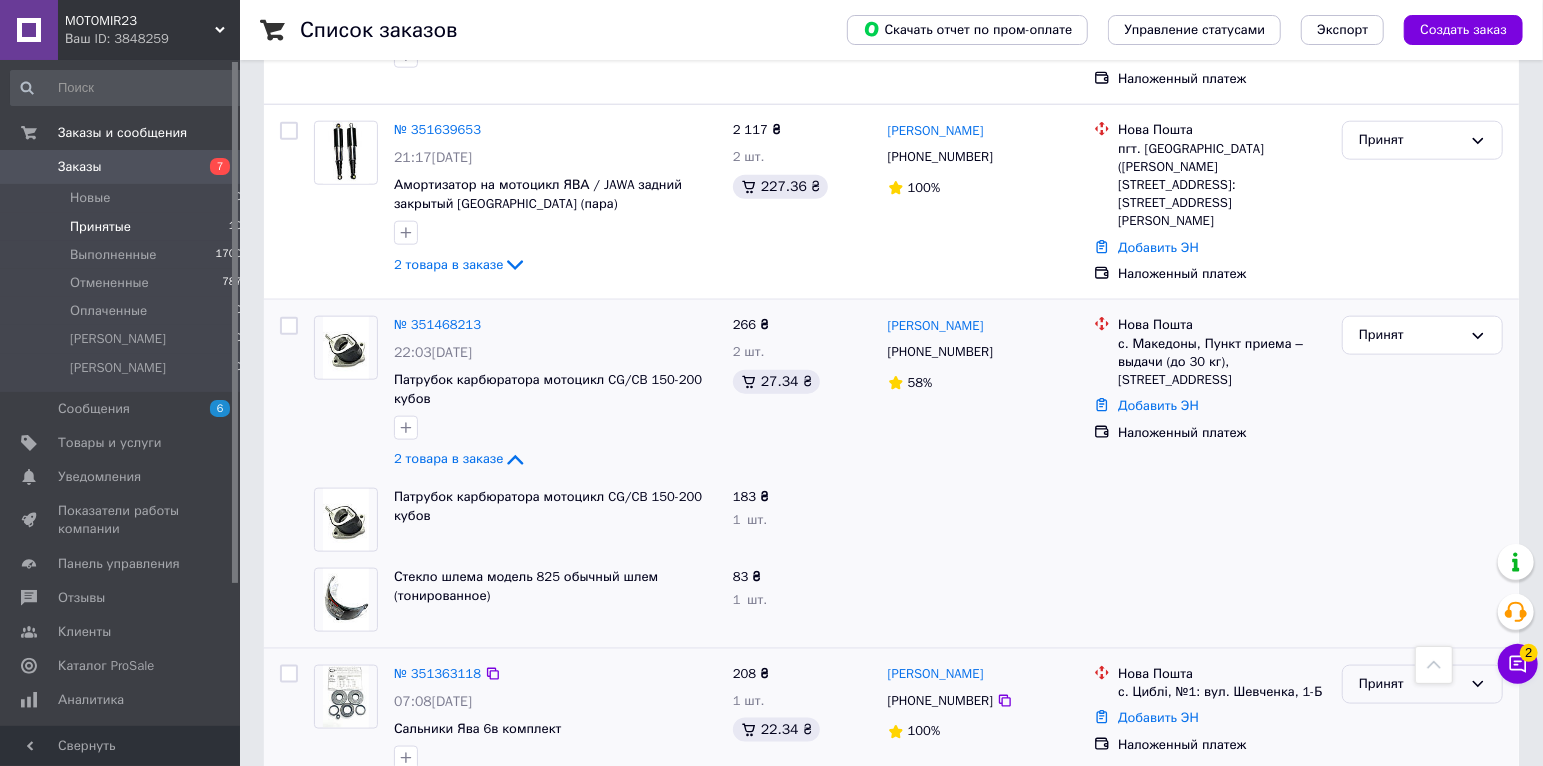 click on "Принят" at bounding box center [1422, 684] 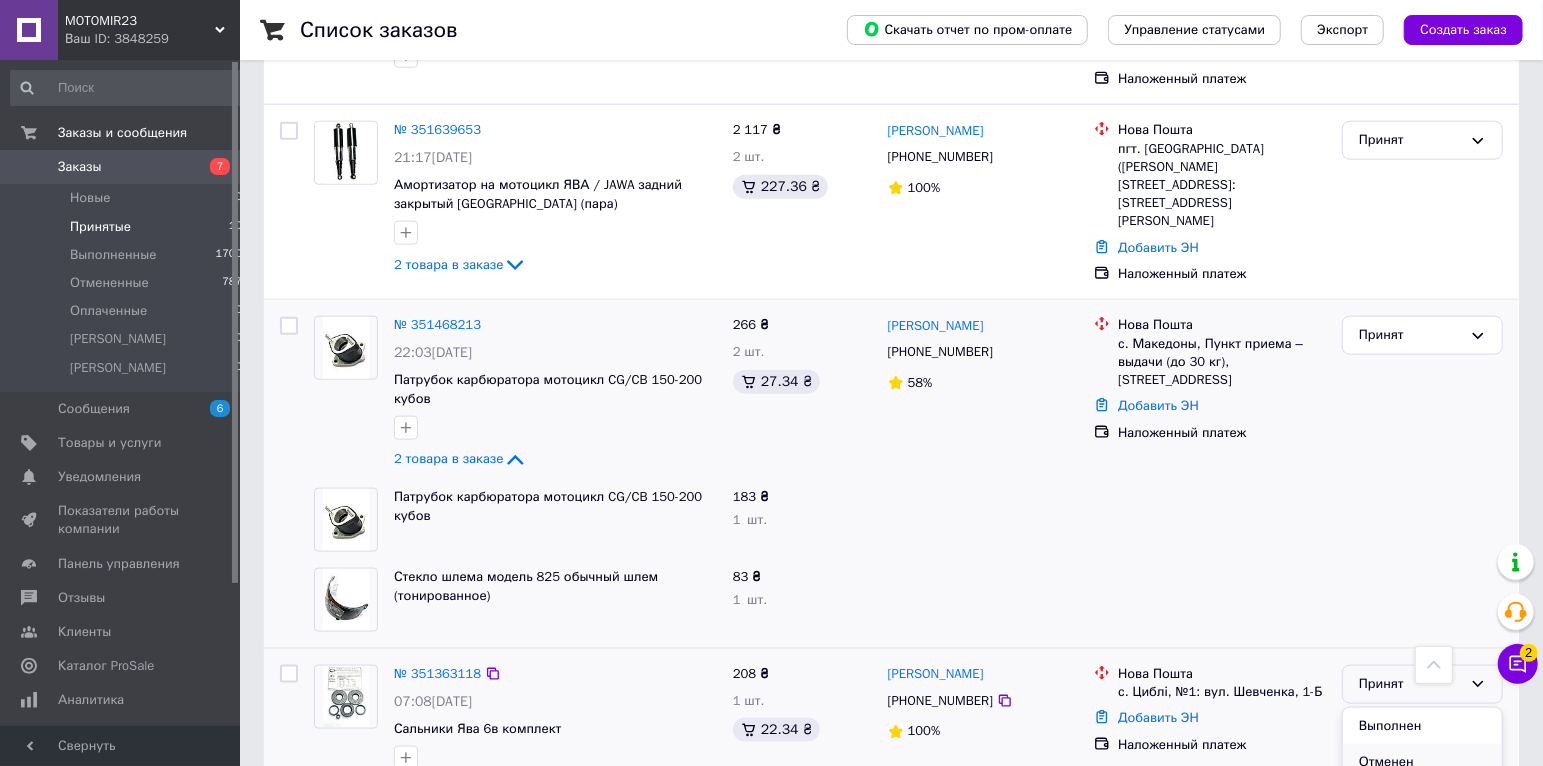click on "Отменен" at bounding box center [1422, 762] 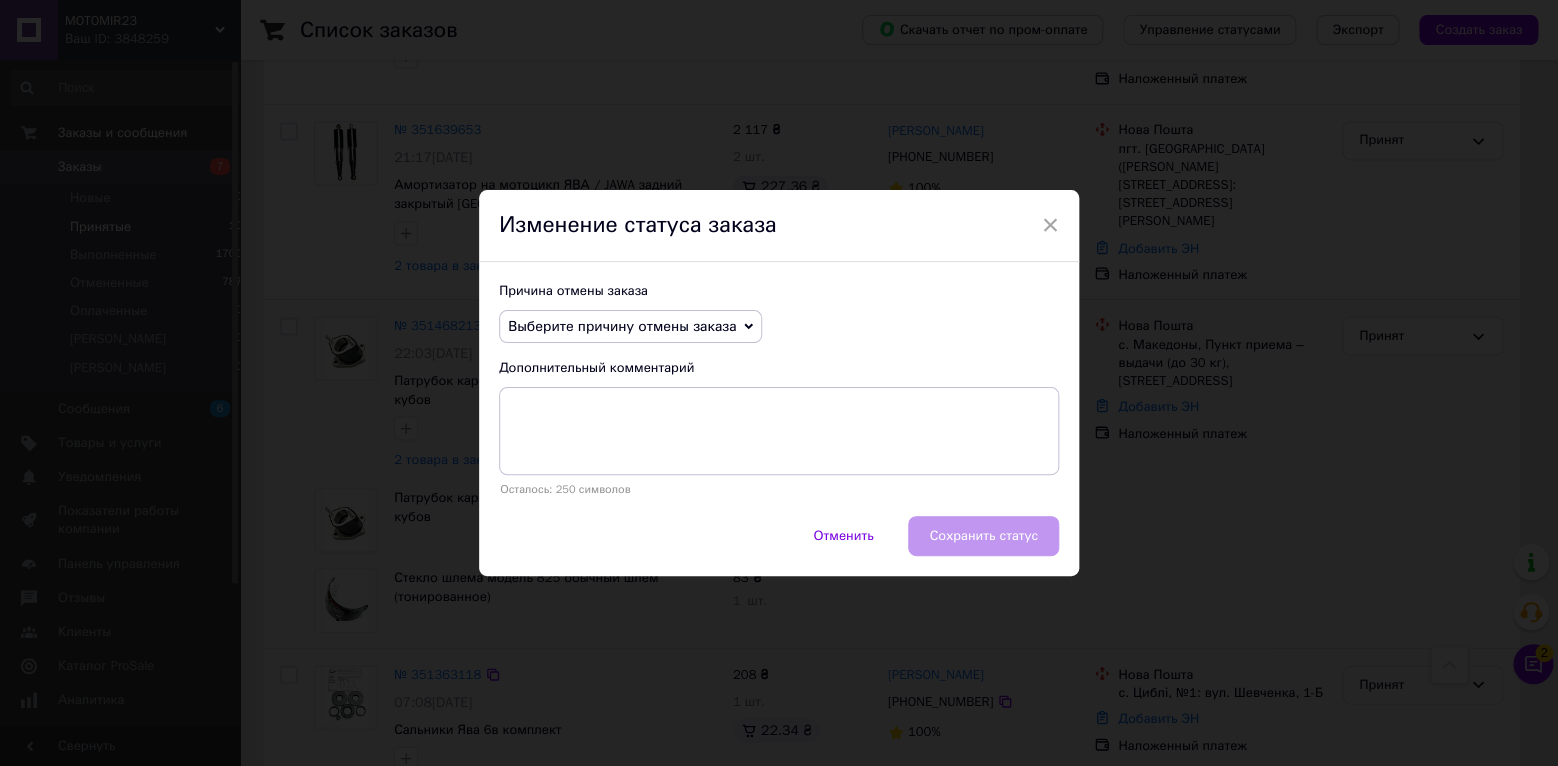 click on "Выберите причину отмены заказа" at bounding box center (622, 326) 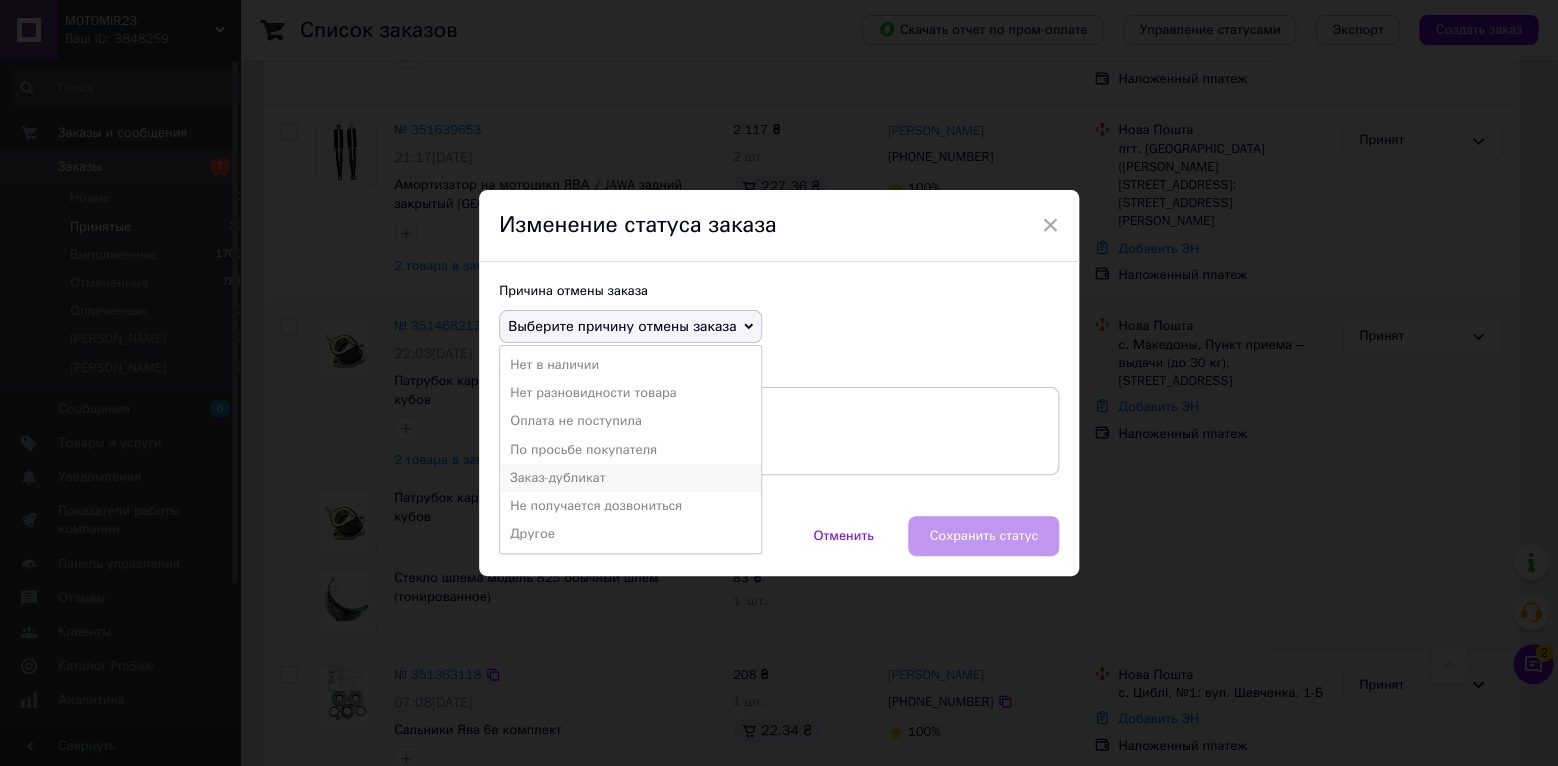 click on "Заказ-дубликат" at bounding box center [630, 478] 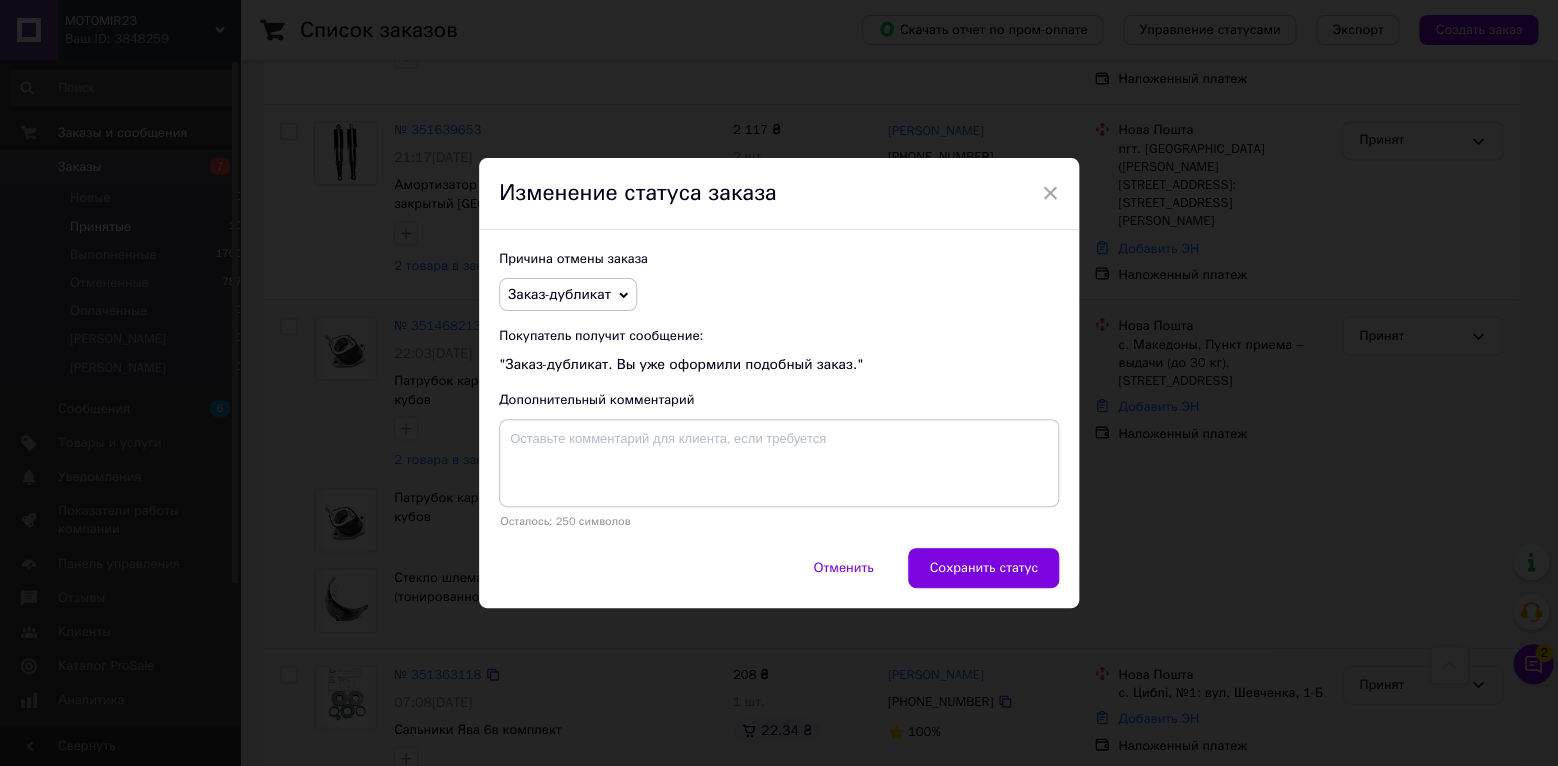 click on "Отменить   Сохранить статус" at bounding box center (779, 578) 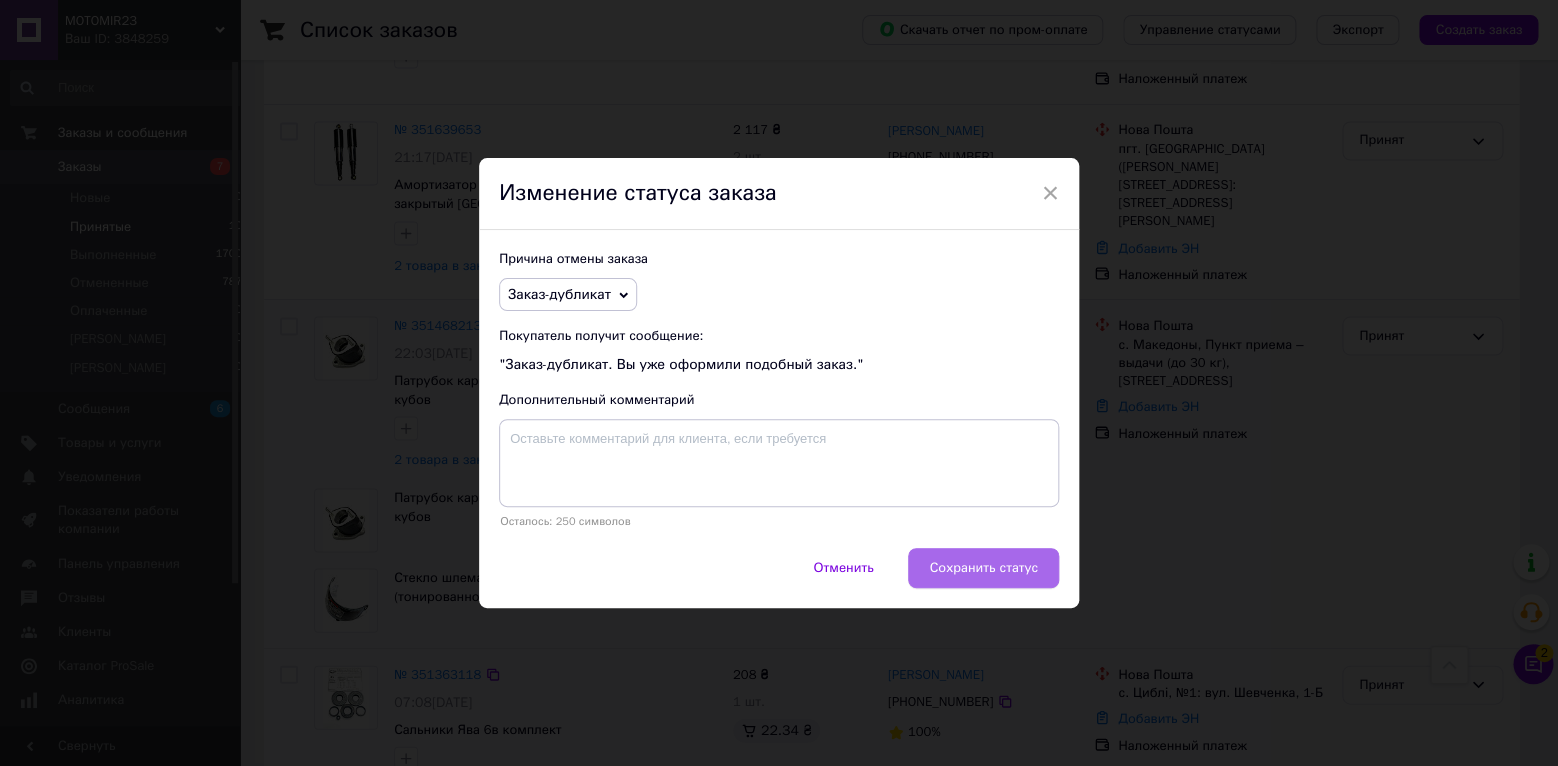 click on "Сохранить статус" at bounding box center (983, 568) 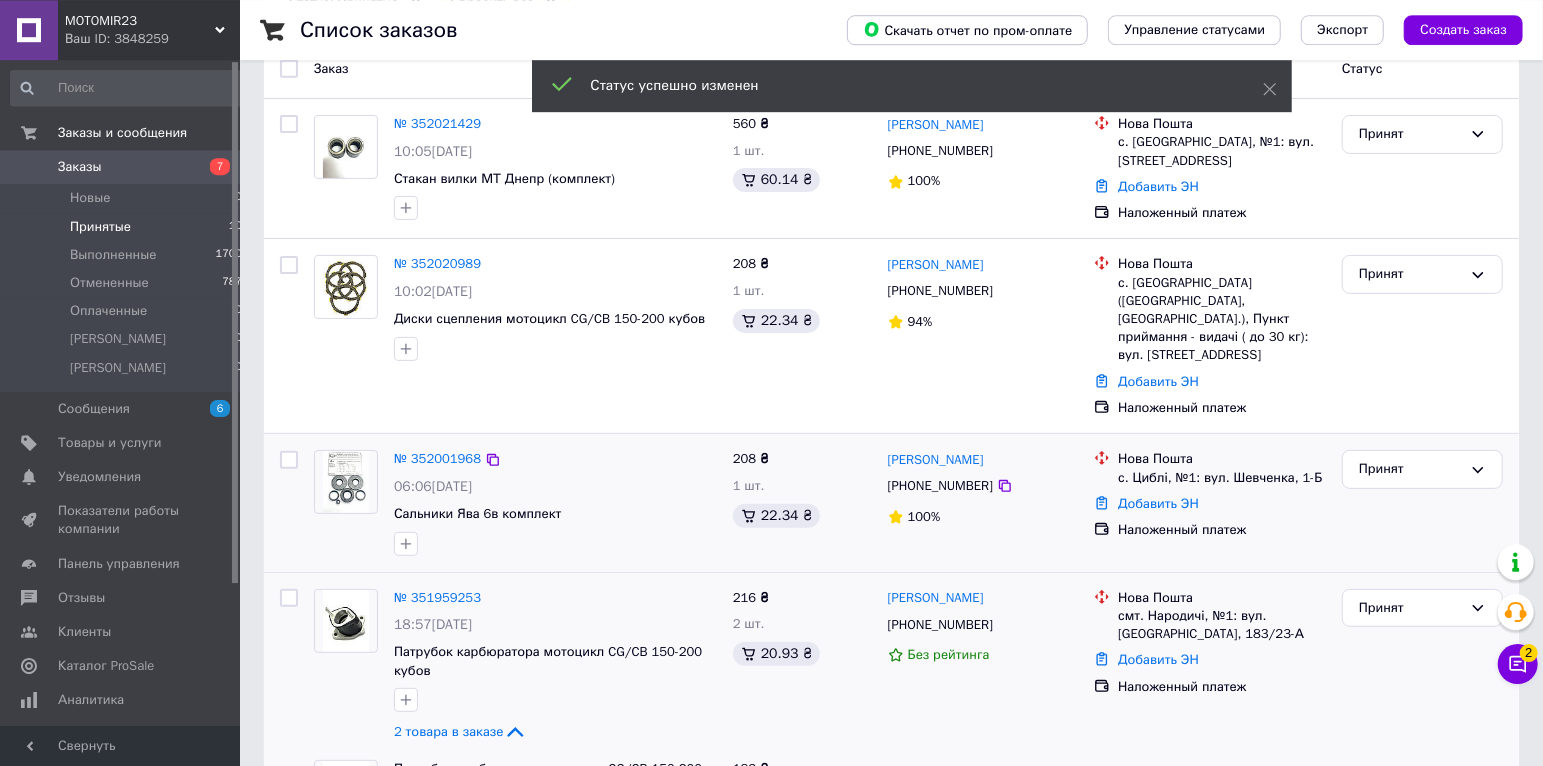 scroll, scrollTop: 164, scrollLeft: 0, axis: vertical 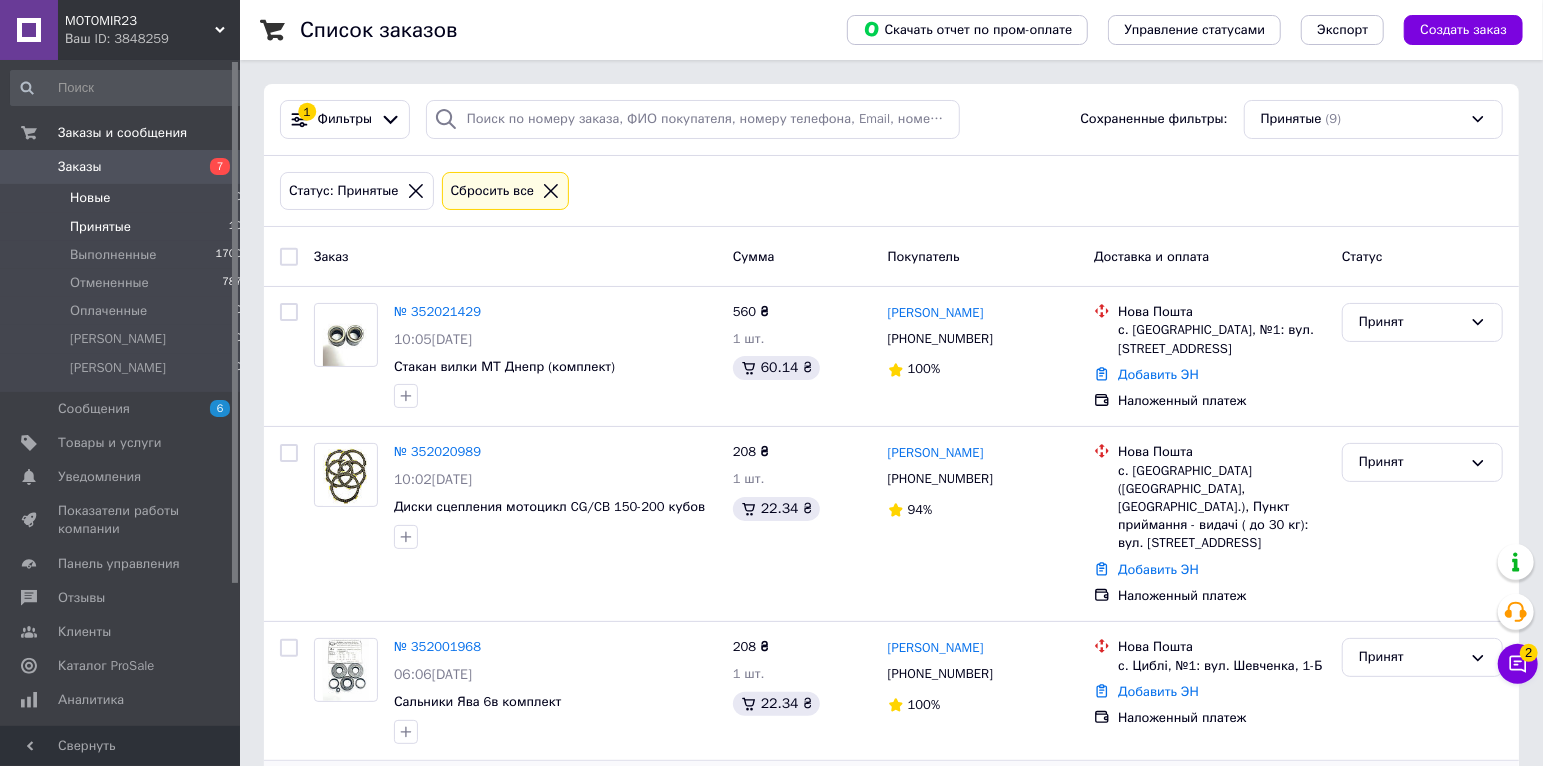 click on "Новые 0" at bounding box center (127, 198) 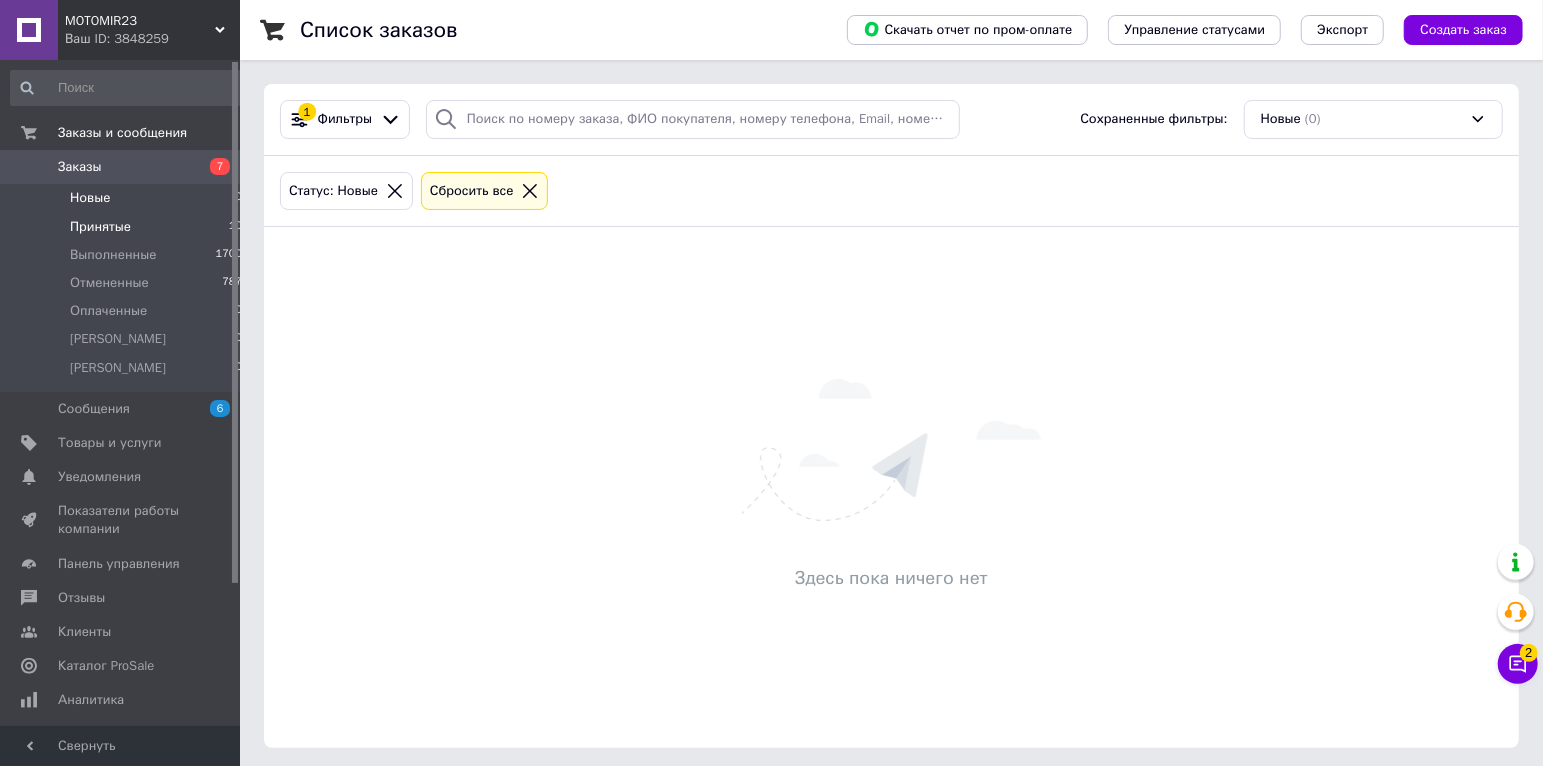 click on "Принятые 10" at bounding box center (127, 227) 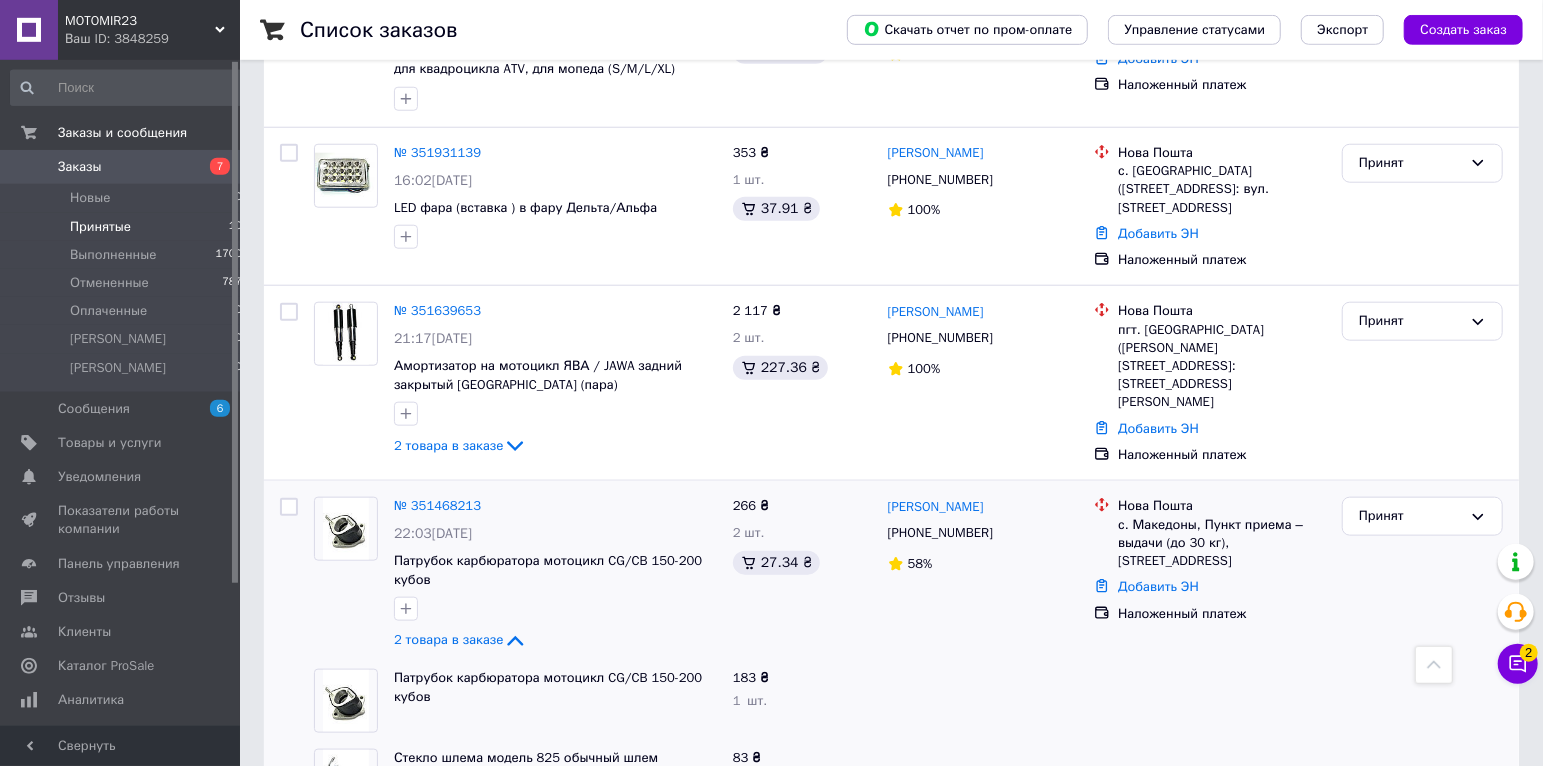 scroll, scrollTop: 1155, scrollLeft: 0, axis: vertical 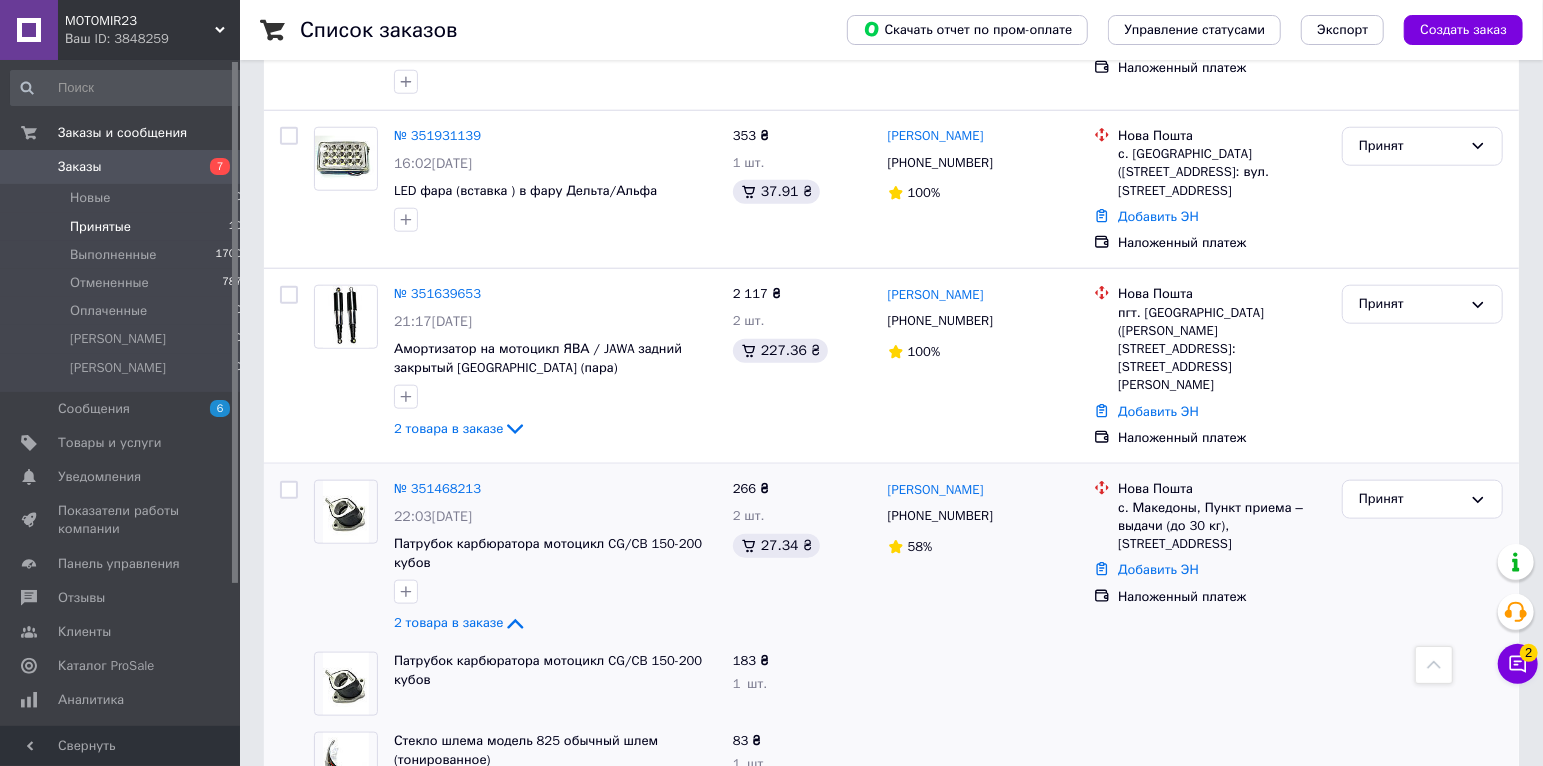 click on "Заказы" at bounding box center [121, 167] 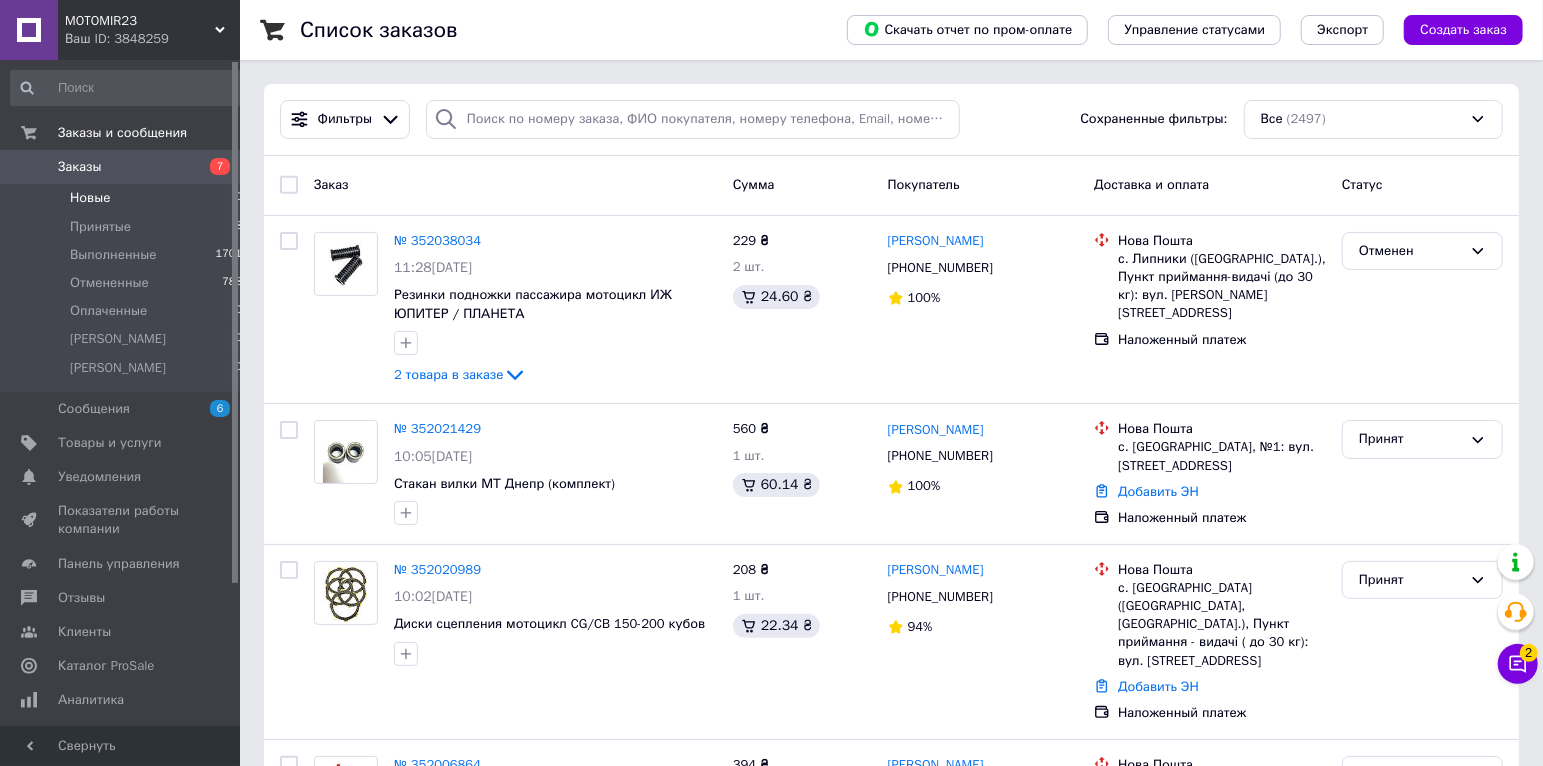 click on "Новые 0" at bounding box center [127, 198] 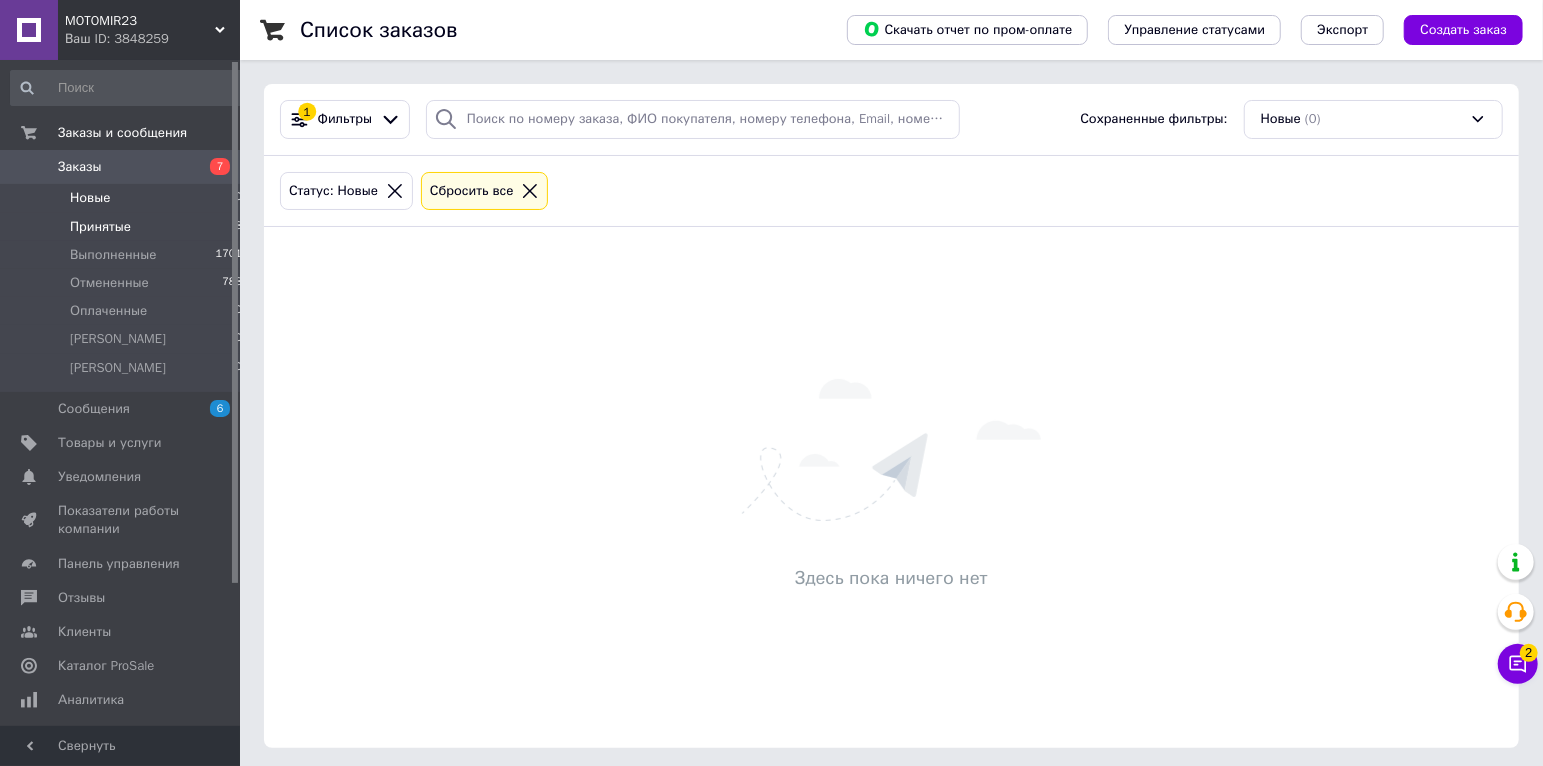 click on "Принятые 8" at bounding box center (127, 227) 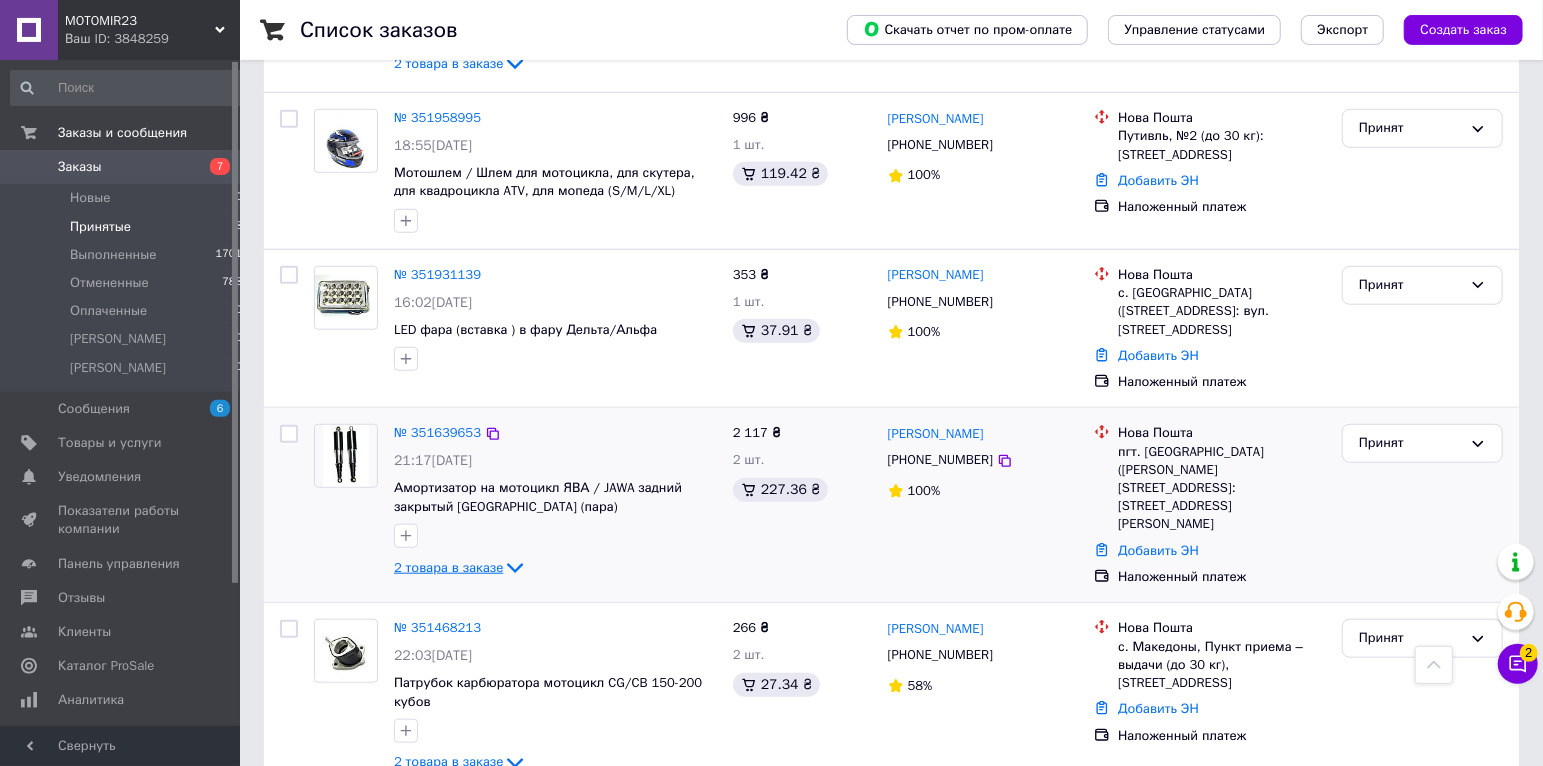 scroll, scrollTop: 860, scrollLeft: 0, axis: vertical 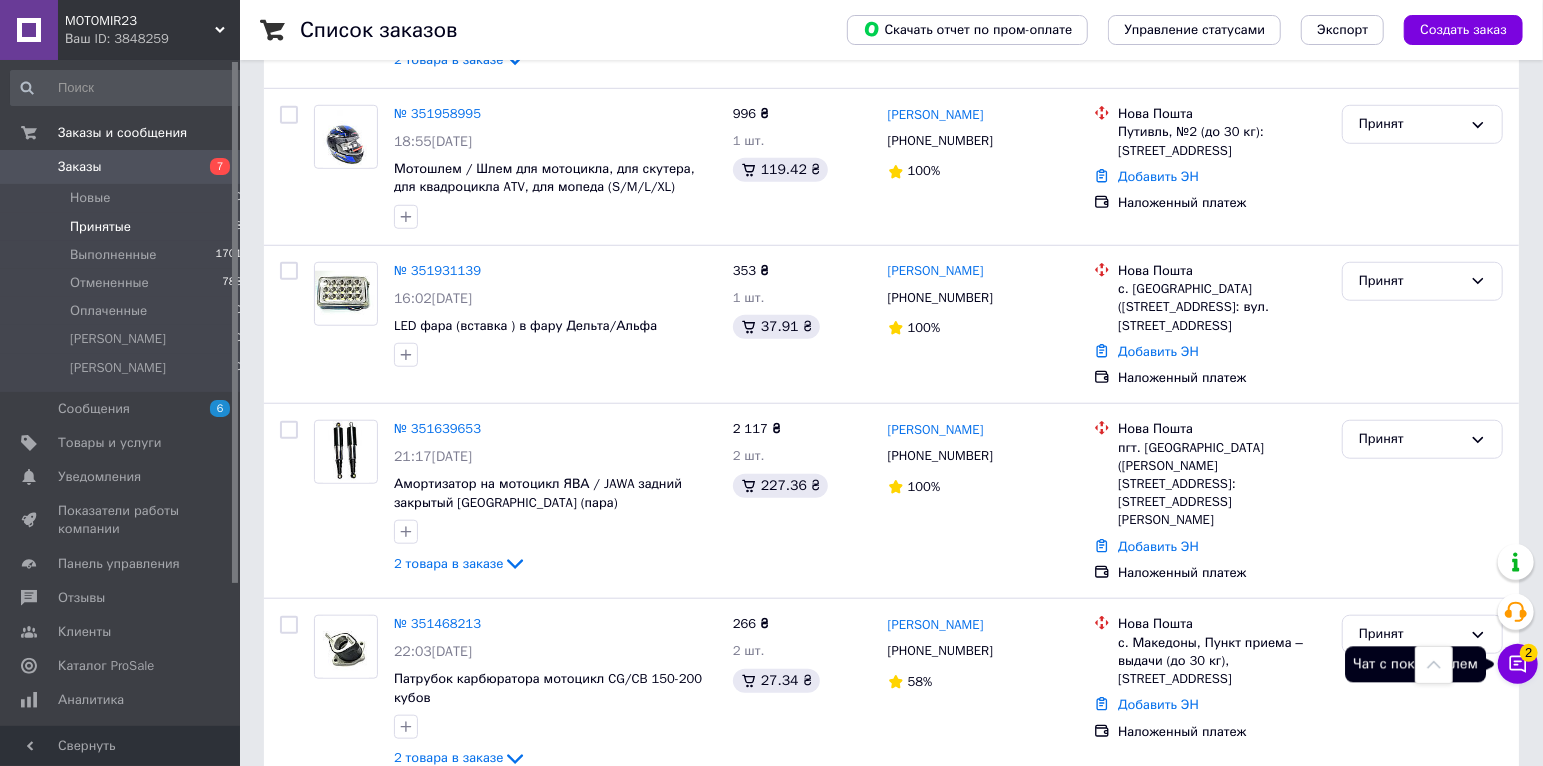 click on "Чат с покупателем 2" at bounding box center (1518, 664) 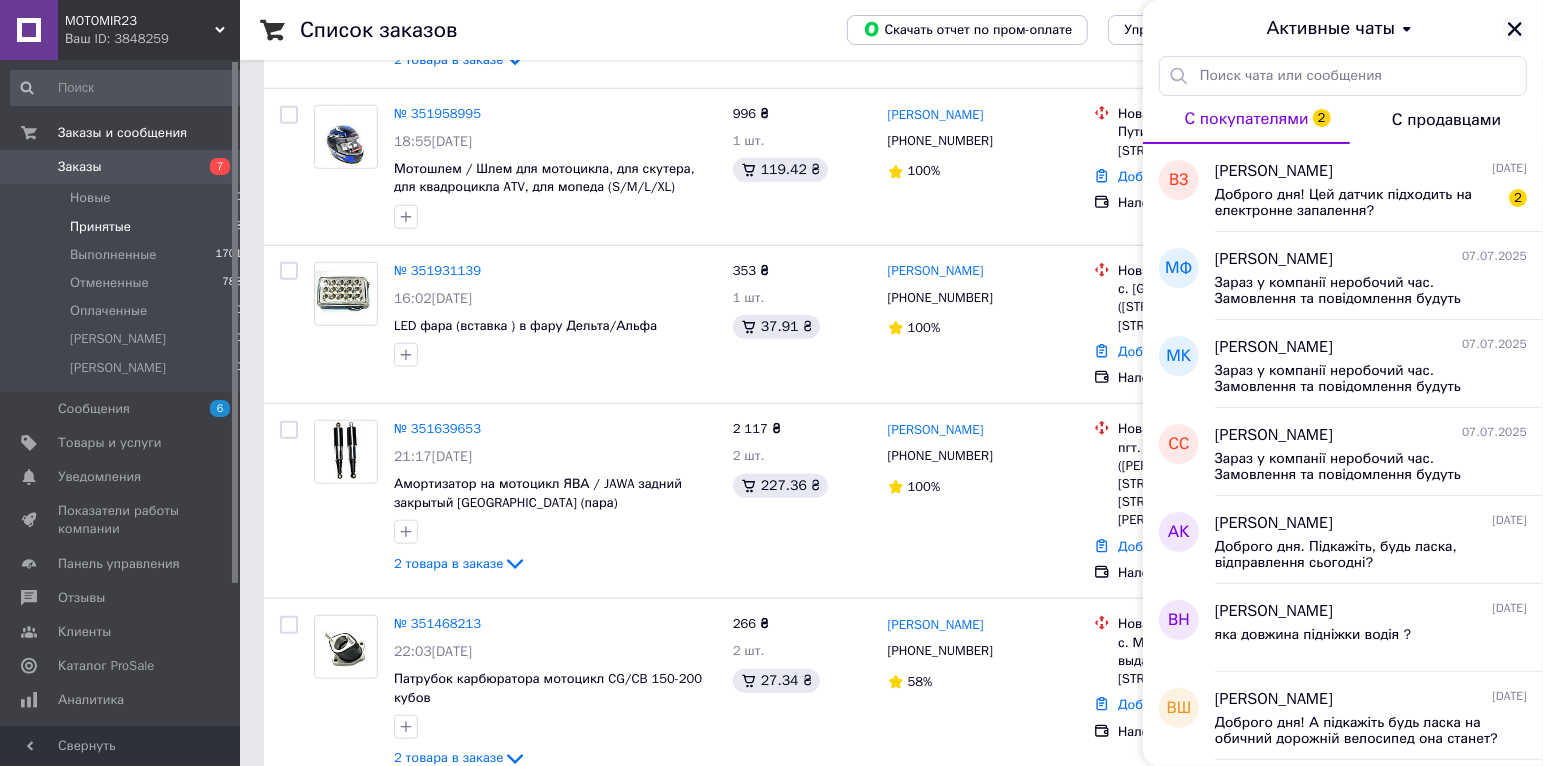 click 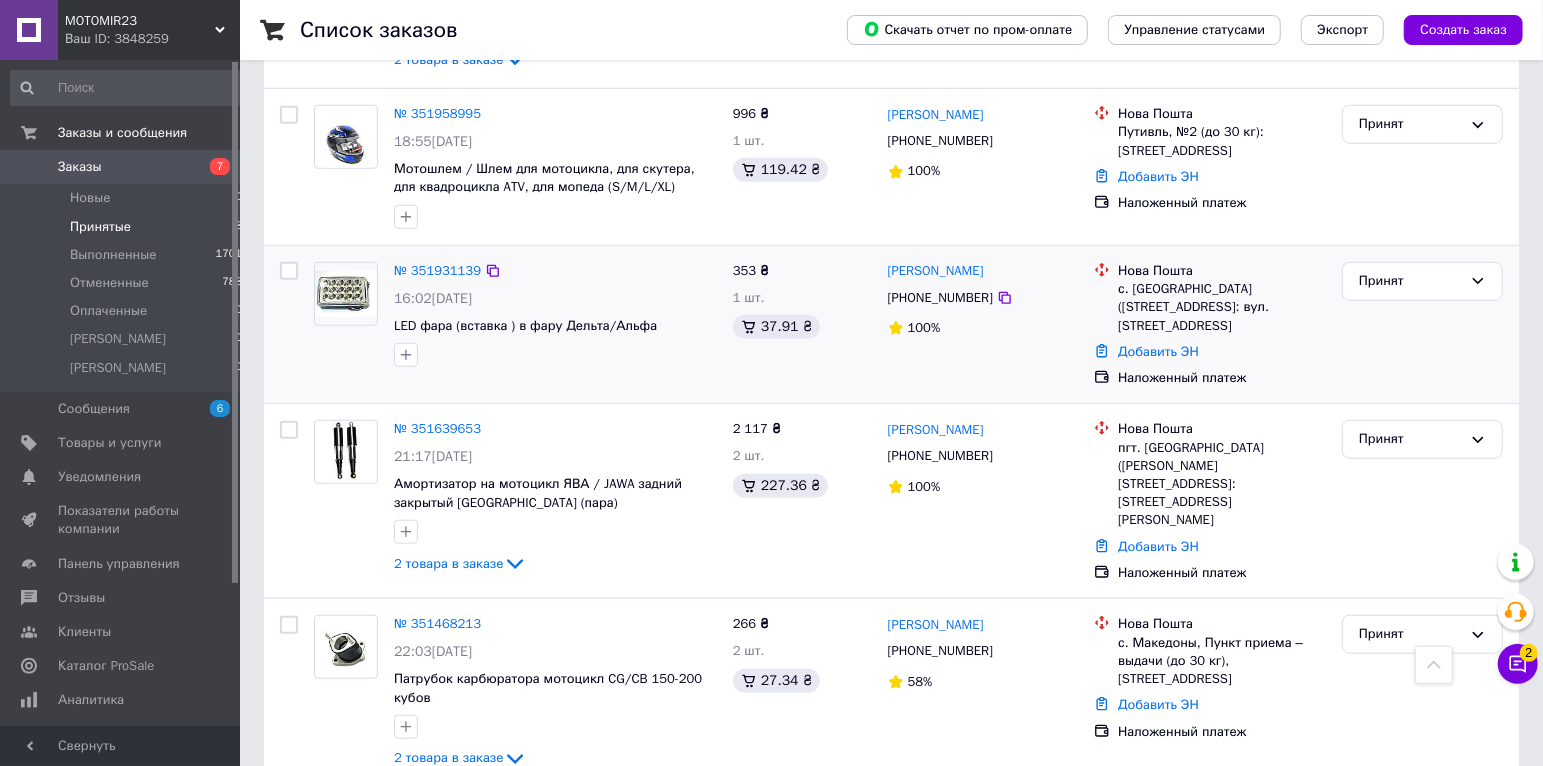 click on "№ 351931139" at bounding box center [437, 271] 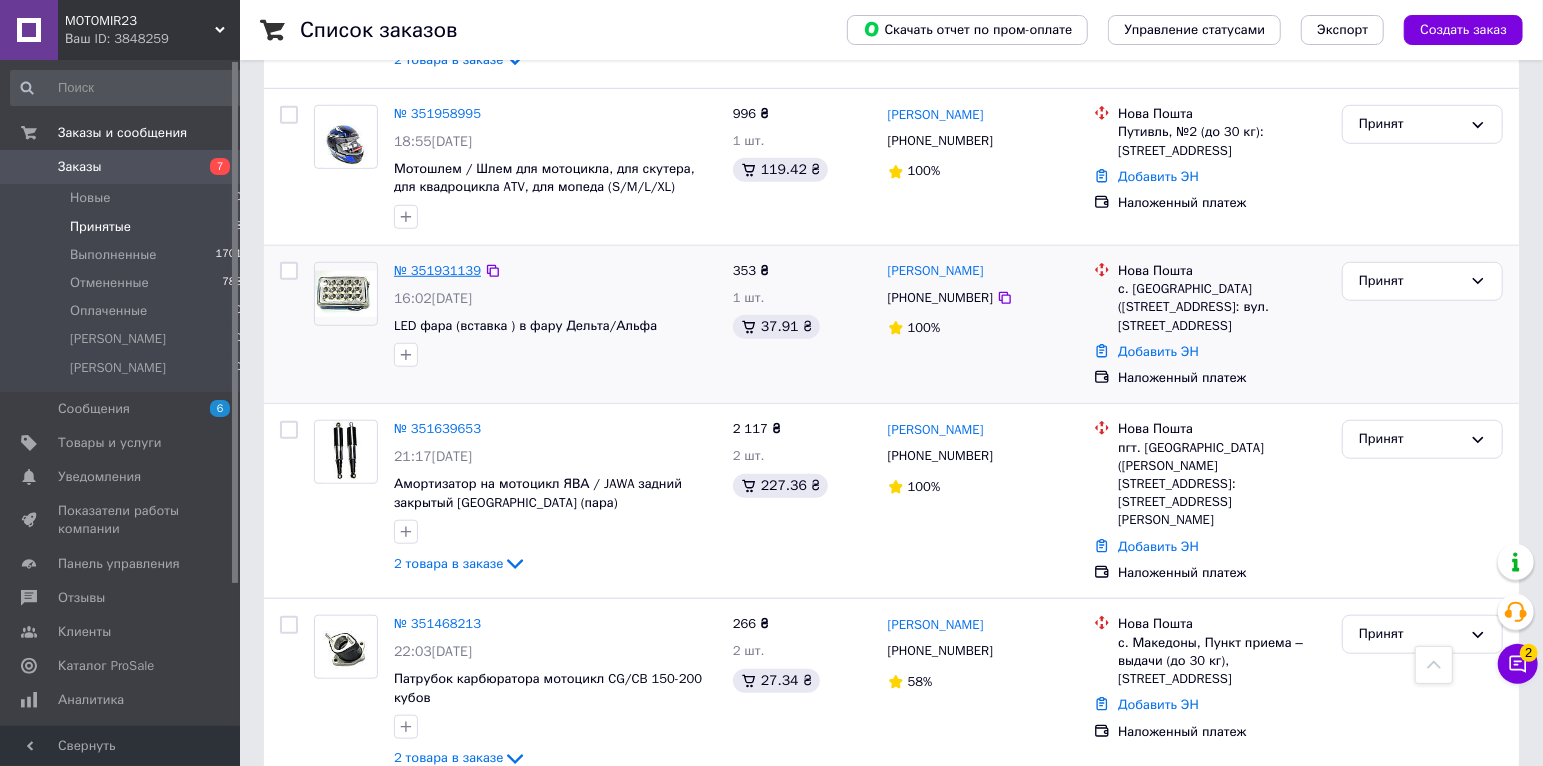 click on "№ 351931139" at bounding box center [437, 270] 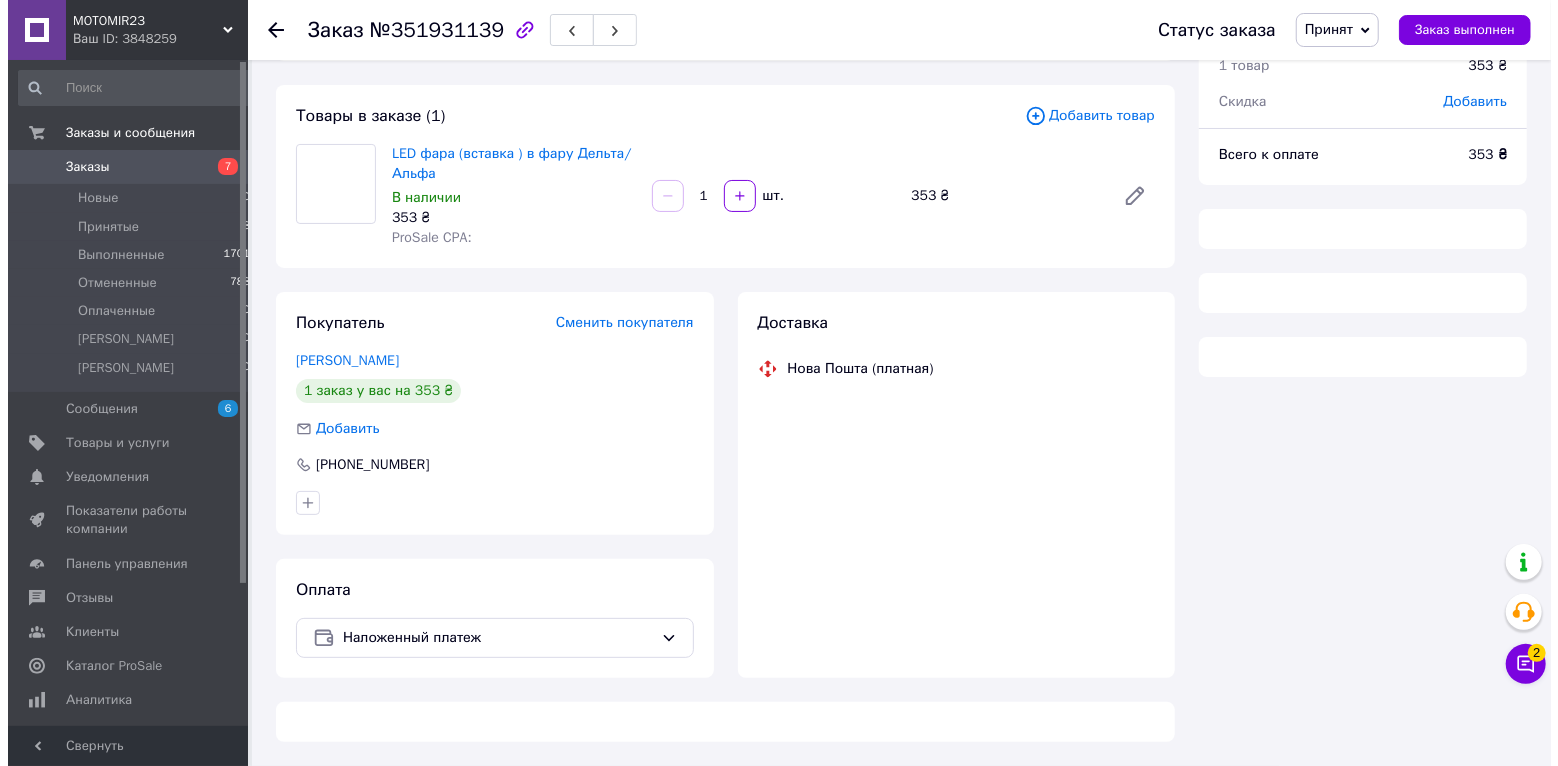 scroll, scrollTop: 87, scrollLeft: 0, axis: vertical 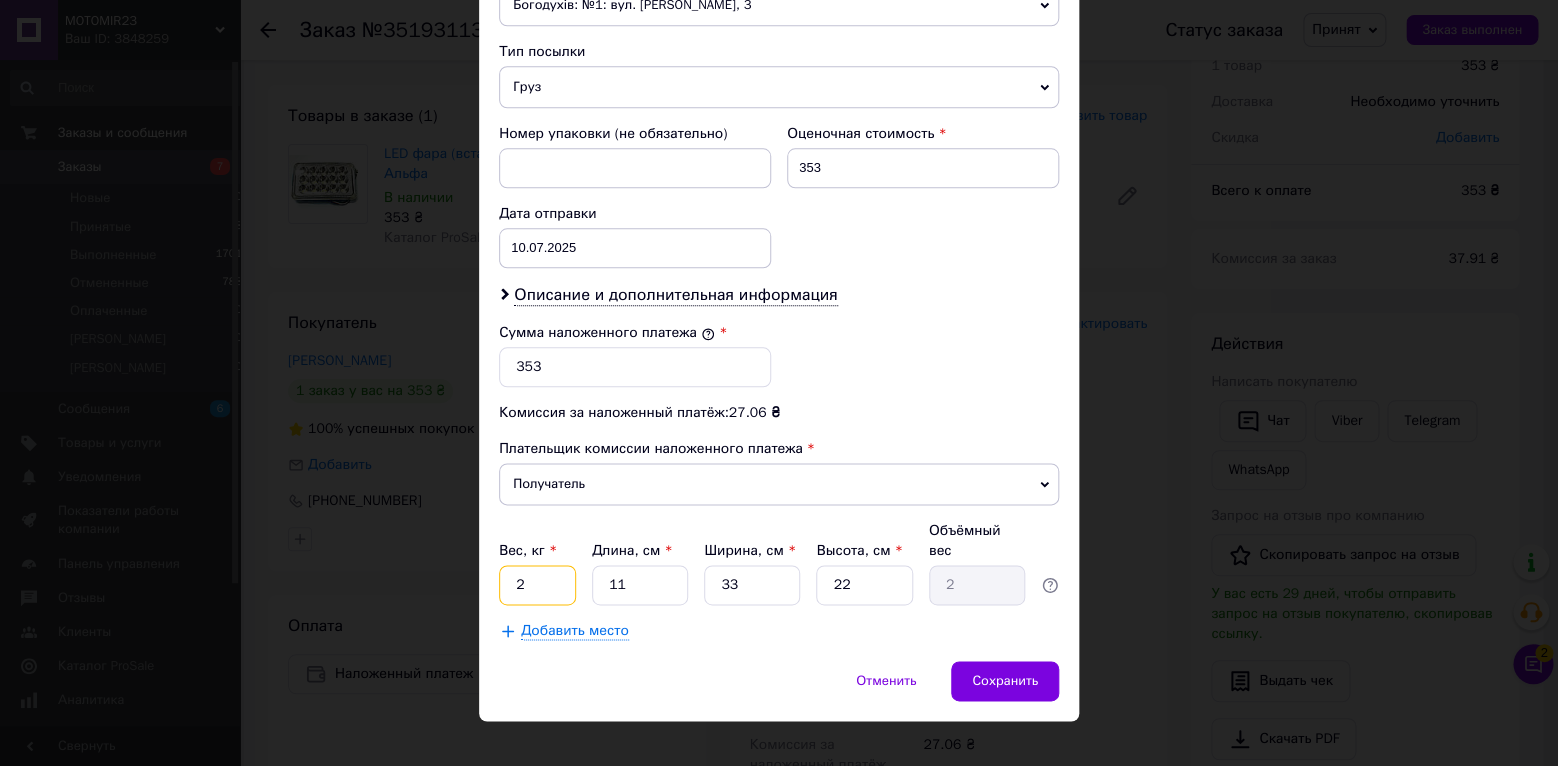 click on "2" at bounding box center [537, 585] 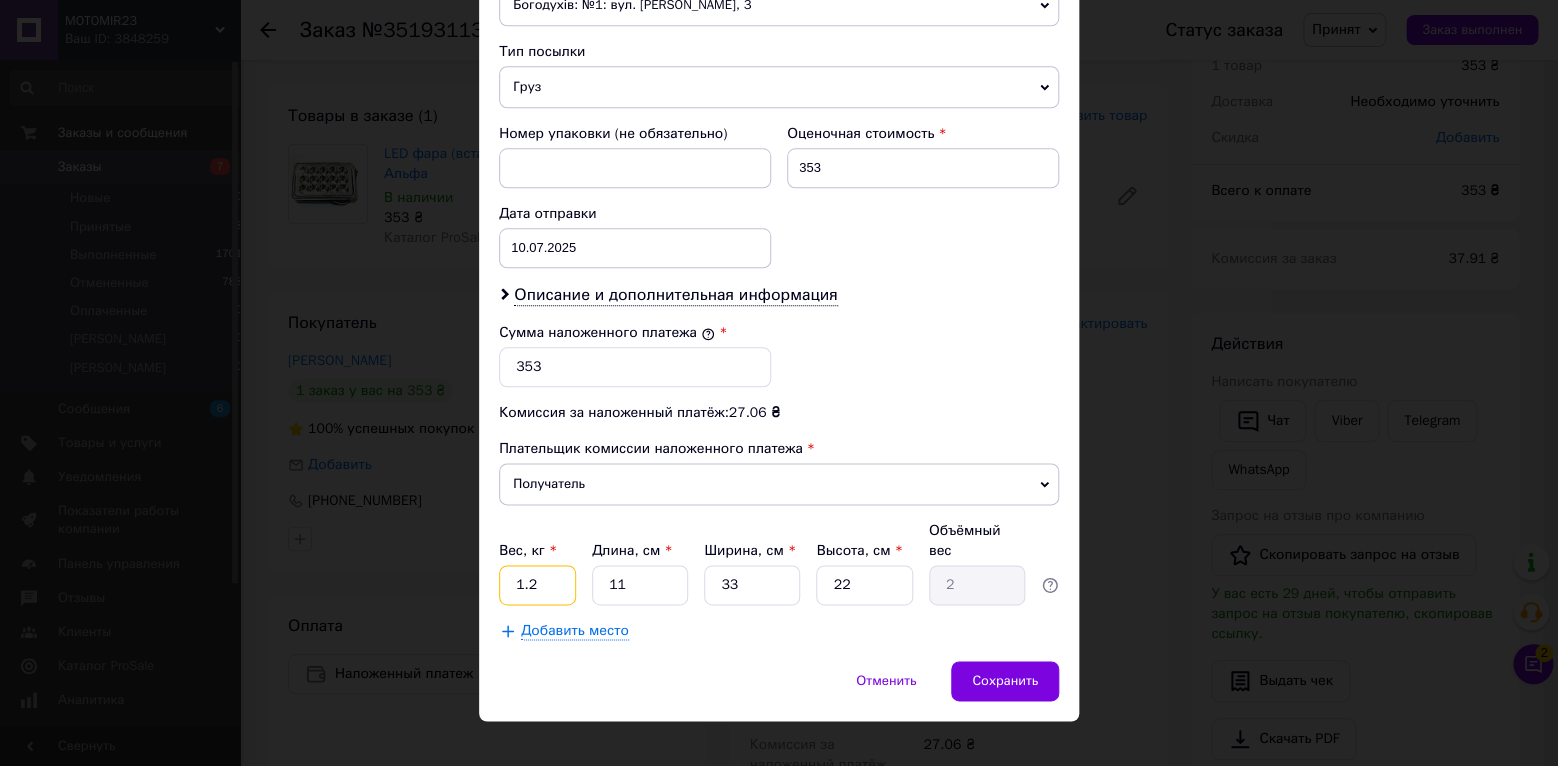 type on "1.2" 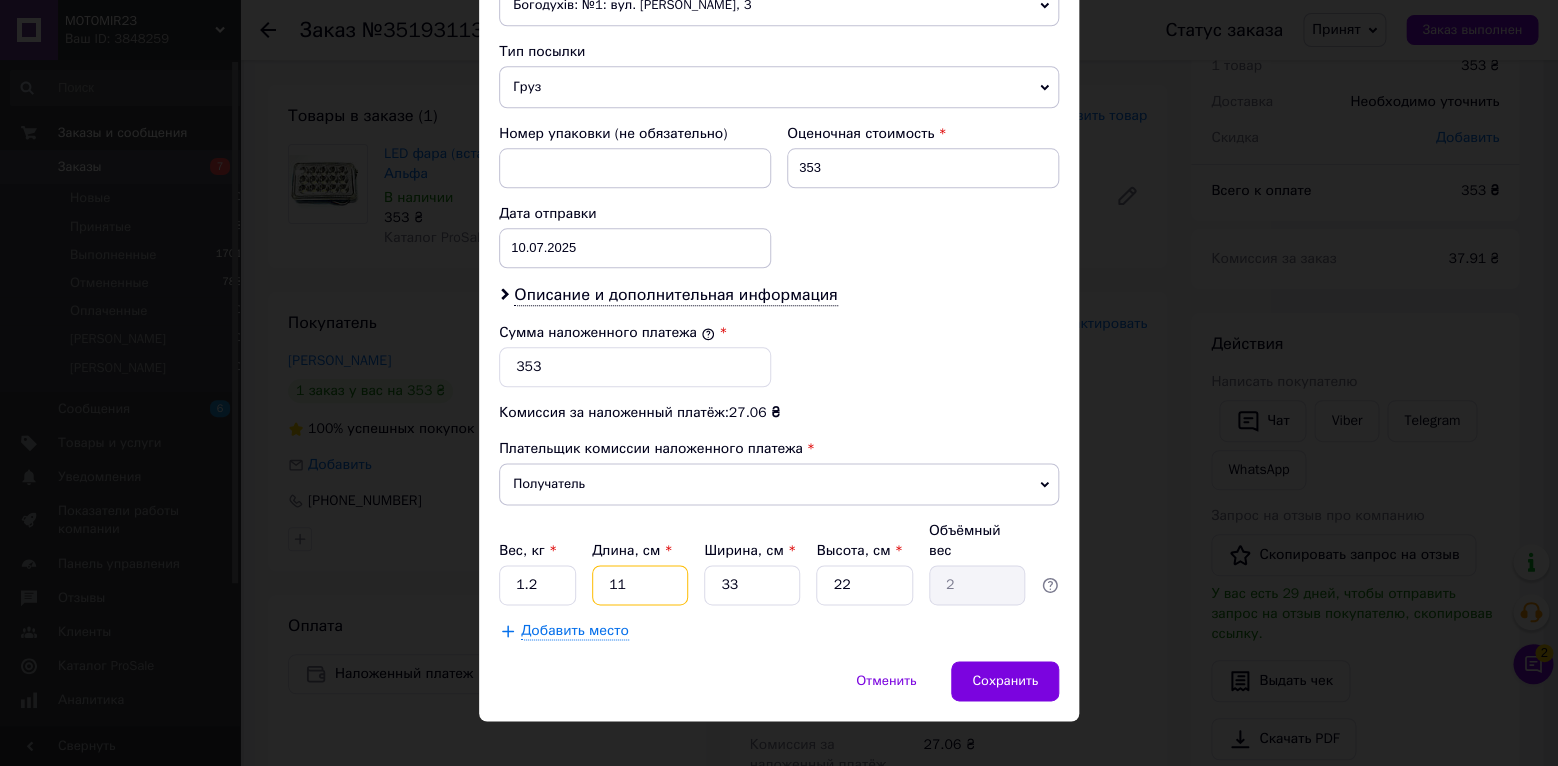 click on "11" at bounding box center (640, 585) 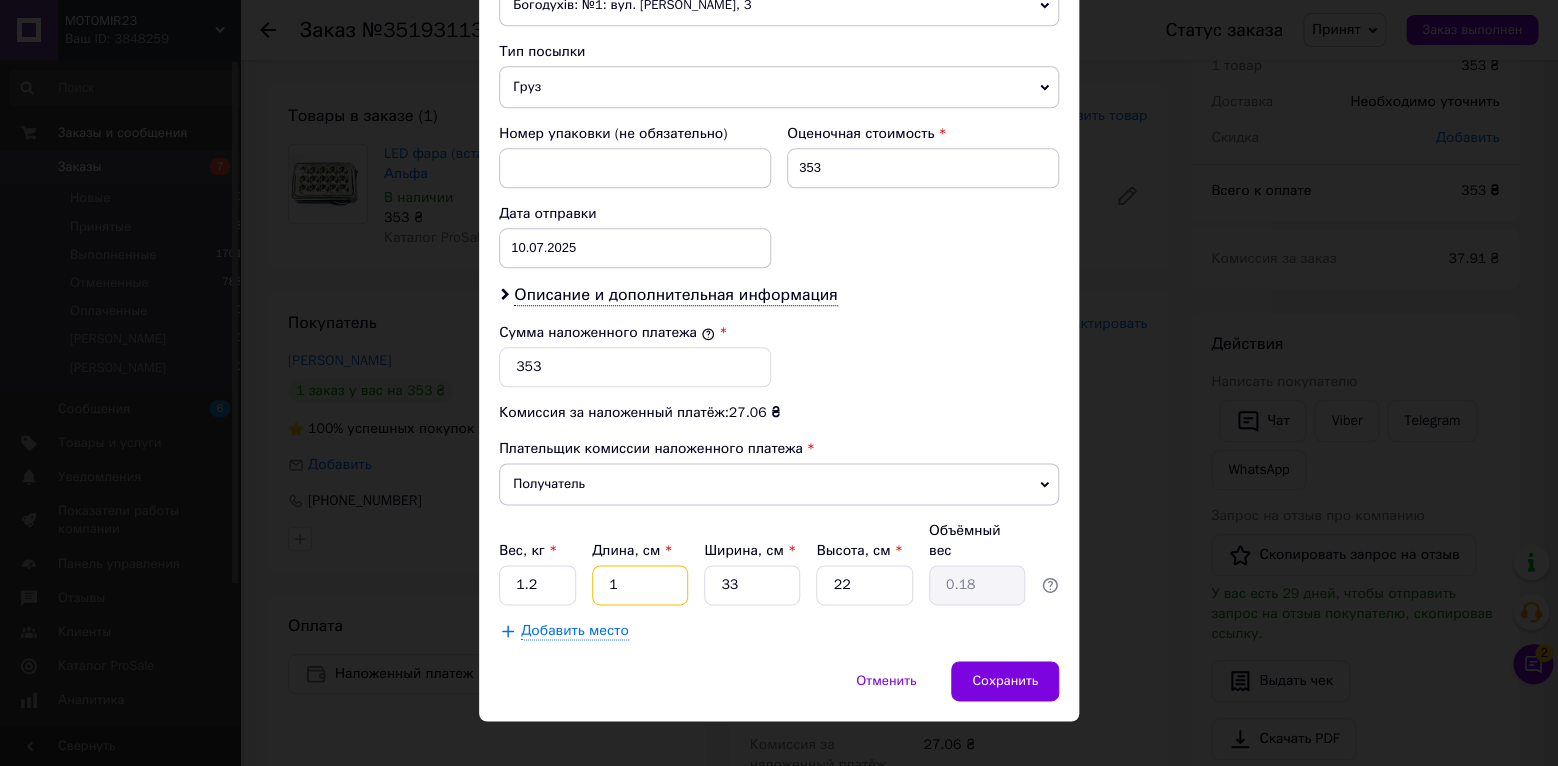 type 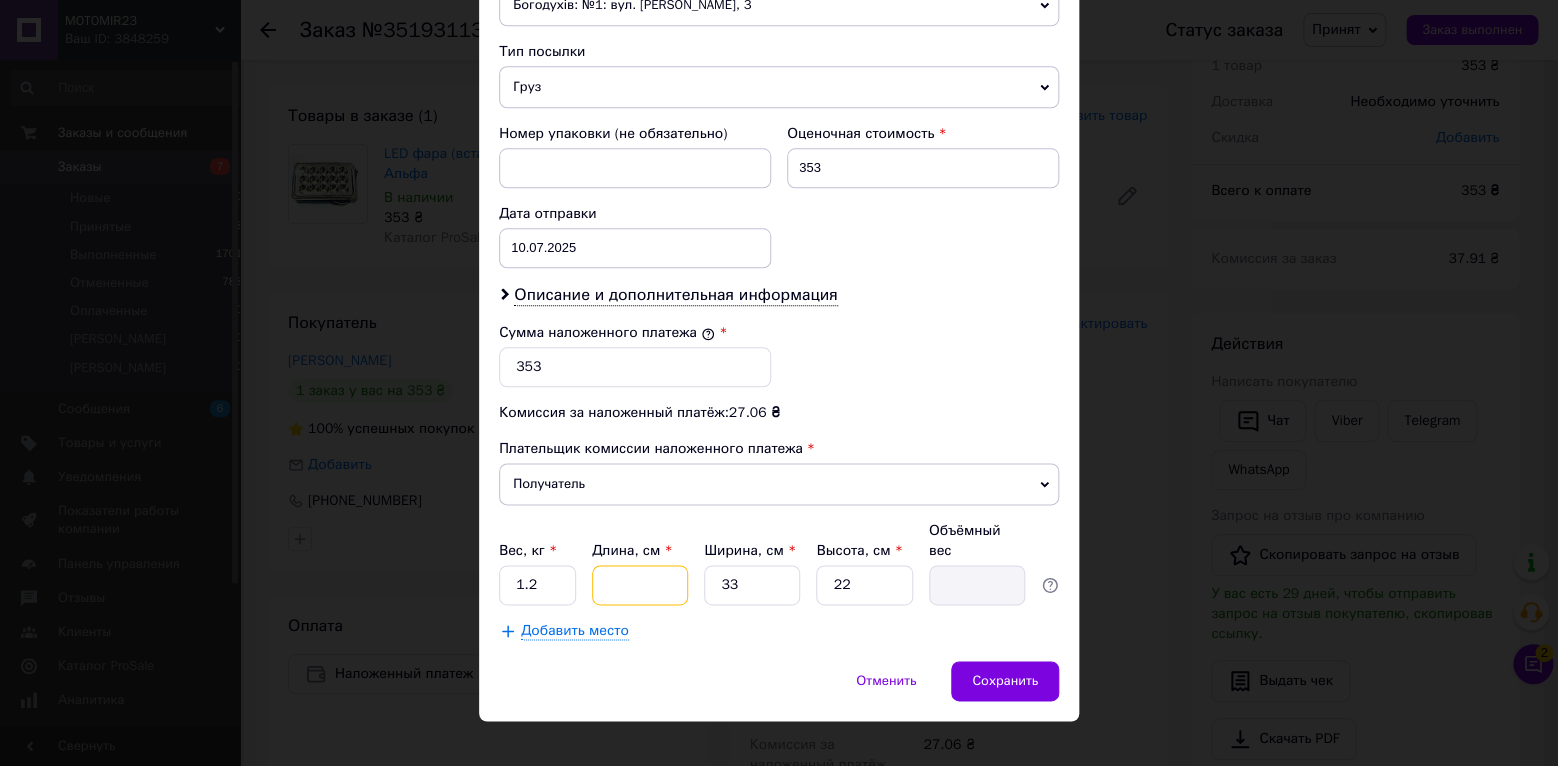 type on "2" 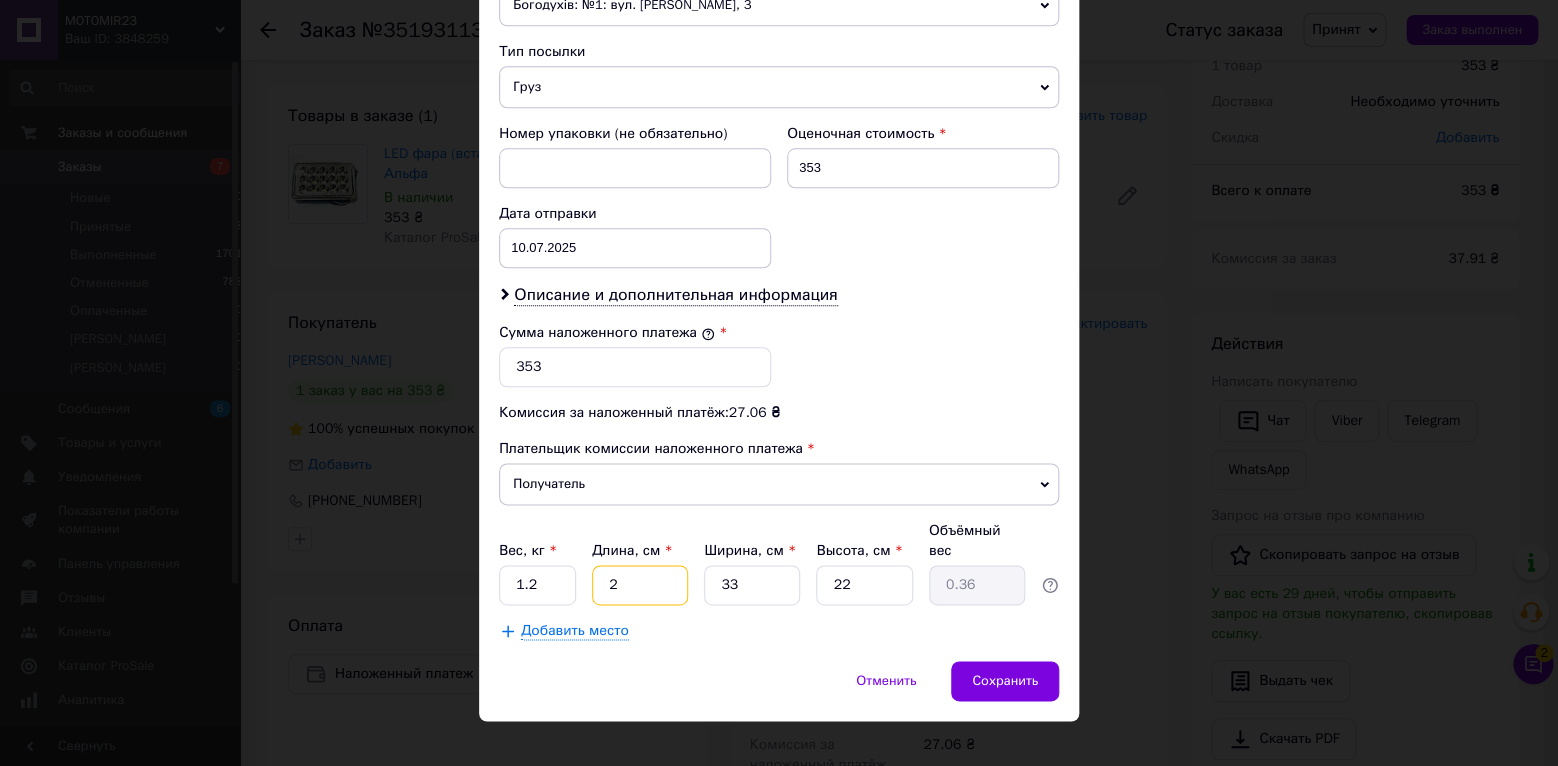 type on "20" 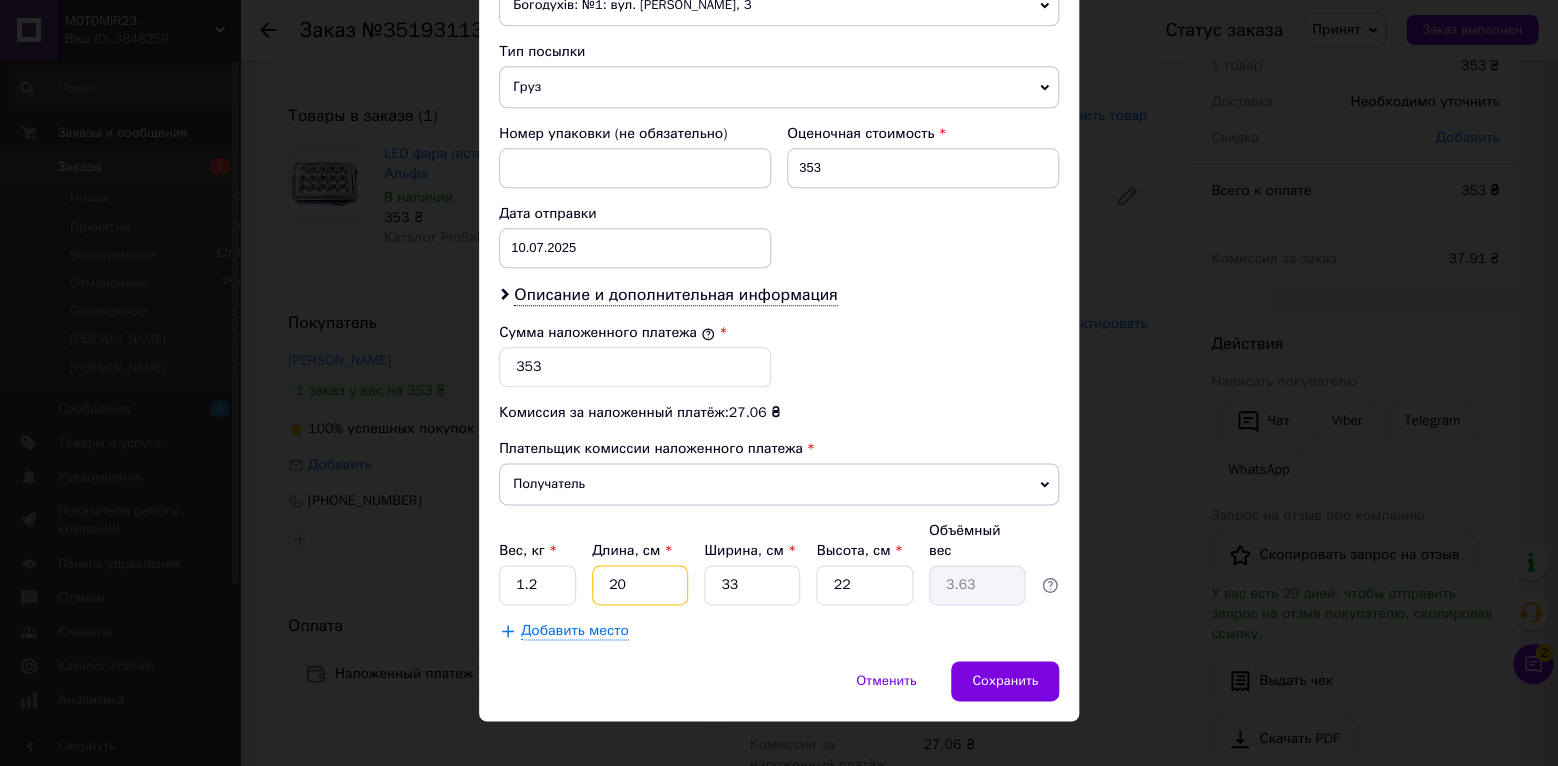 type on "20" 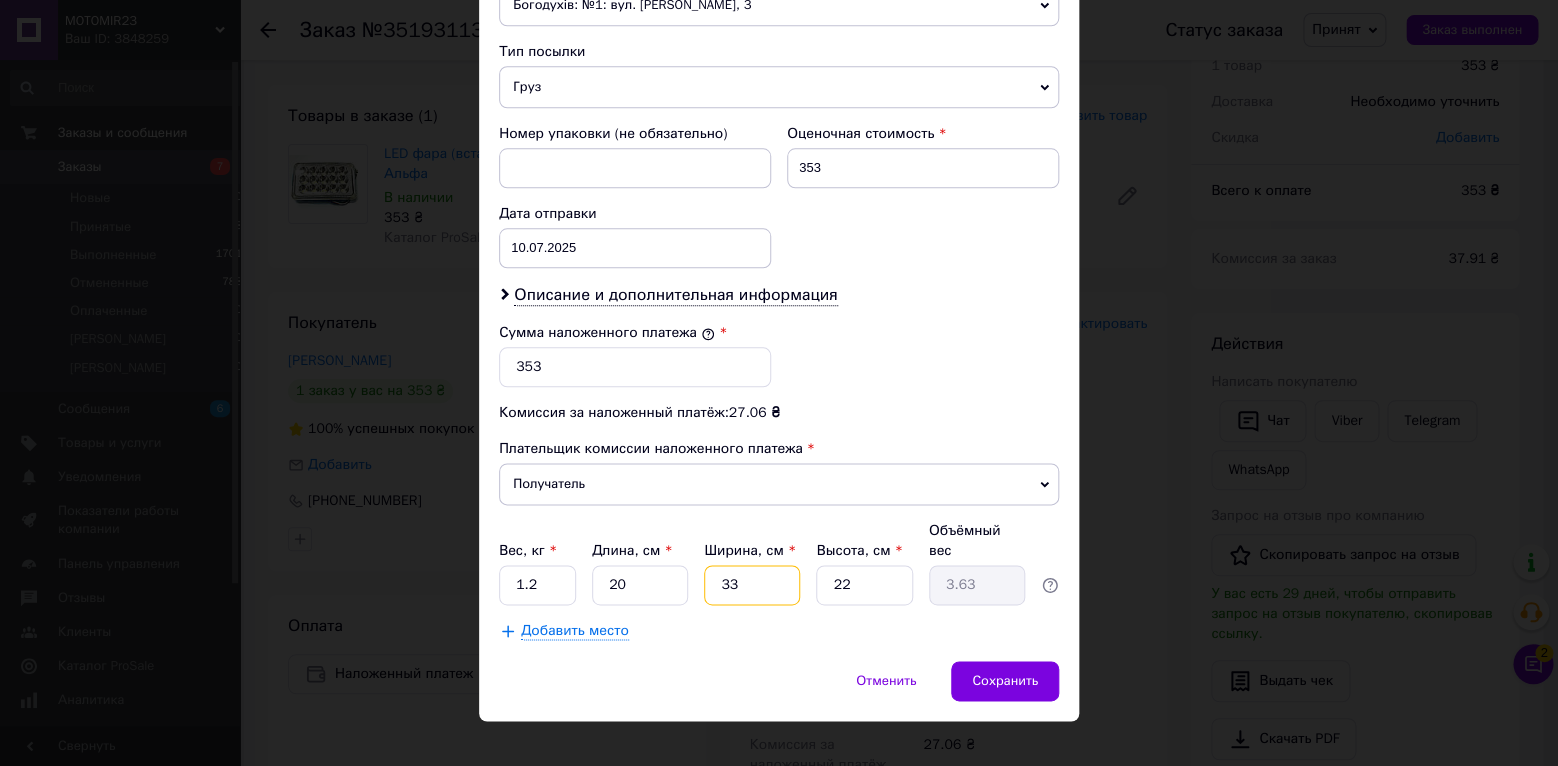 type on "3" 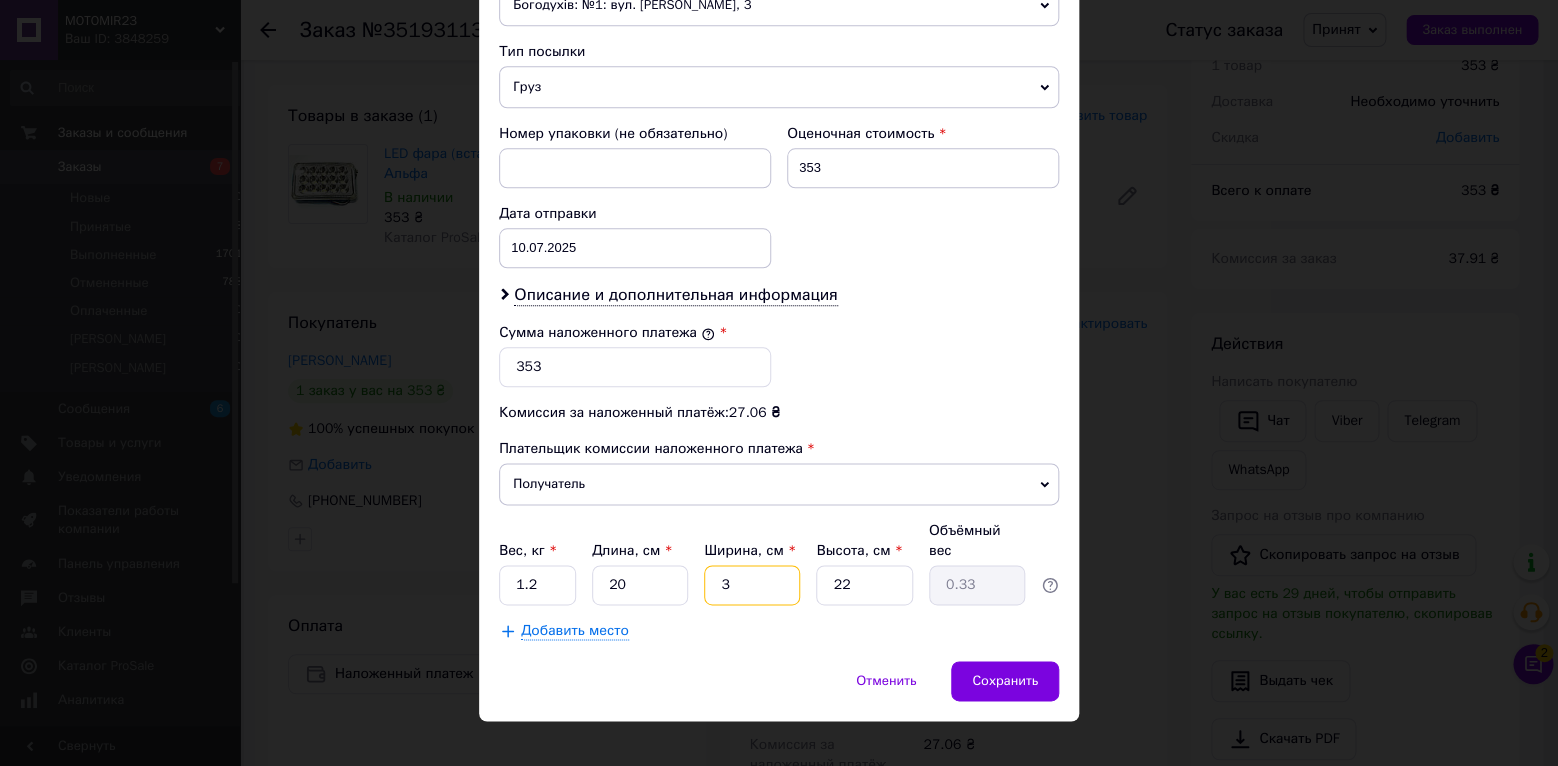 click on "3" at bounding box center [752, 585] 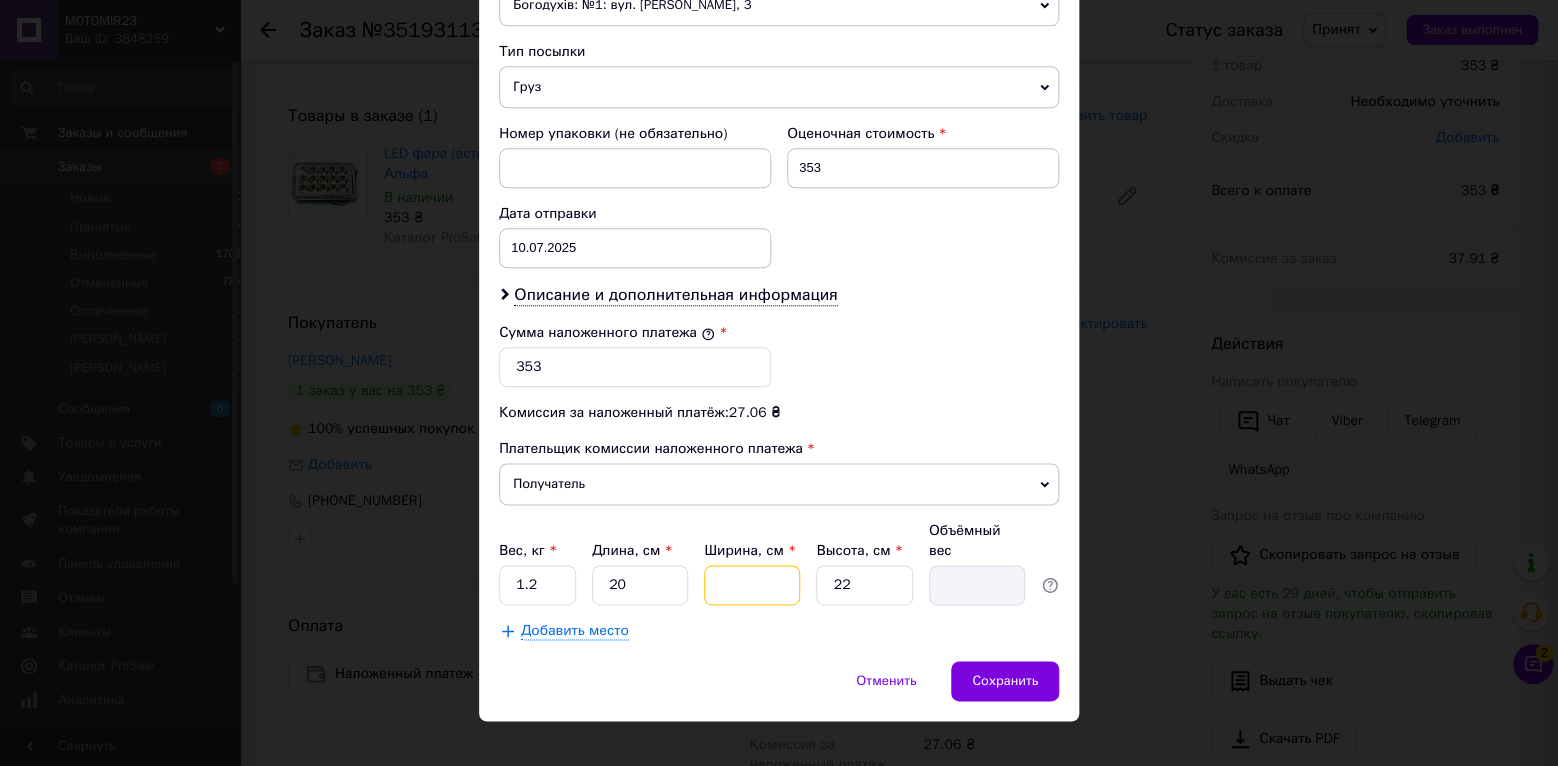 type on "1" 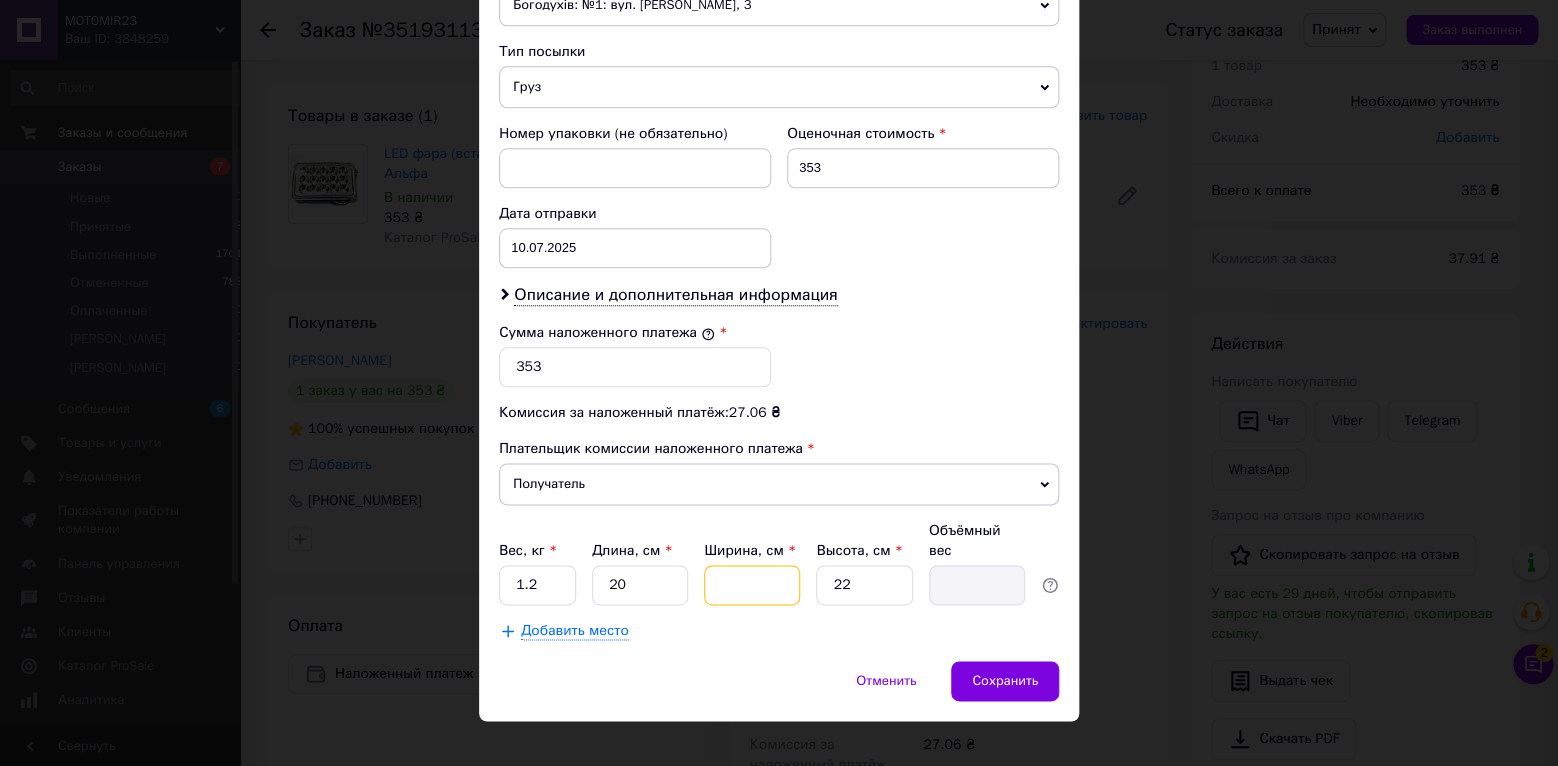 type on "0.11" 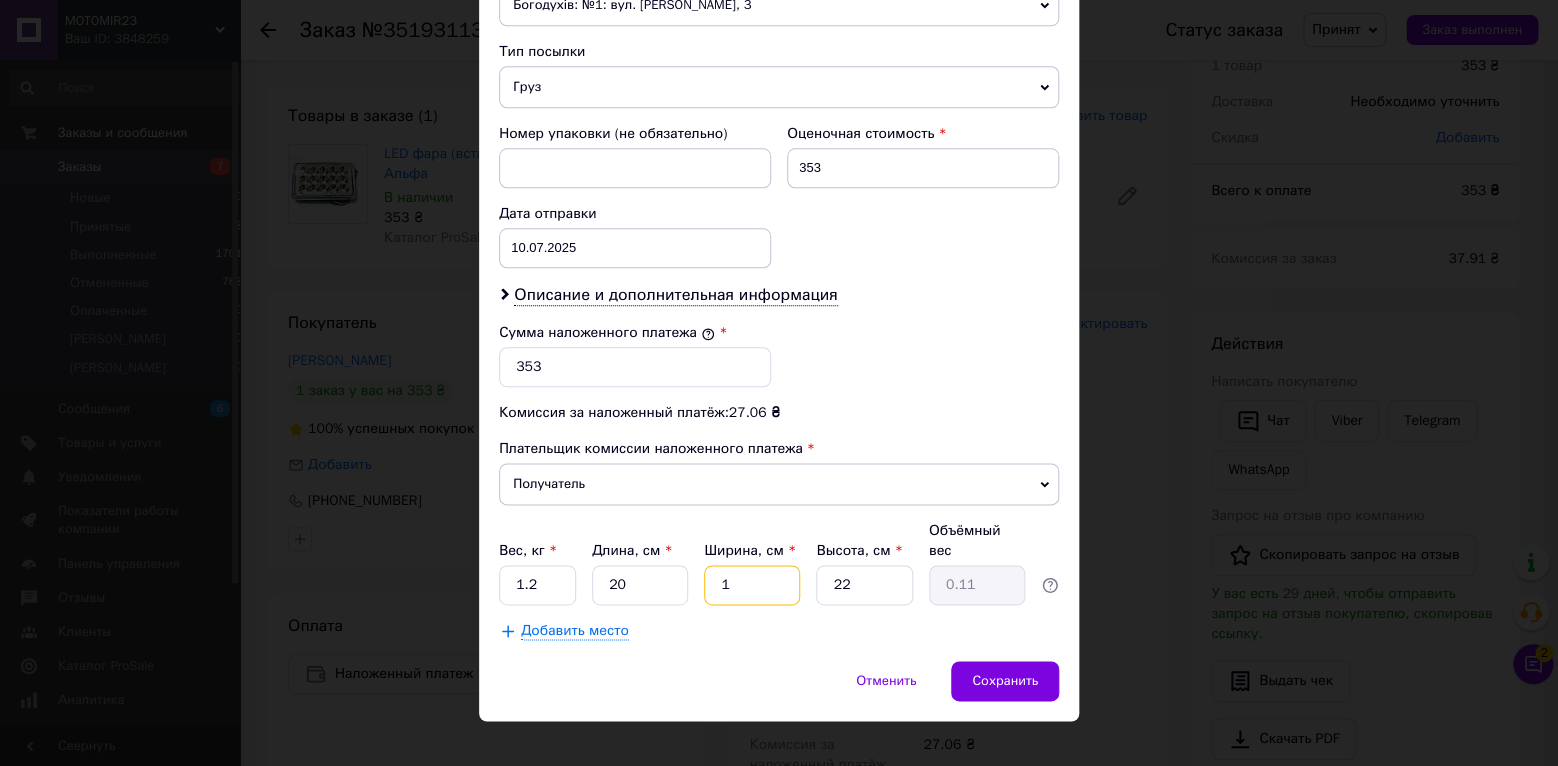type on "15" 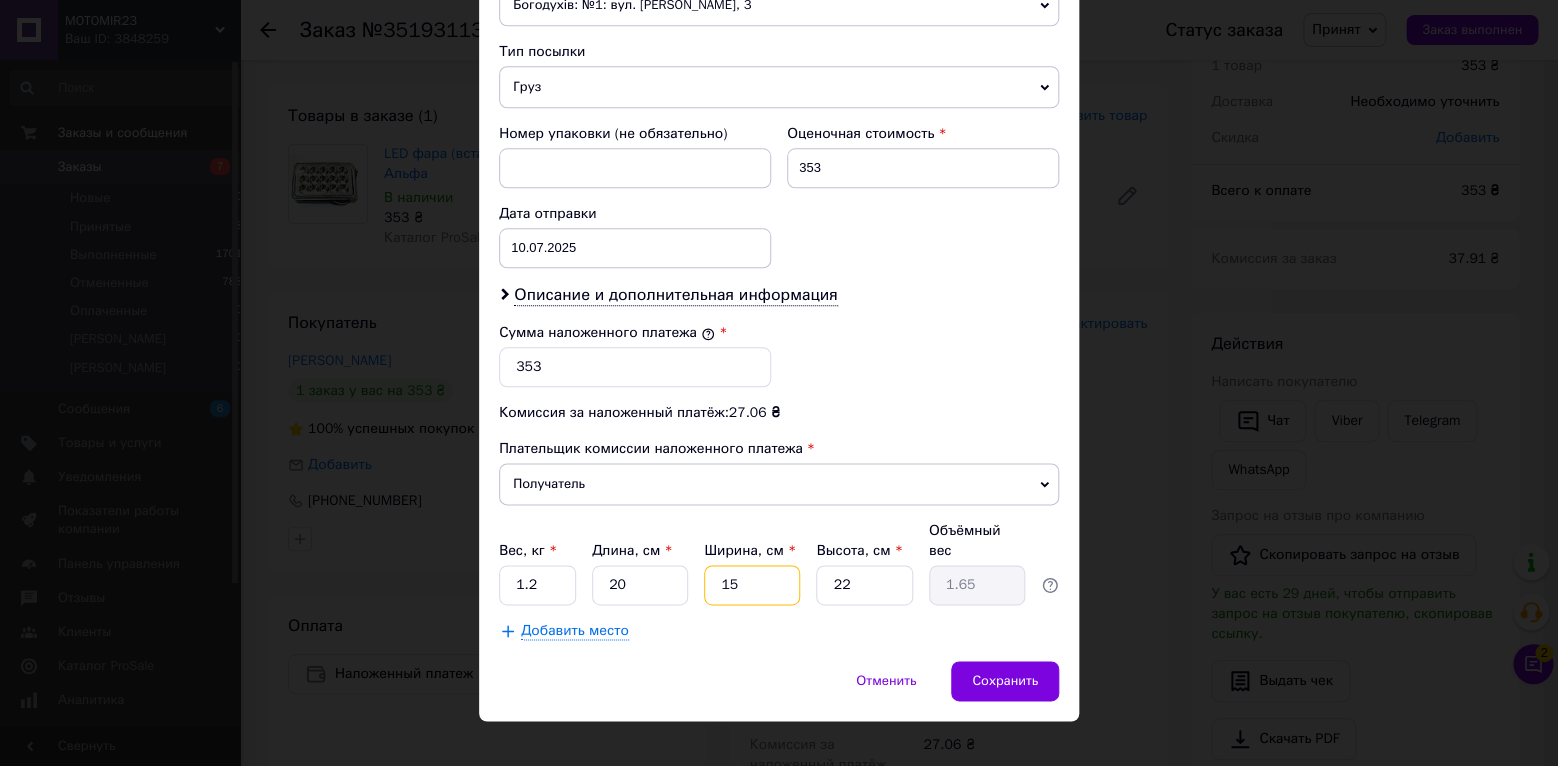 type on "15" 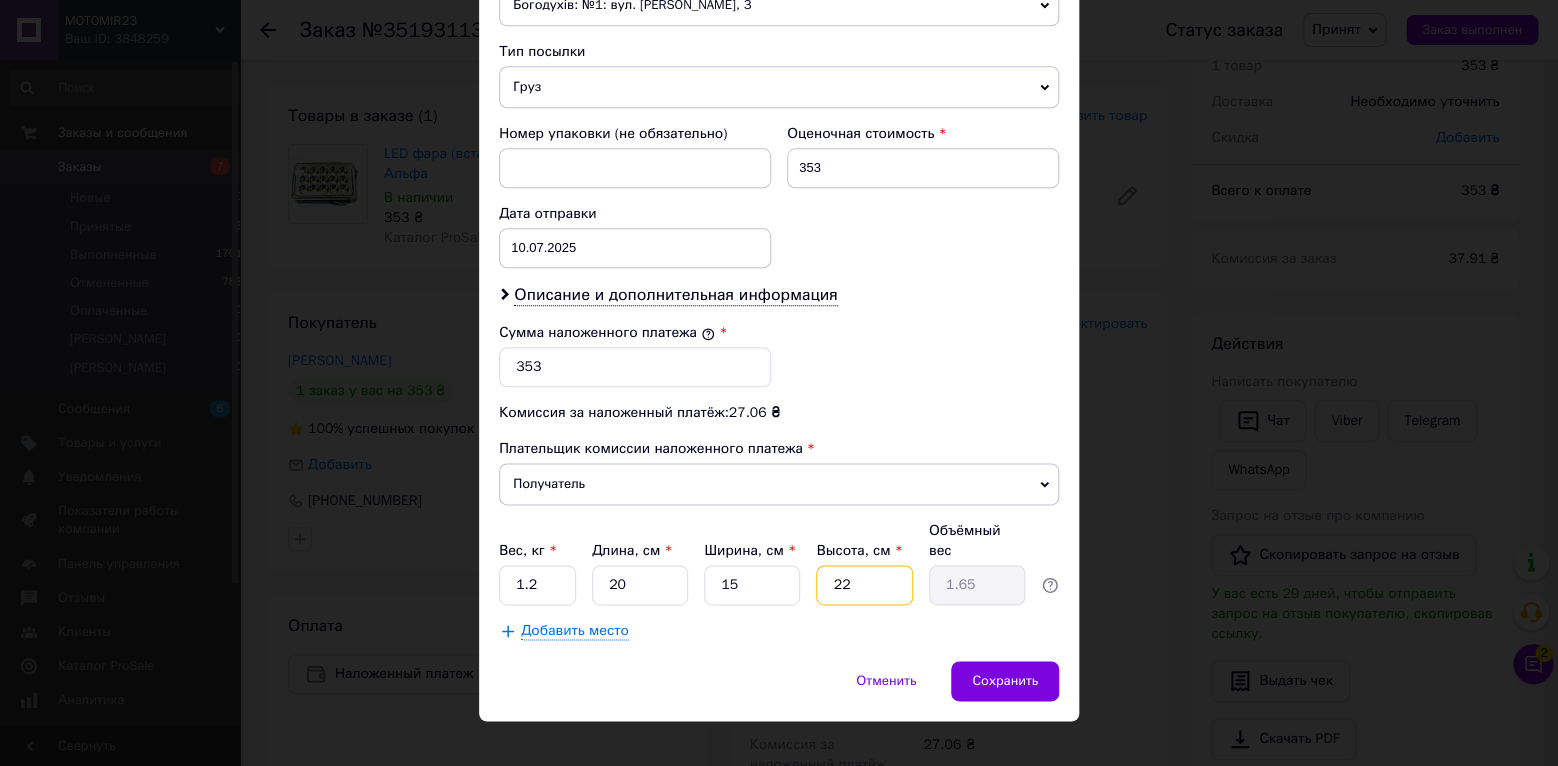 click on "22" at bounding box center [864, 585] 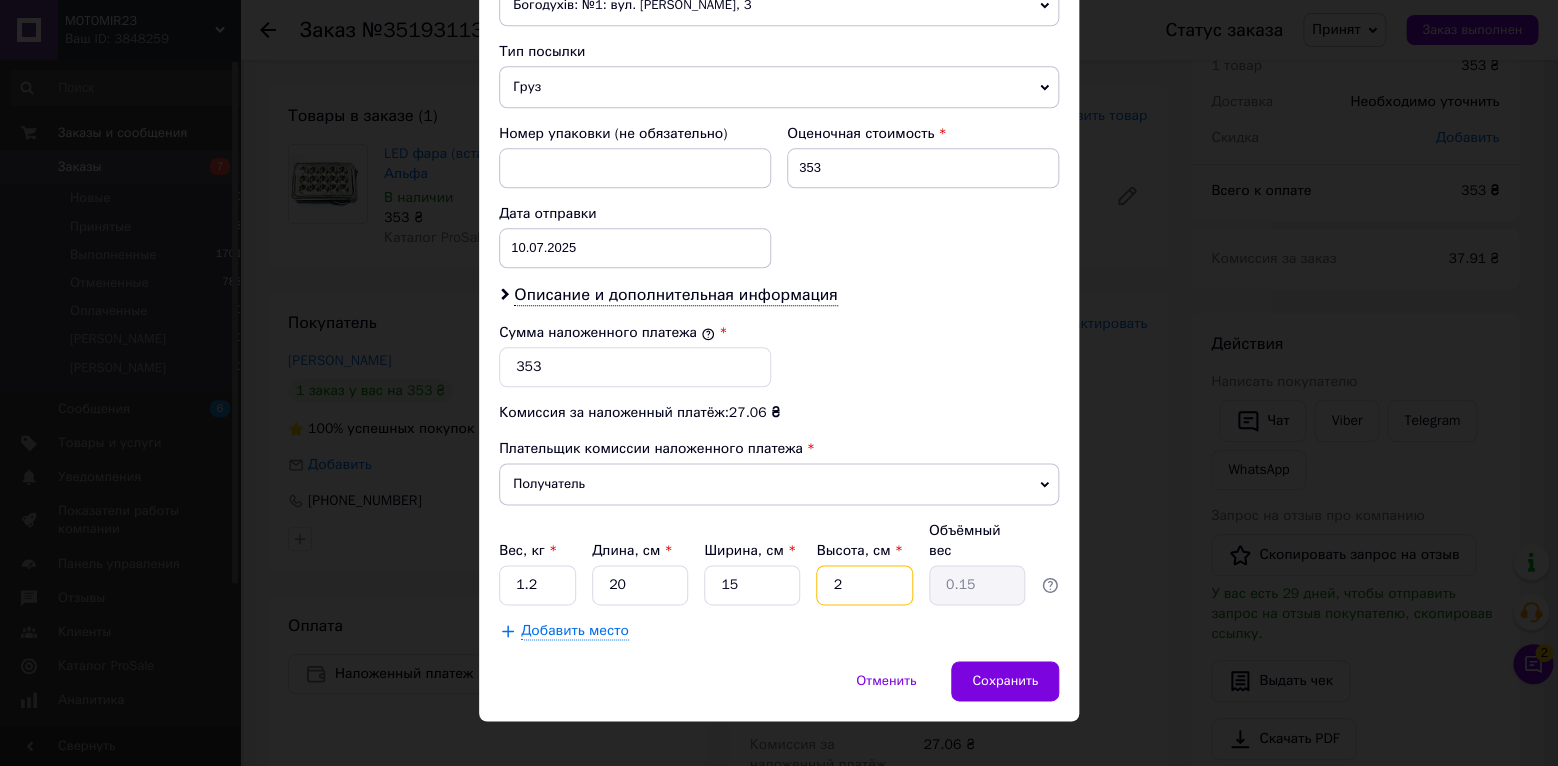 type 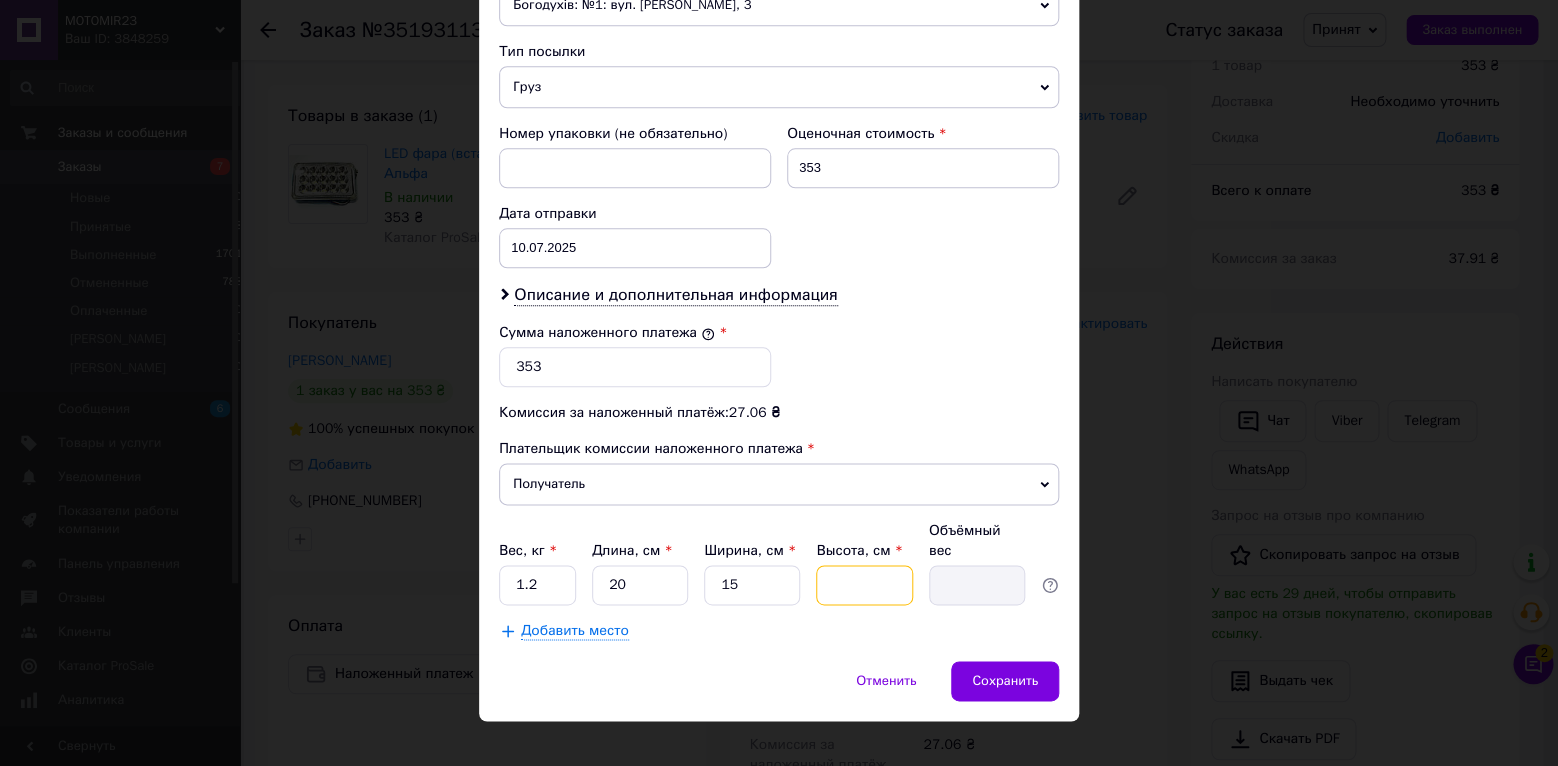 click on "Высота, см   *" at bounding box center [864, 585] 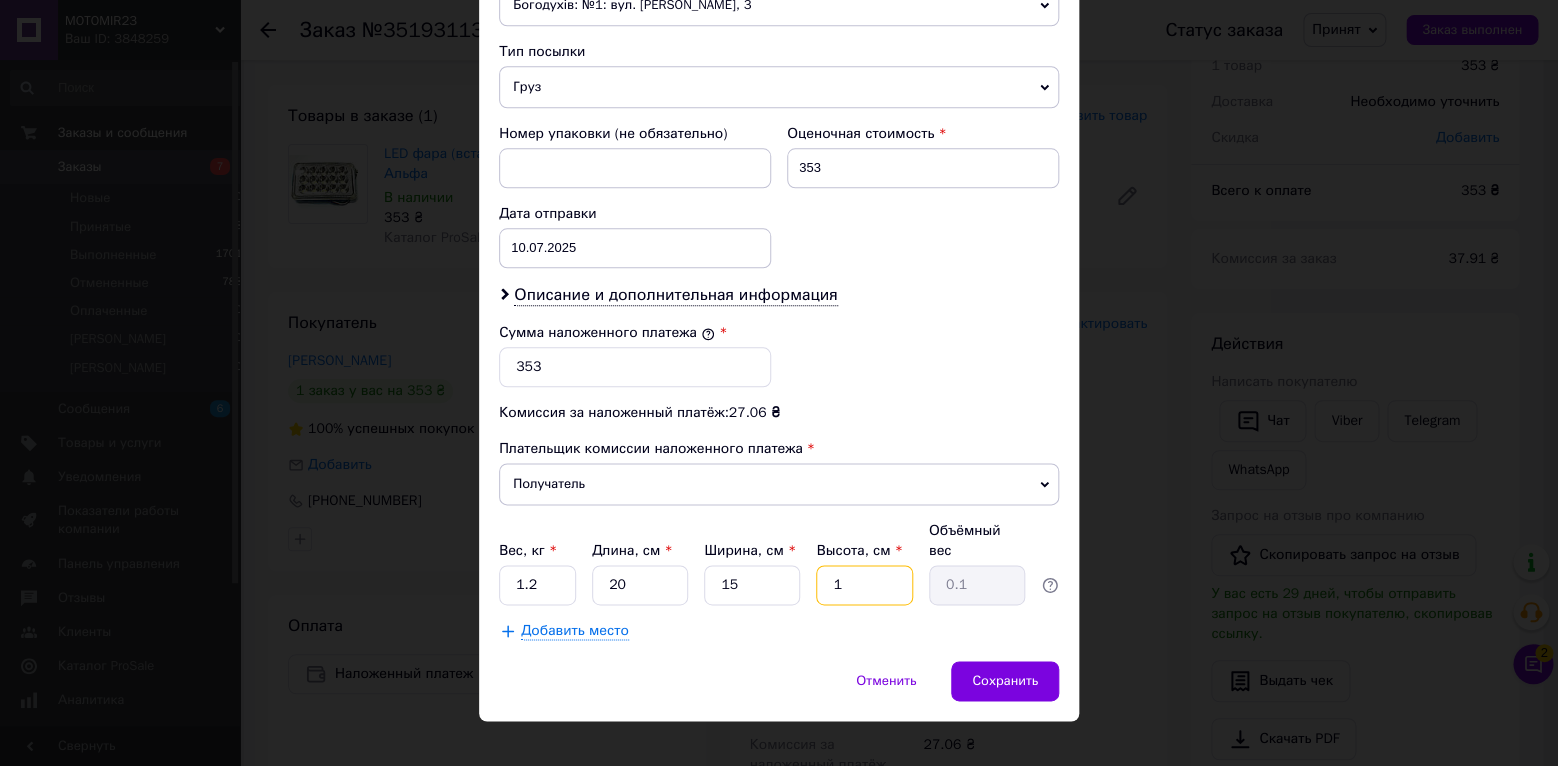 type on "10" 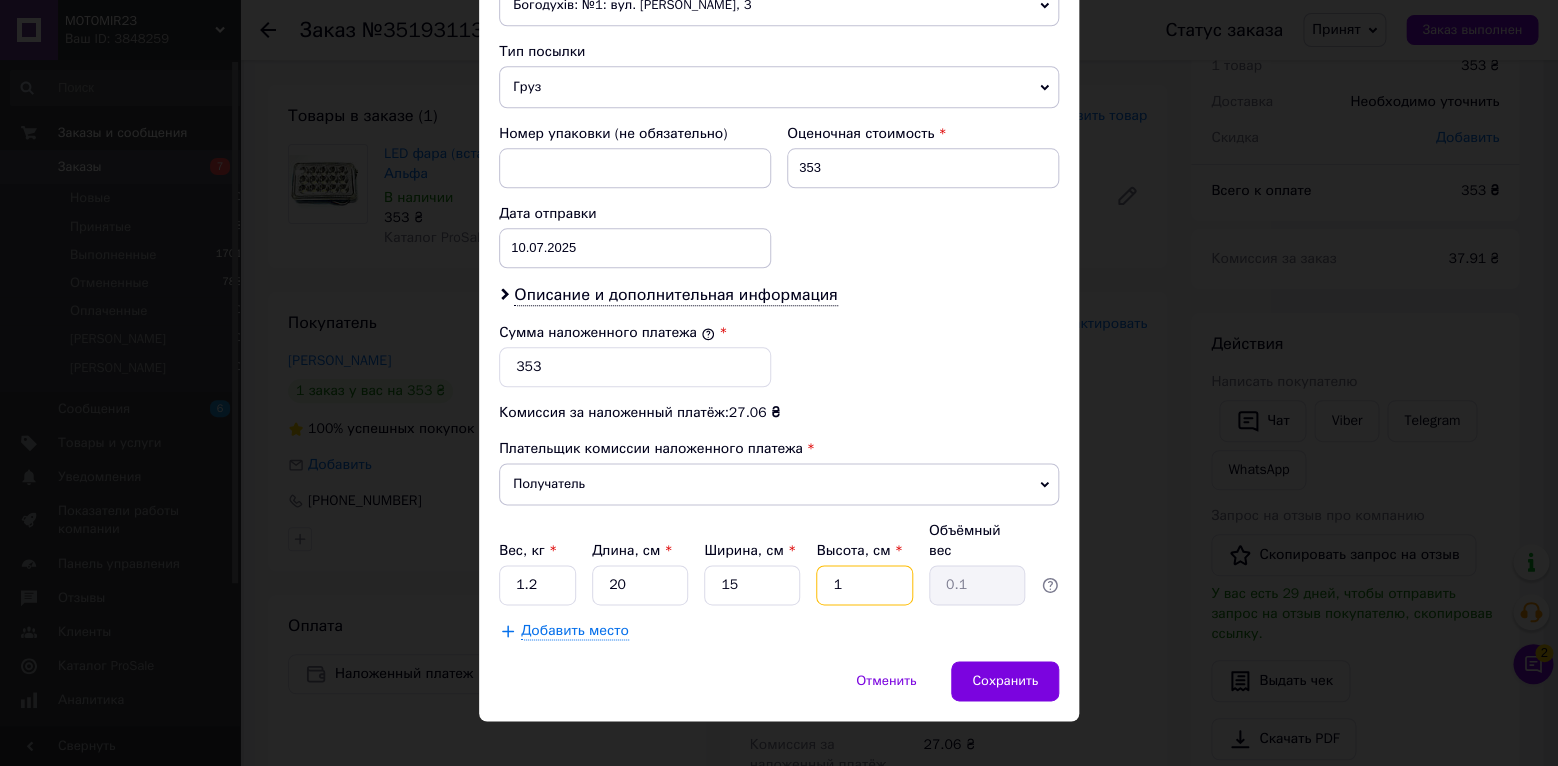 type on "0.75" 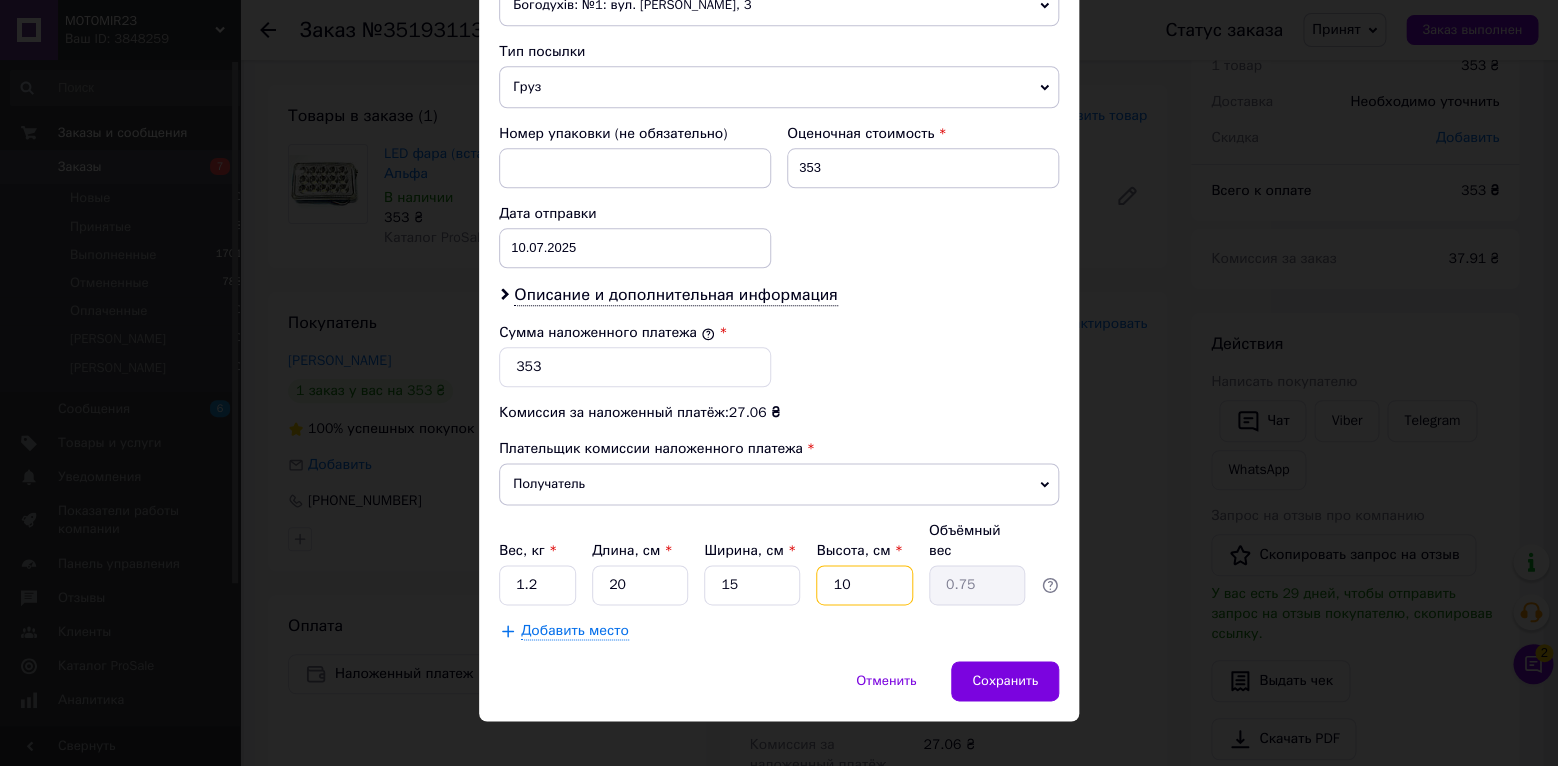 type on "10" 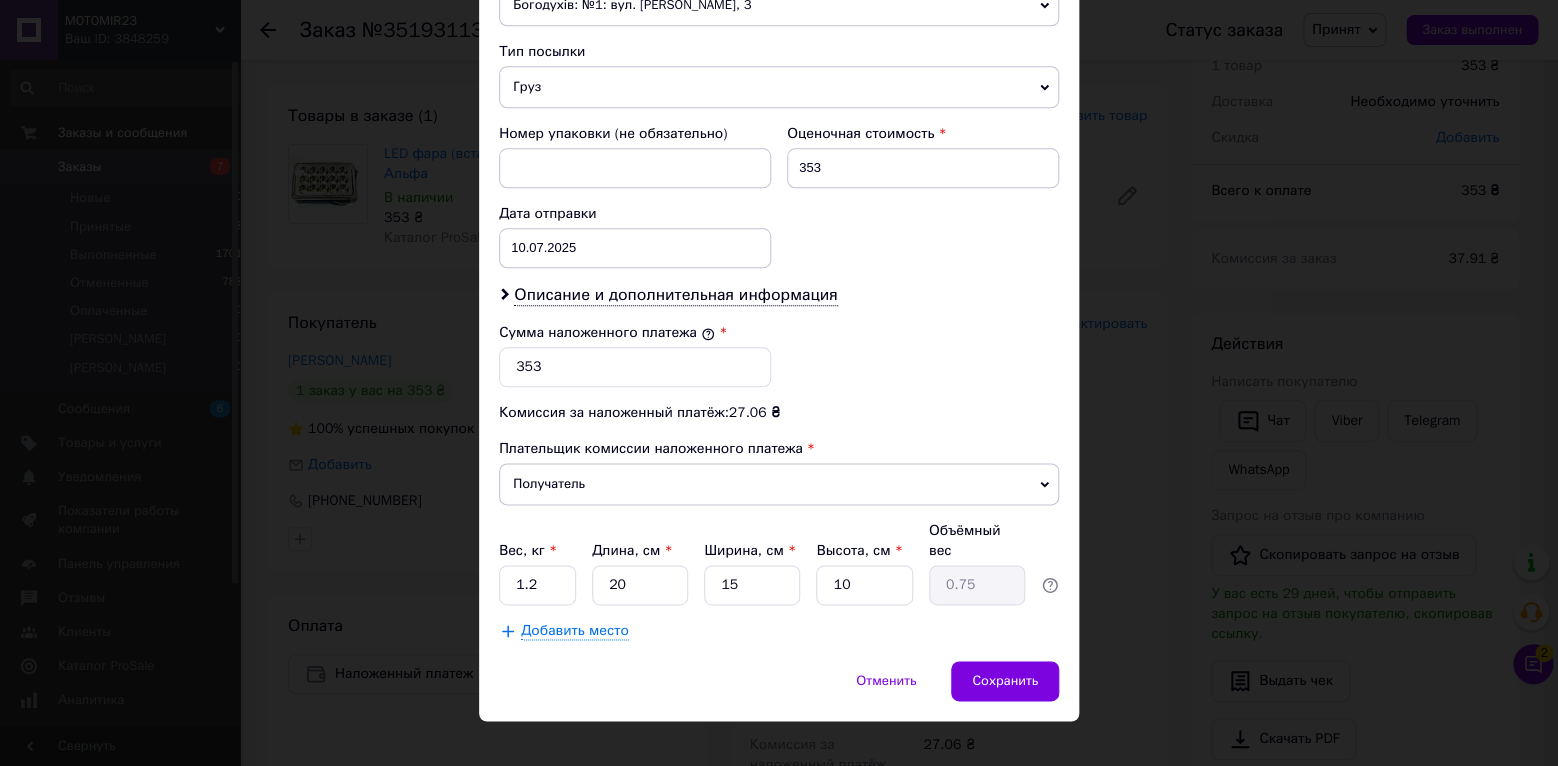 click on "Способ доставки Нова Пошта (платная) Плательщик Получатель Отправитель Фамилия получателя чмельов Имя получателя [PERSON_NAME] Отчество получателя Телефон получателя [PHONE_NUMBER] Тип доставки В отделении Курьером В почтомате Город с. [GEOGRAPHIC_DATA] ([GEOGRAPHIC_DATA].) Отделение № 1: [STREET_ADDRESS][PERSON_NAME] Место отправки Богодухів: №1: вул. [PERSON_NAME], 3 Ужгород: №4 (до 200 кг) : вул. Капушанська, 168 Добавить еще место отправки Тип посылки Груз Документы Номер упаковки (не обязательно) Оценочная стоимость 353 Дата отправки [DATE] < 2025 > < Июль > Пн Вт Ср Чт Пт Сб Вс 30 1 2 3 4 5 6 7 8 9 10 11 12 13 14 15 16 17 1" at bounding box center [779, 18] 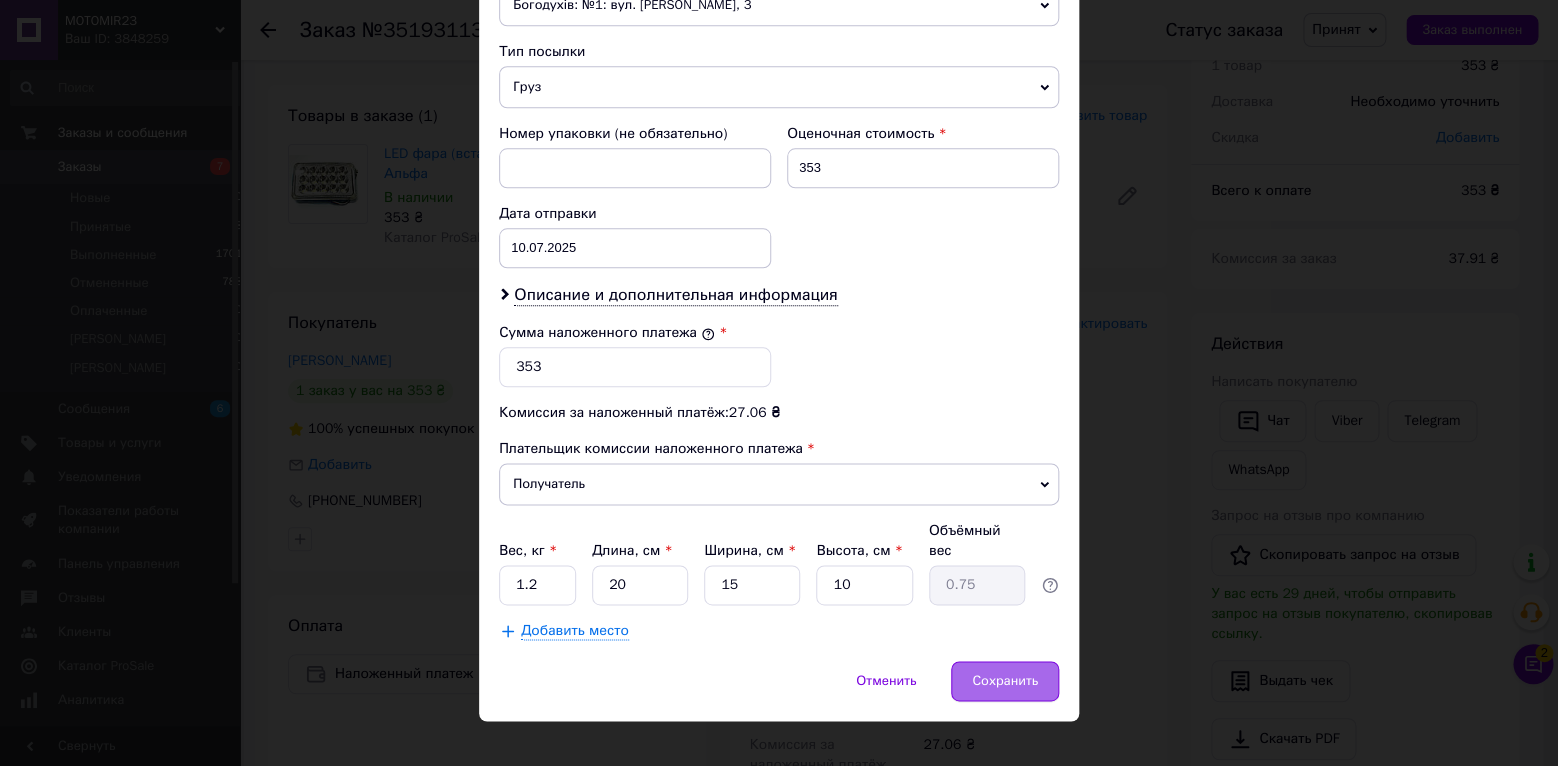 click on "Сохранить" at bounding box center [1005, 681] 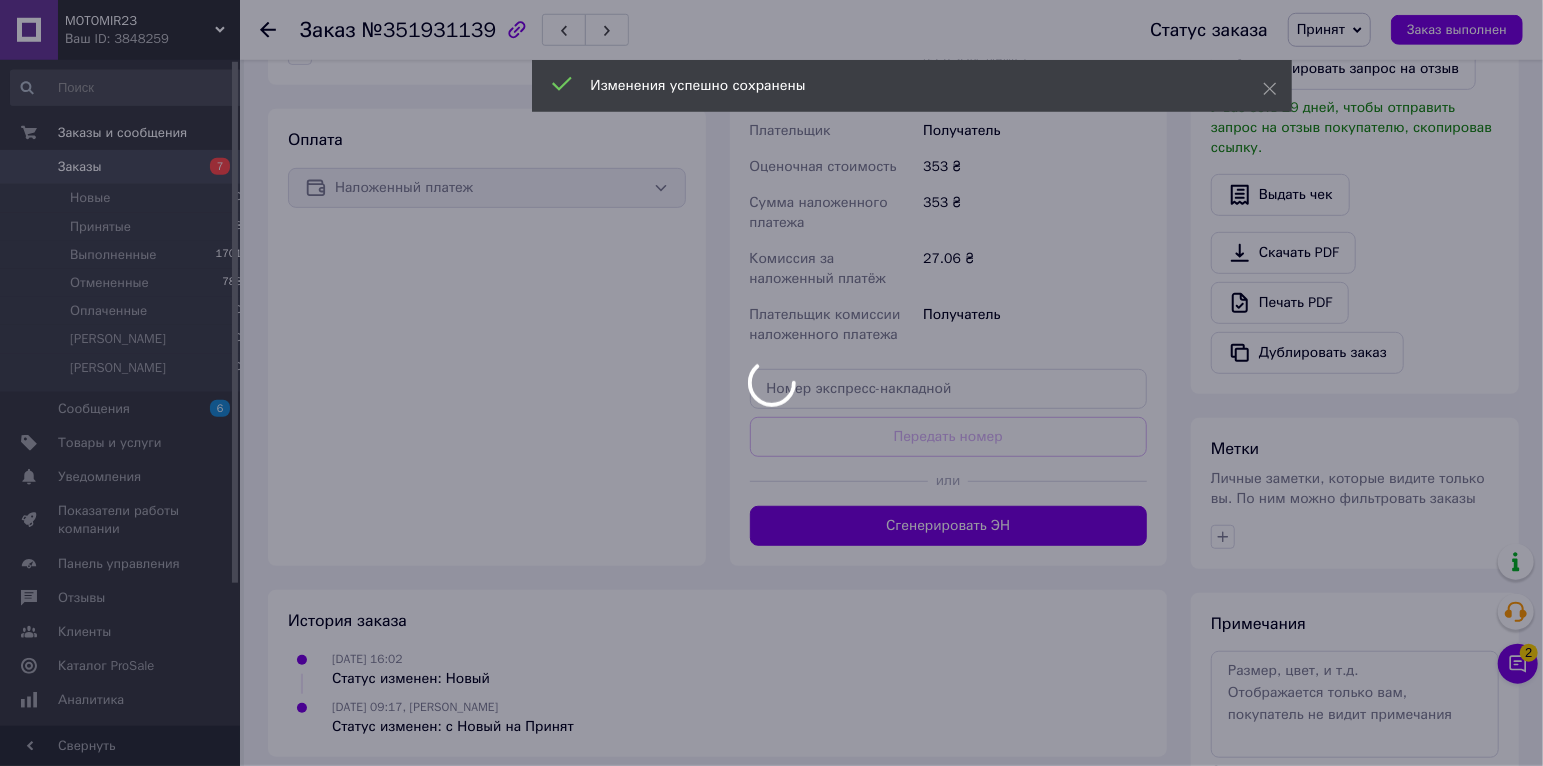 scroll, scrollTop: 612, scrollLeft: 0, axis: vertical 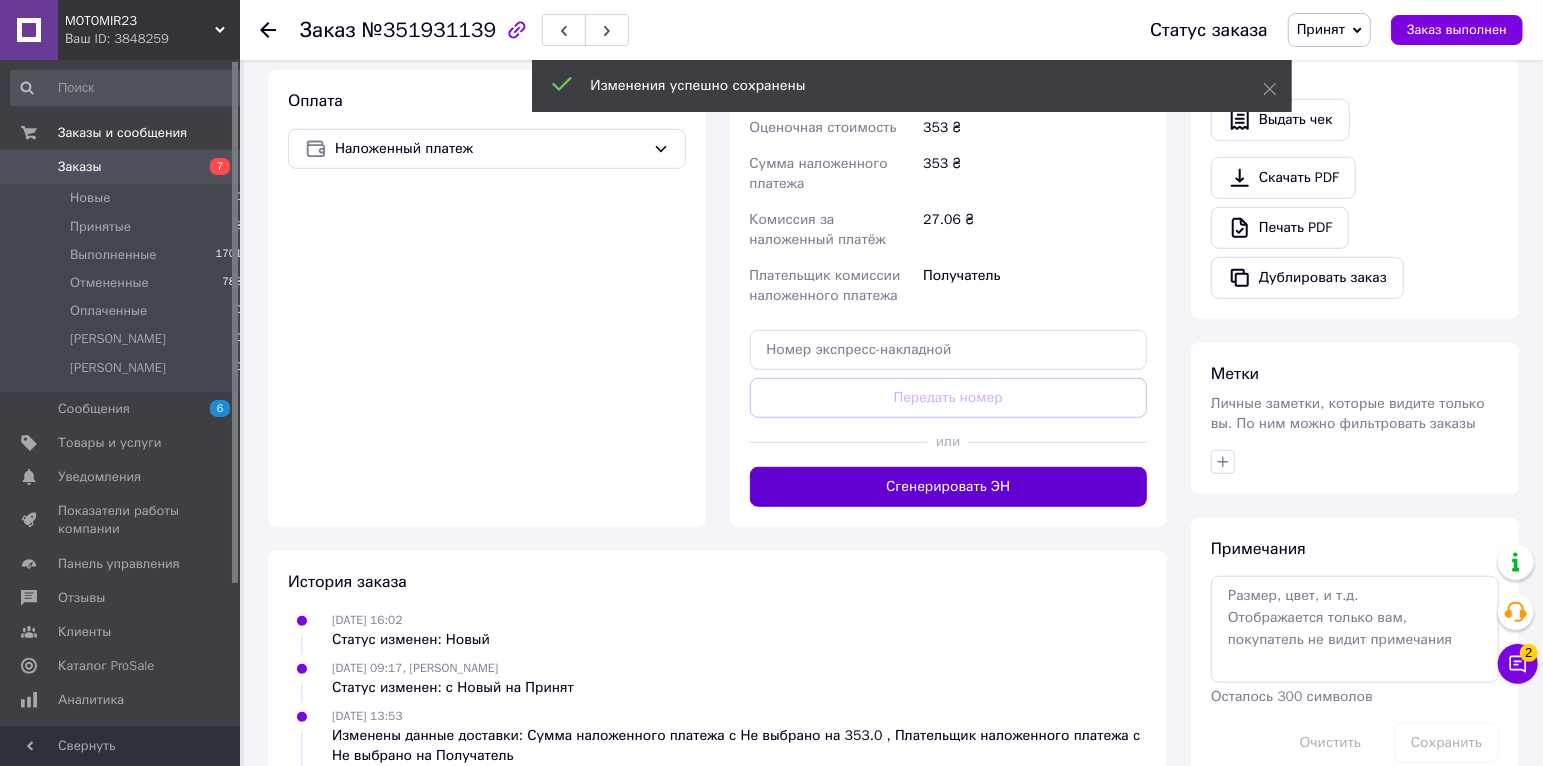 click on "Сгенерировать ЭН" at bounding box center [949, 487] 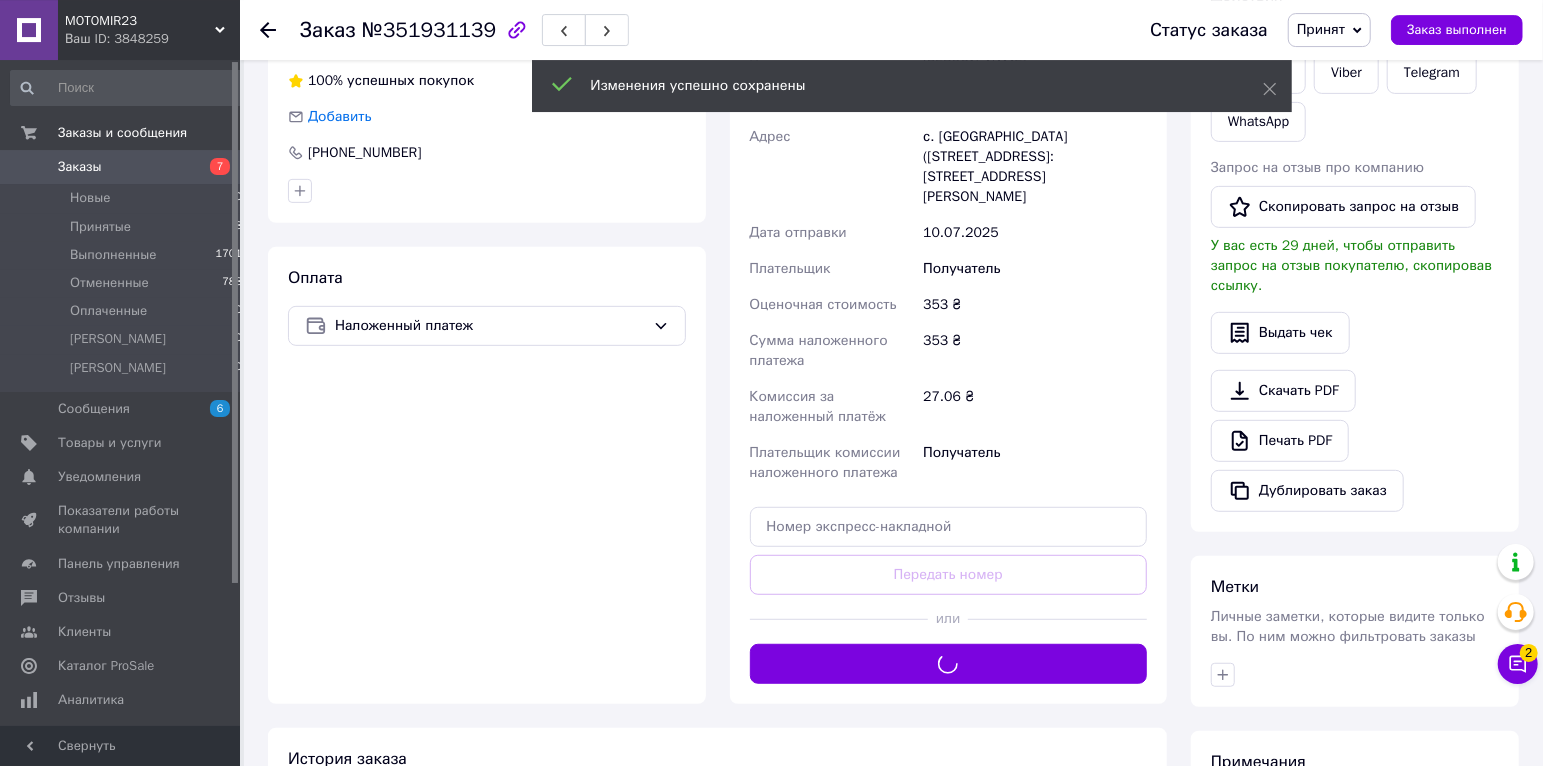 scroll, scrollTop: 297, scrollLeft: 0, axis: vertical 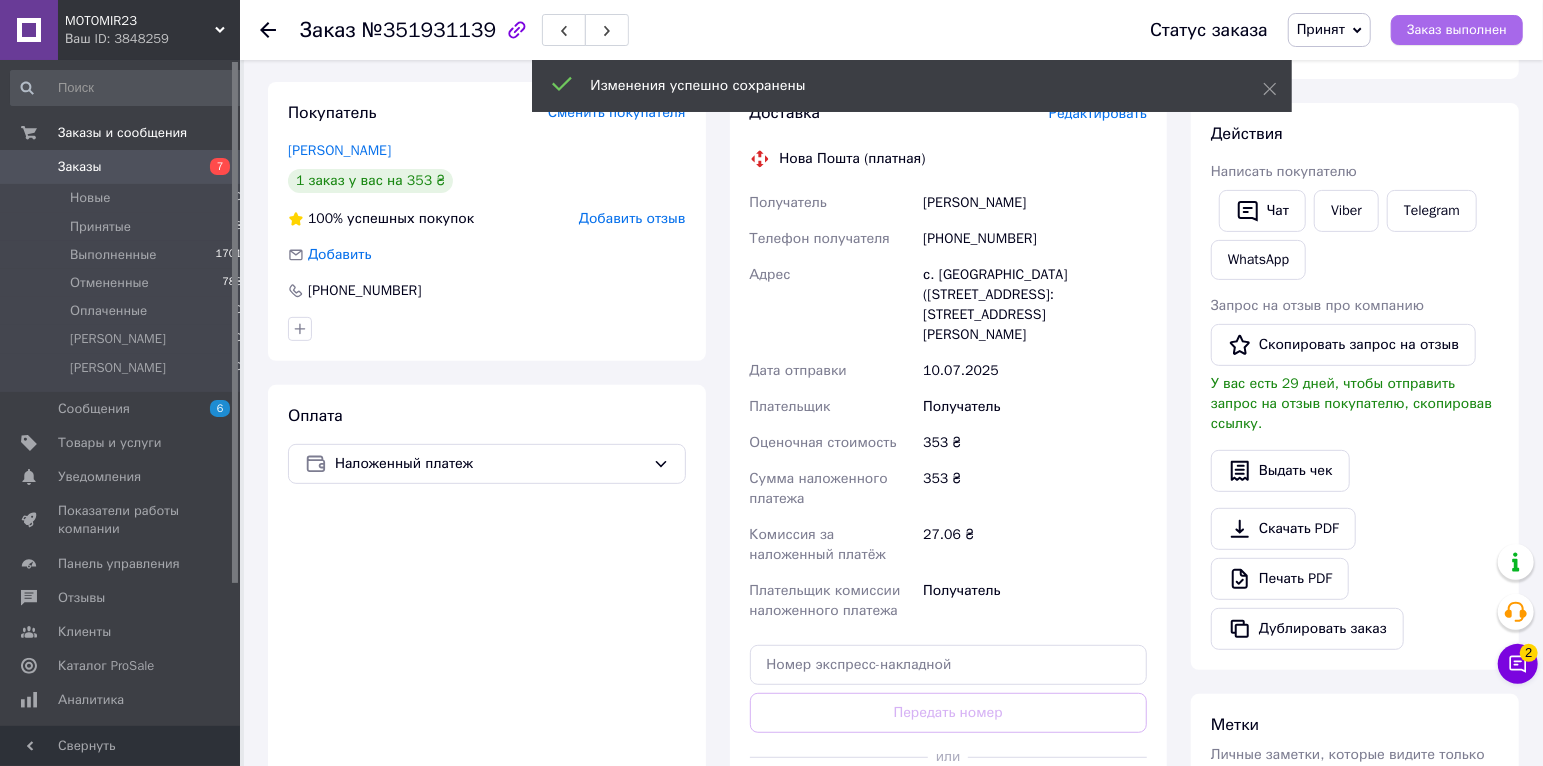 click on "Заказ выполнен" at bounding box center [1457, 30] 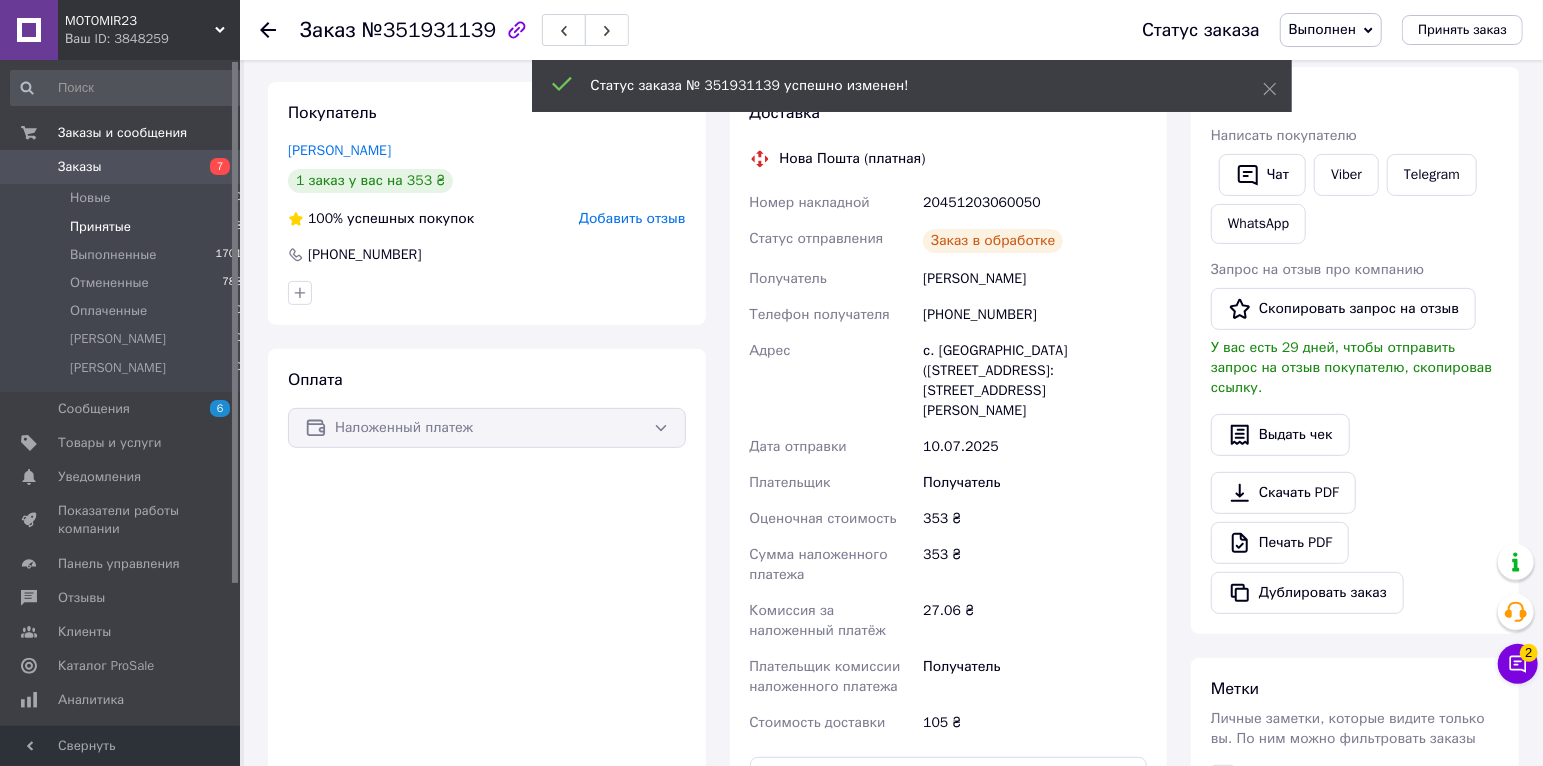 click on "Принятые 8" at bounding box center [127, 227] 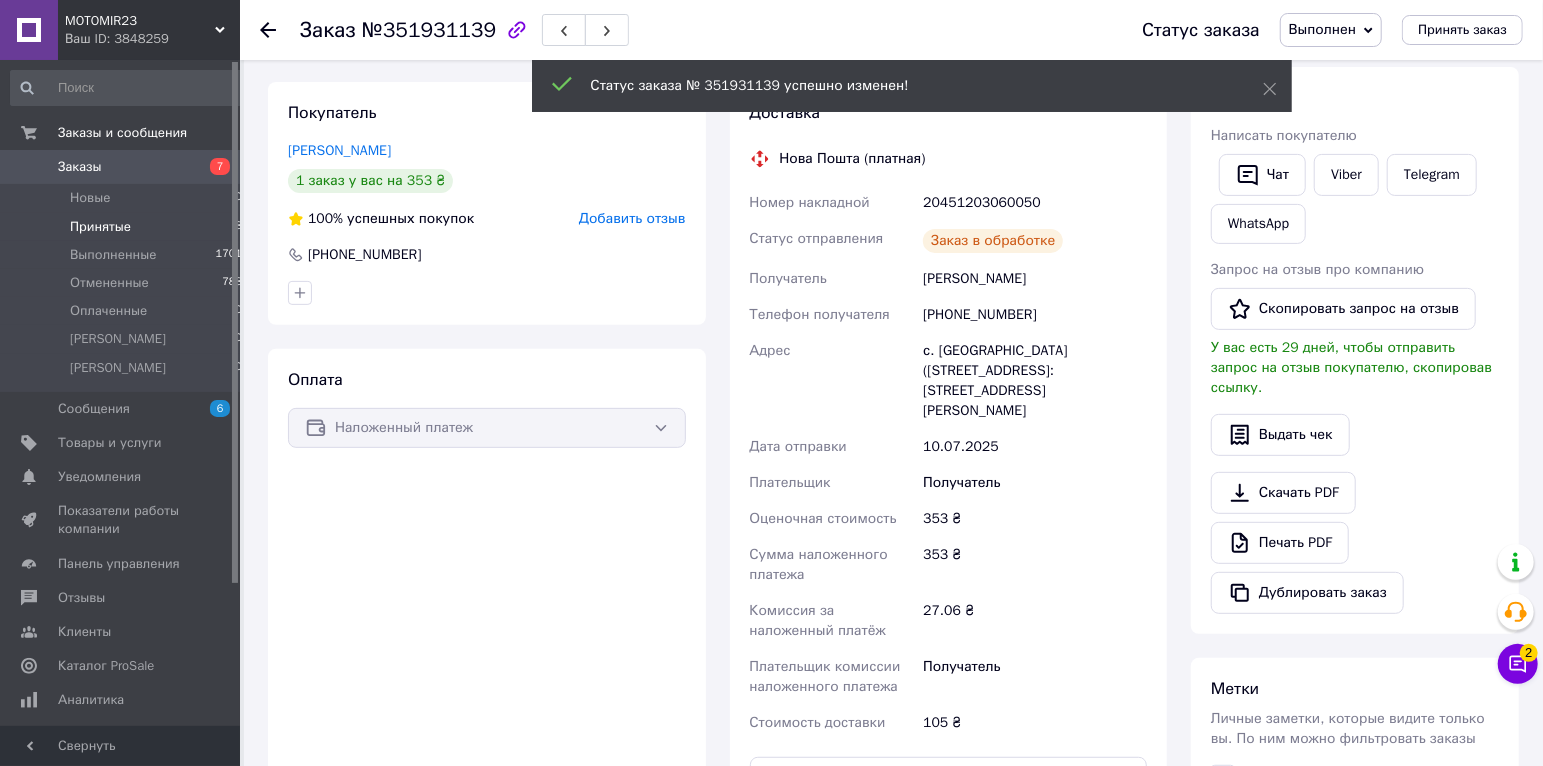 scroll, scrollTop: 0, scrollLeft: 0, axis: both 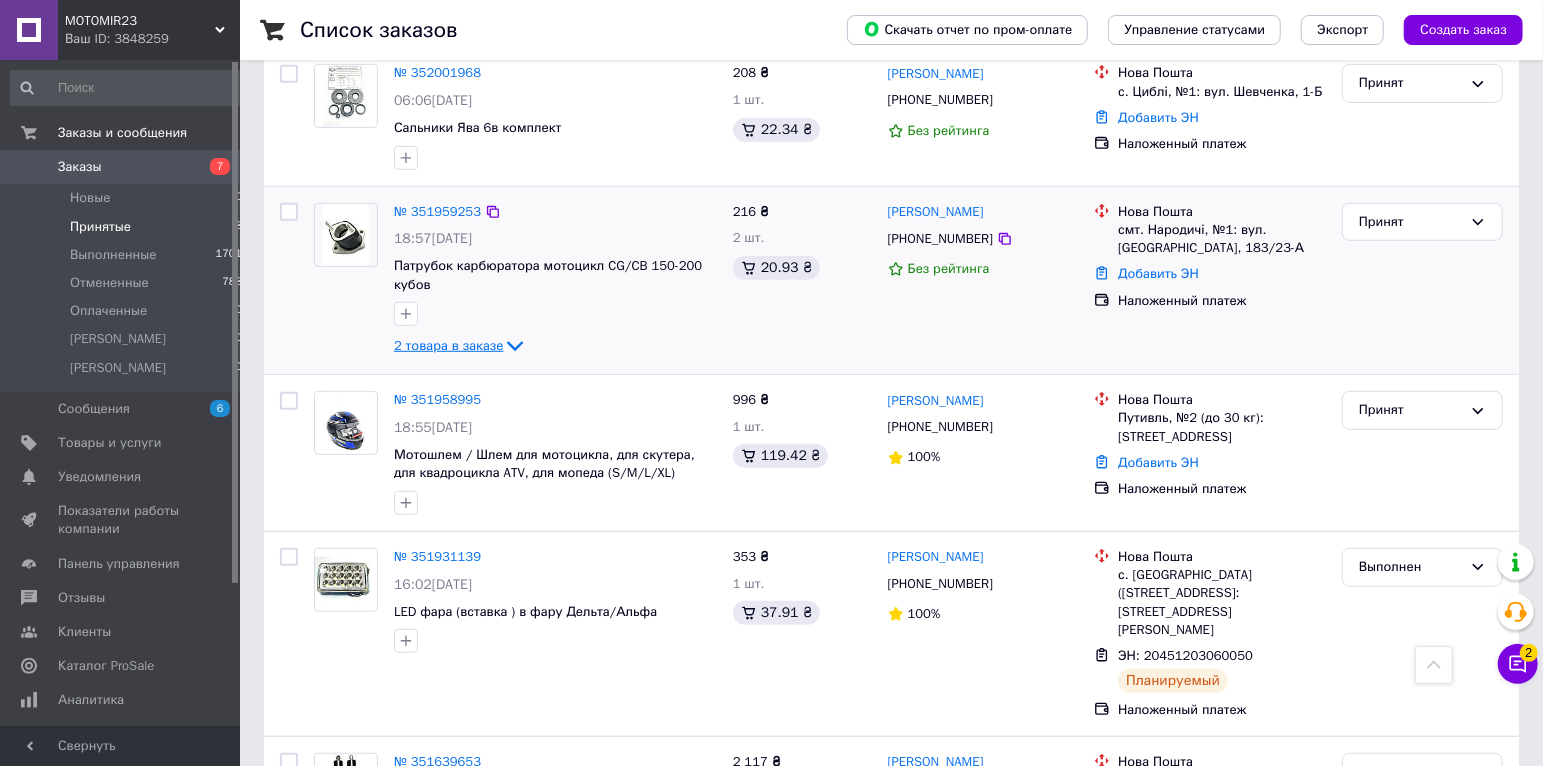 click on "2 товара в заказе" at bounding box center (448, 345) 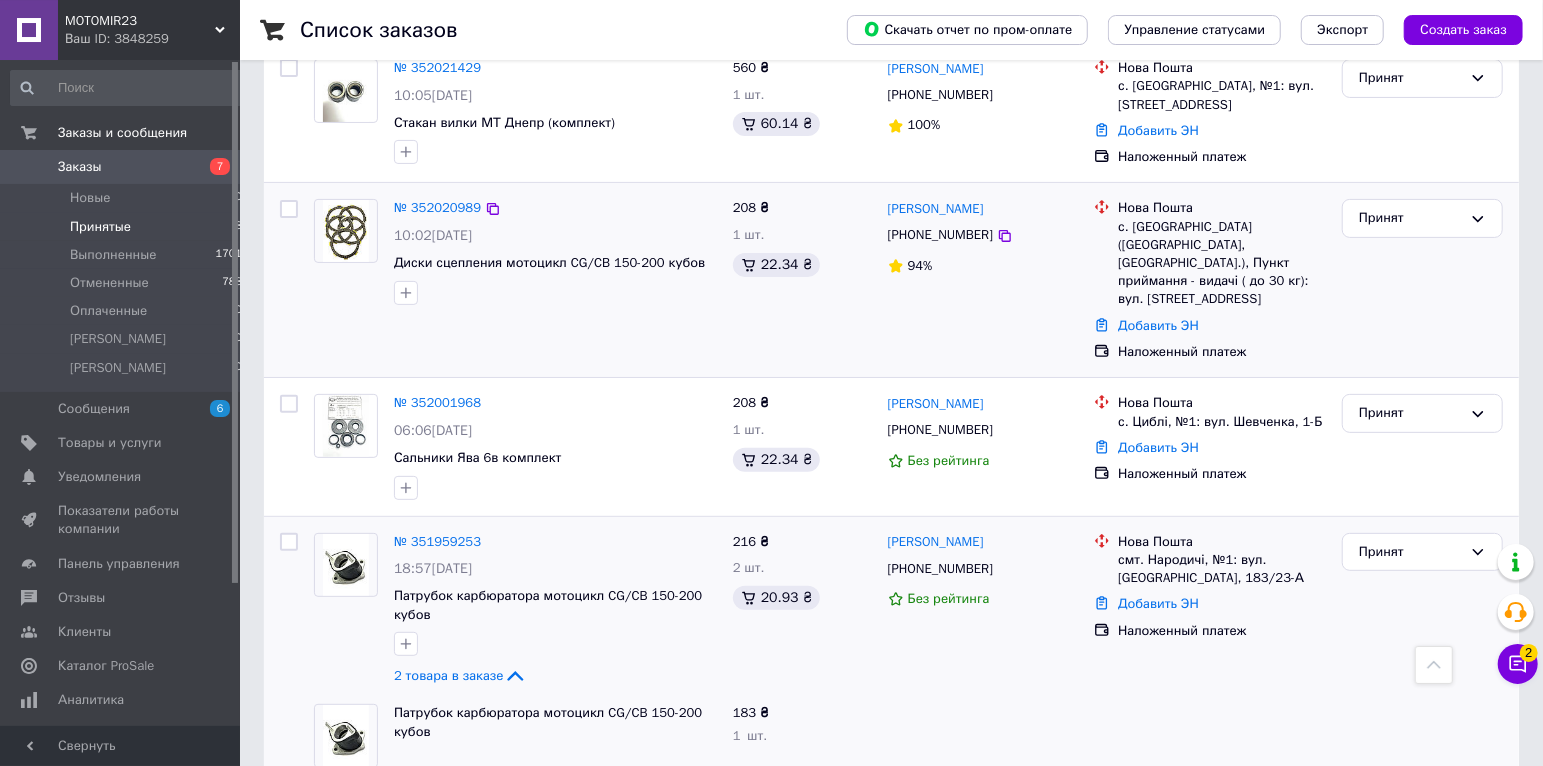 scroll, scrollTop: 154, scrollLeft: 0, axis: vertical 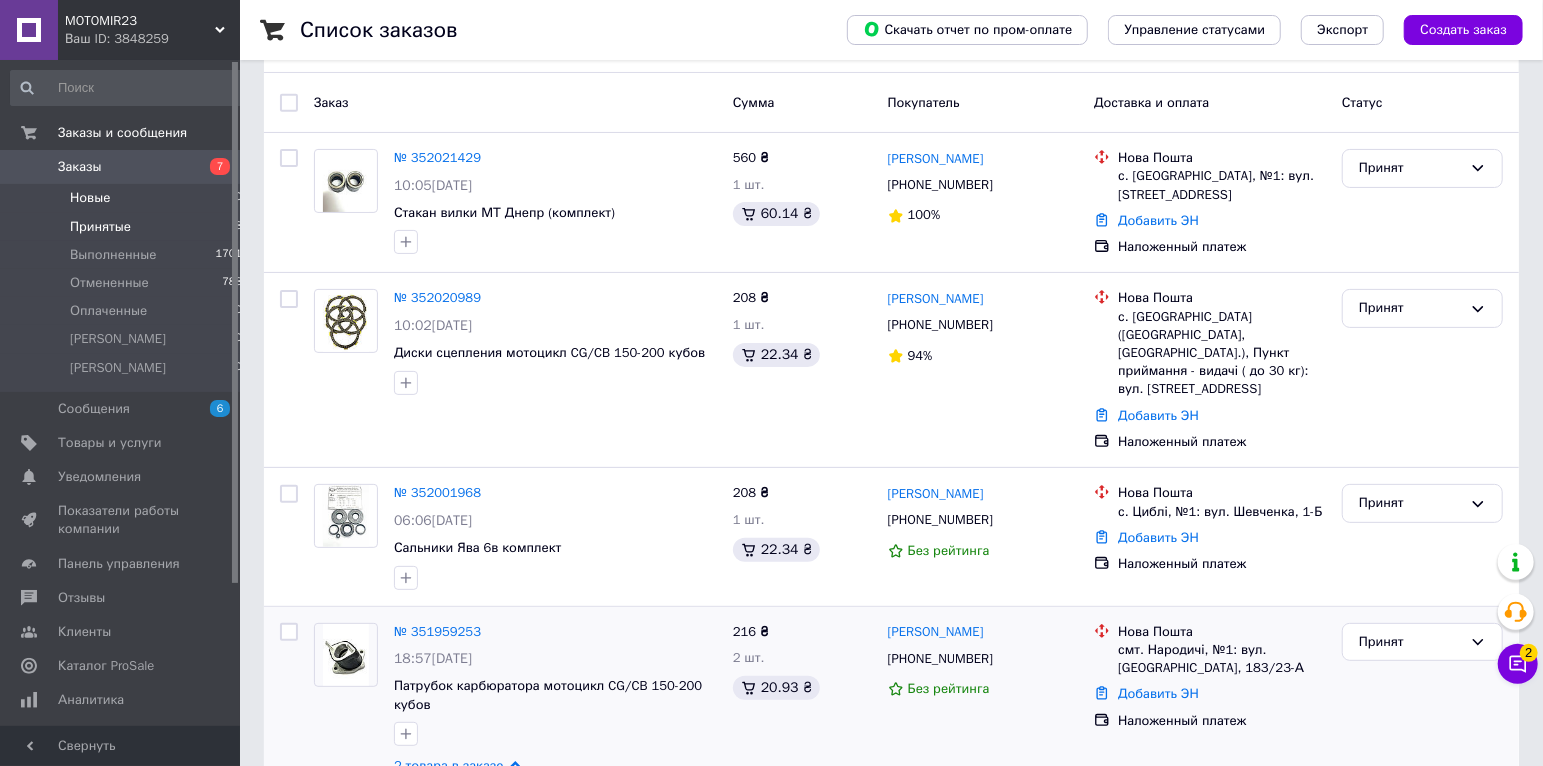 click on "Новые 0" at bounding box center (127, 198) 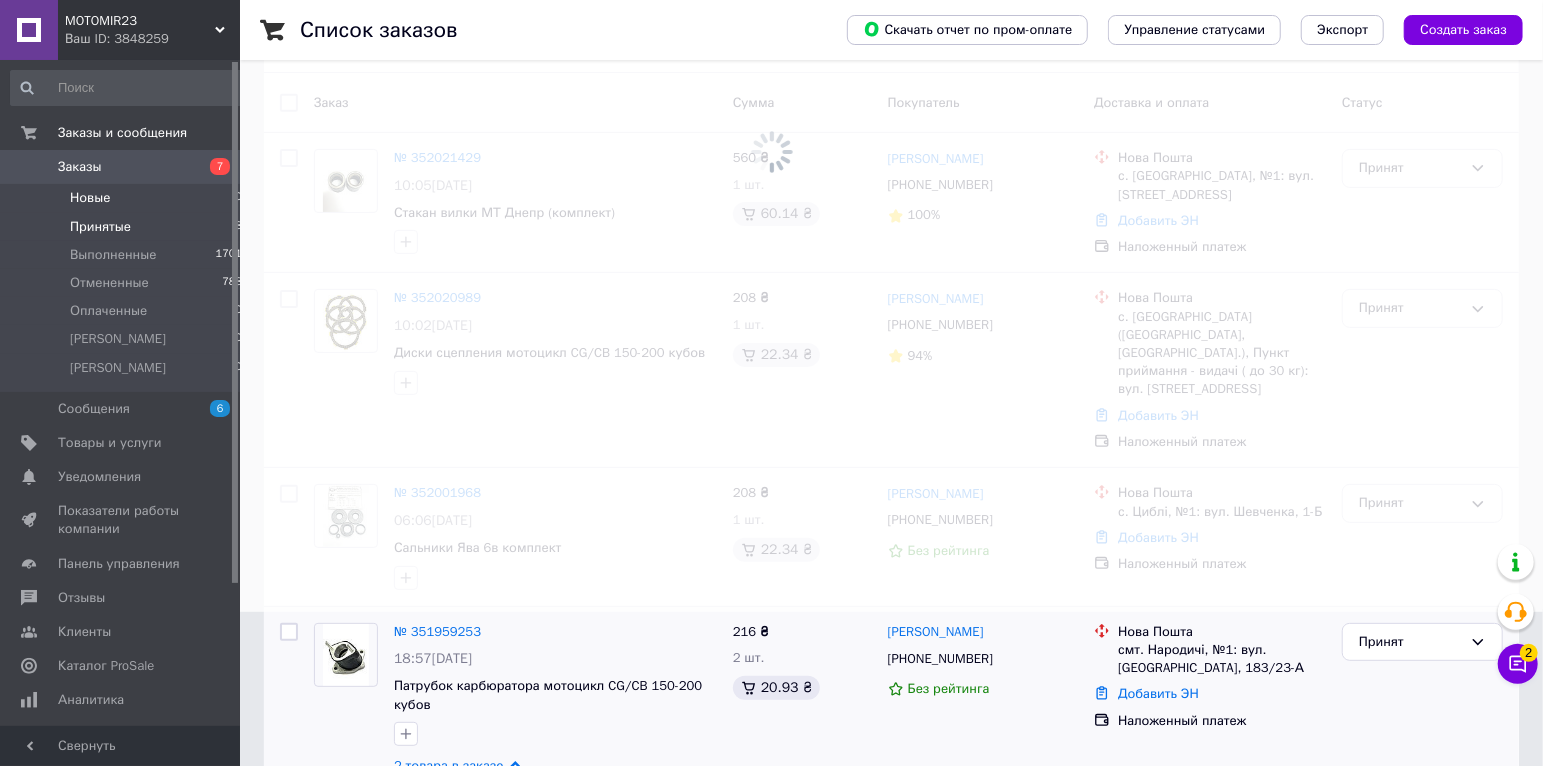 scroll, scrollTop: 0, scrollLeft: 0, axis: both 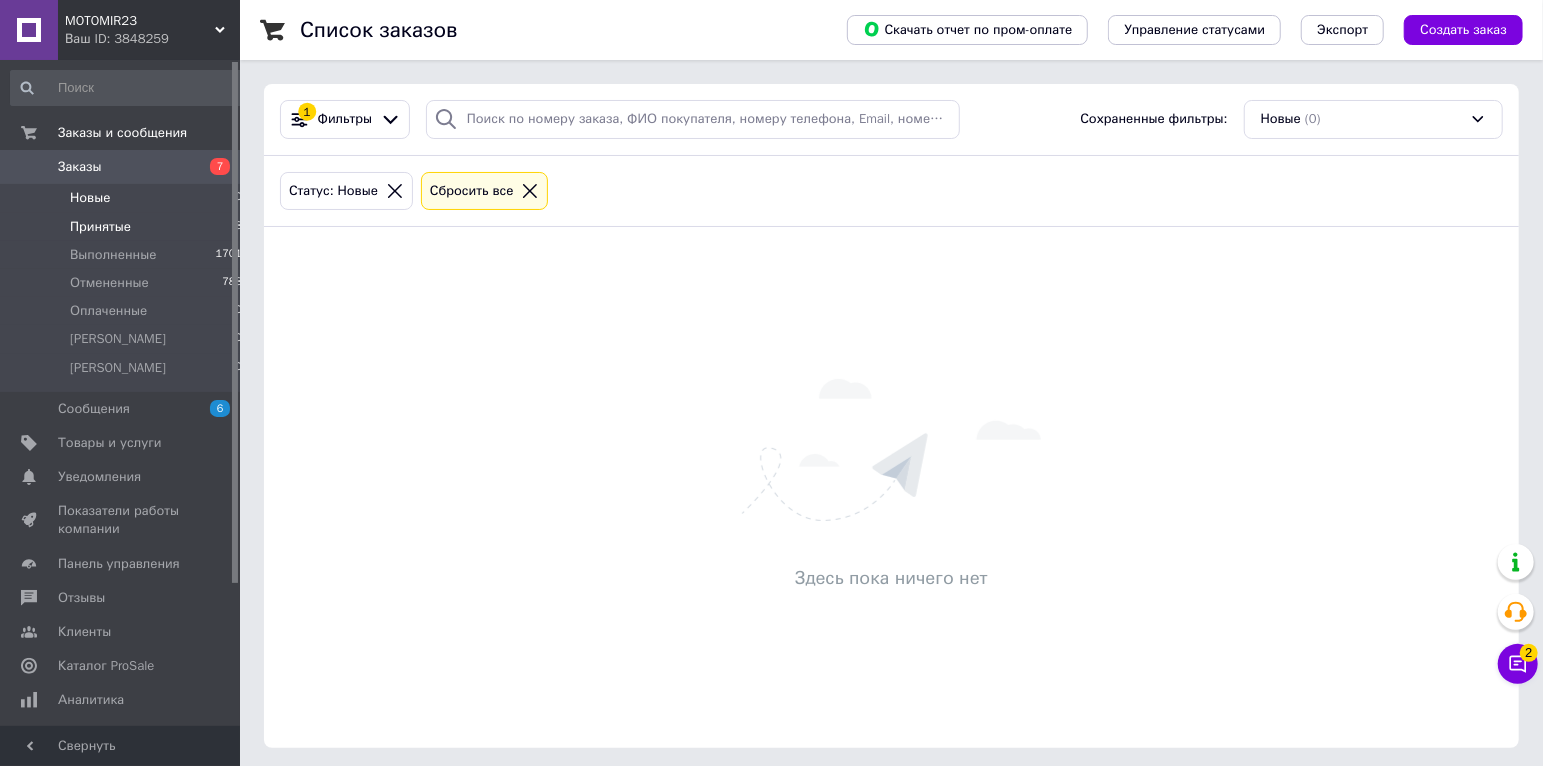 click on "Принятые" at bounding box center [100, 227] 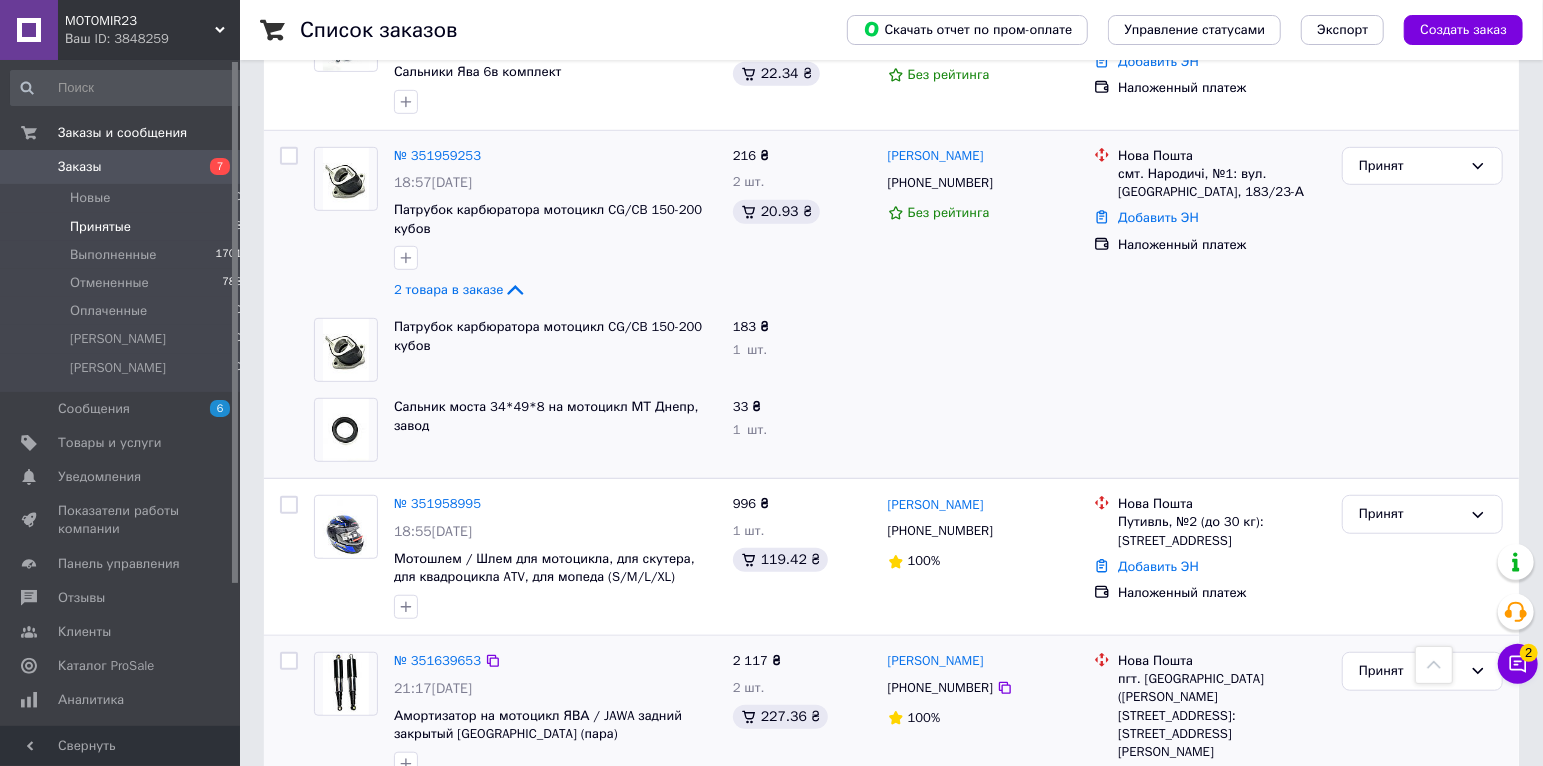 scroll, scrollTop: 840, scrollLeft: 0, axis: vertical 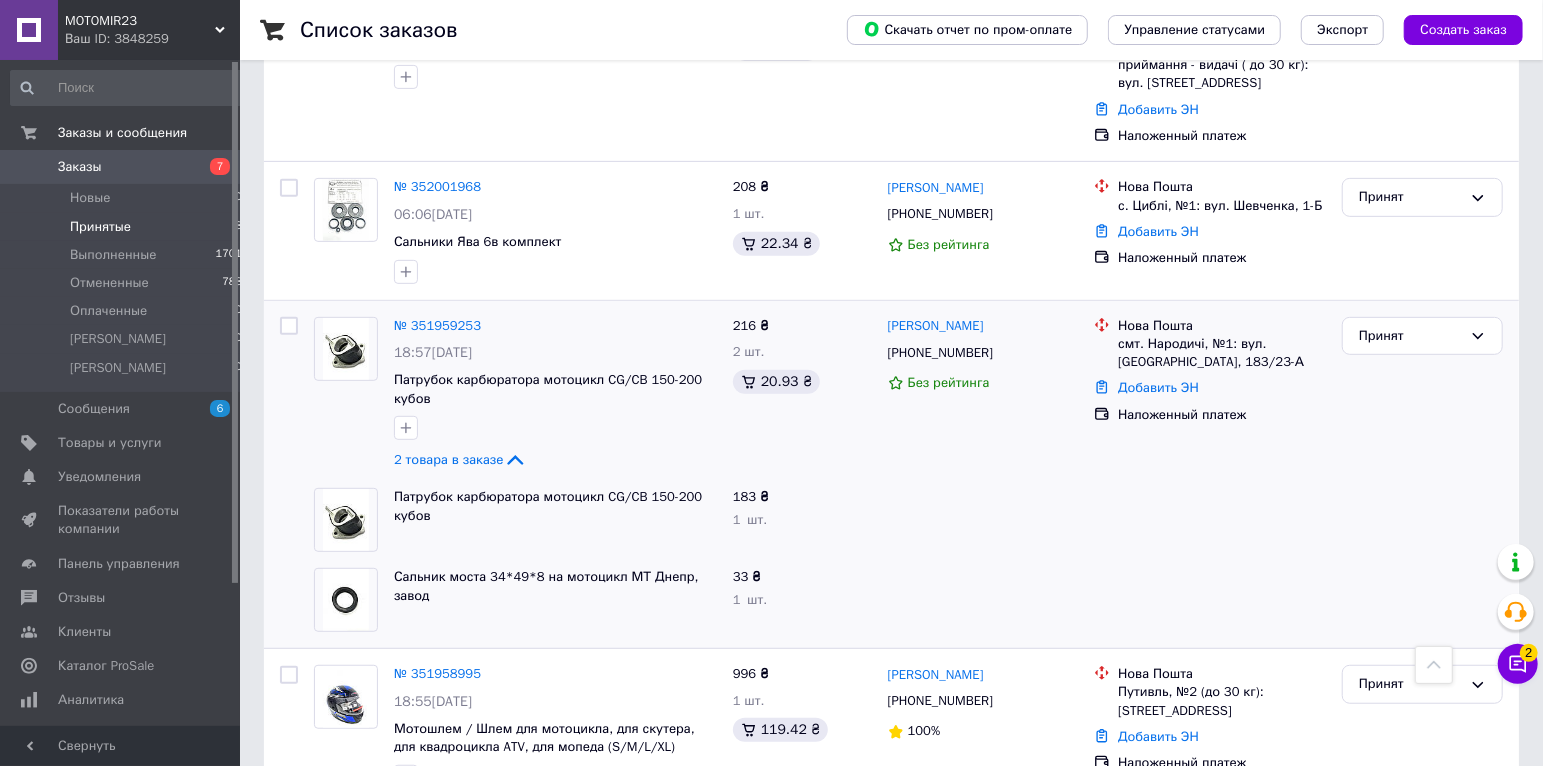 click on "7" at bounding box center [212, 167] 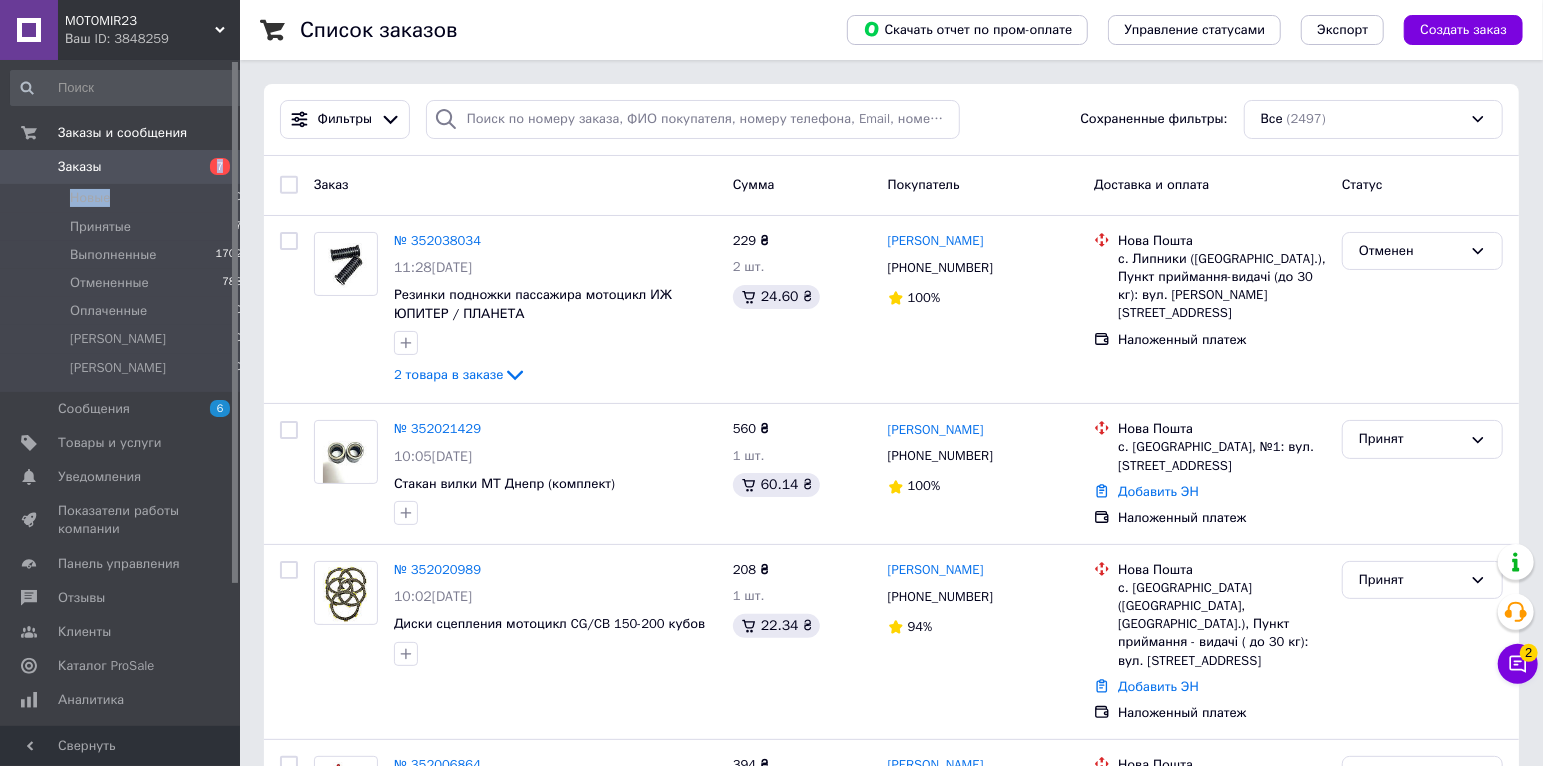 click on "Заказы 7 Новые 0 Принятые 7 Выполненные 1702 Отмененные 788 Оплаченные 0 [PERSON_NAME] 0 [PERSON_NAME] 0" at bounding box center [127, 271] 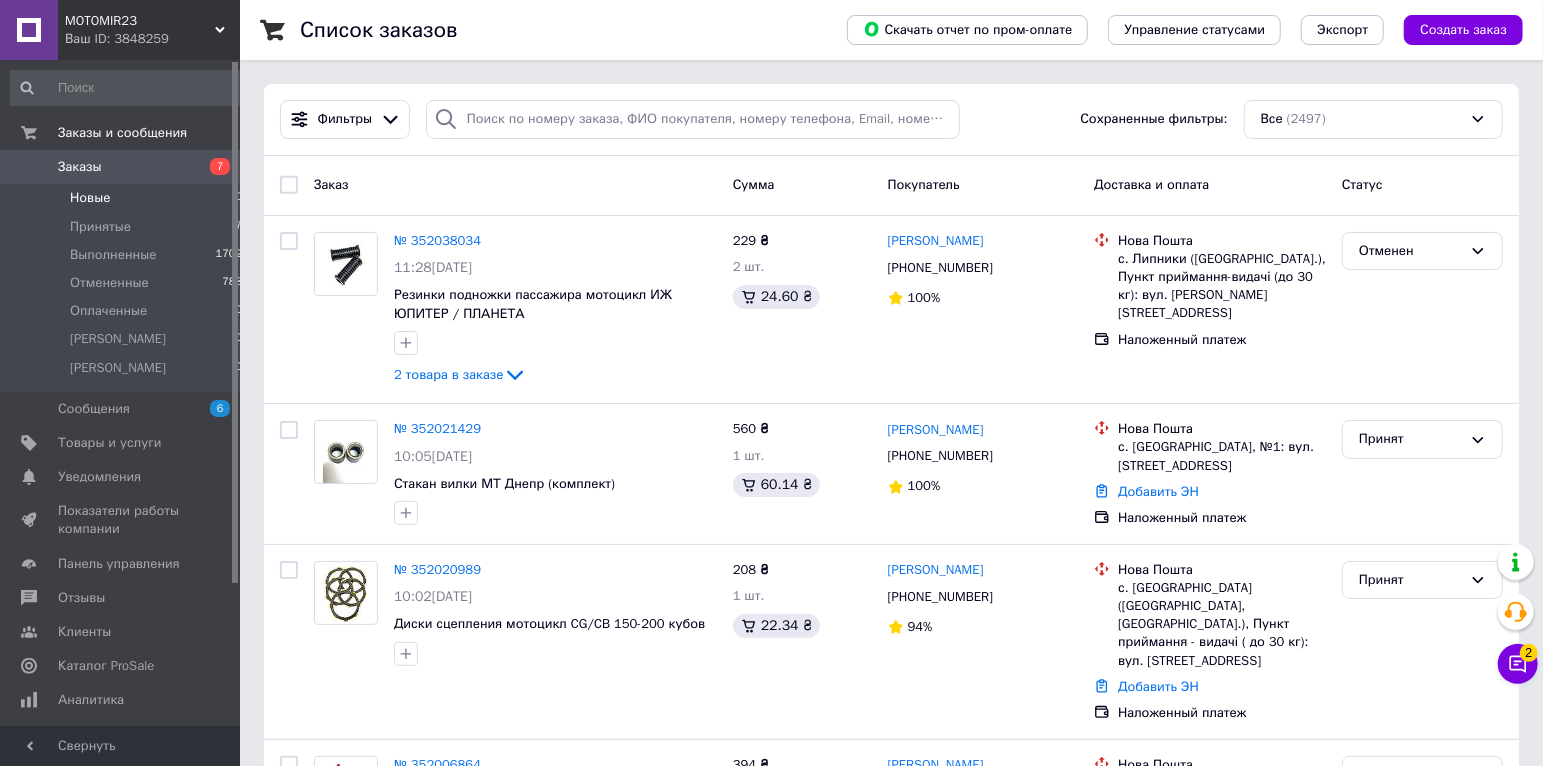 click on "Новые 0" at bounding box center [127, 198] 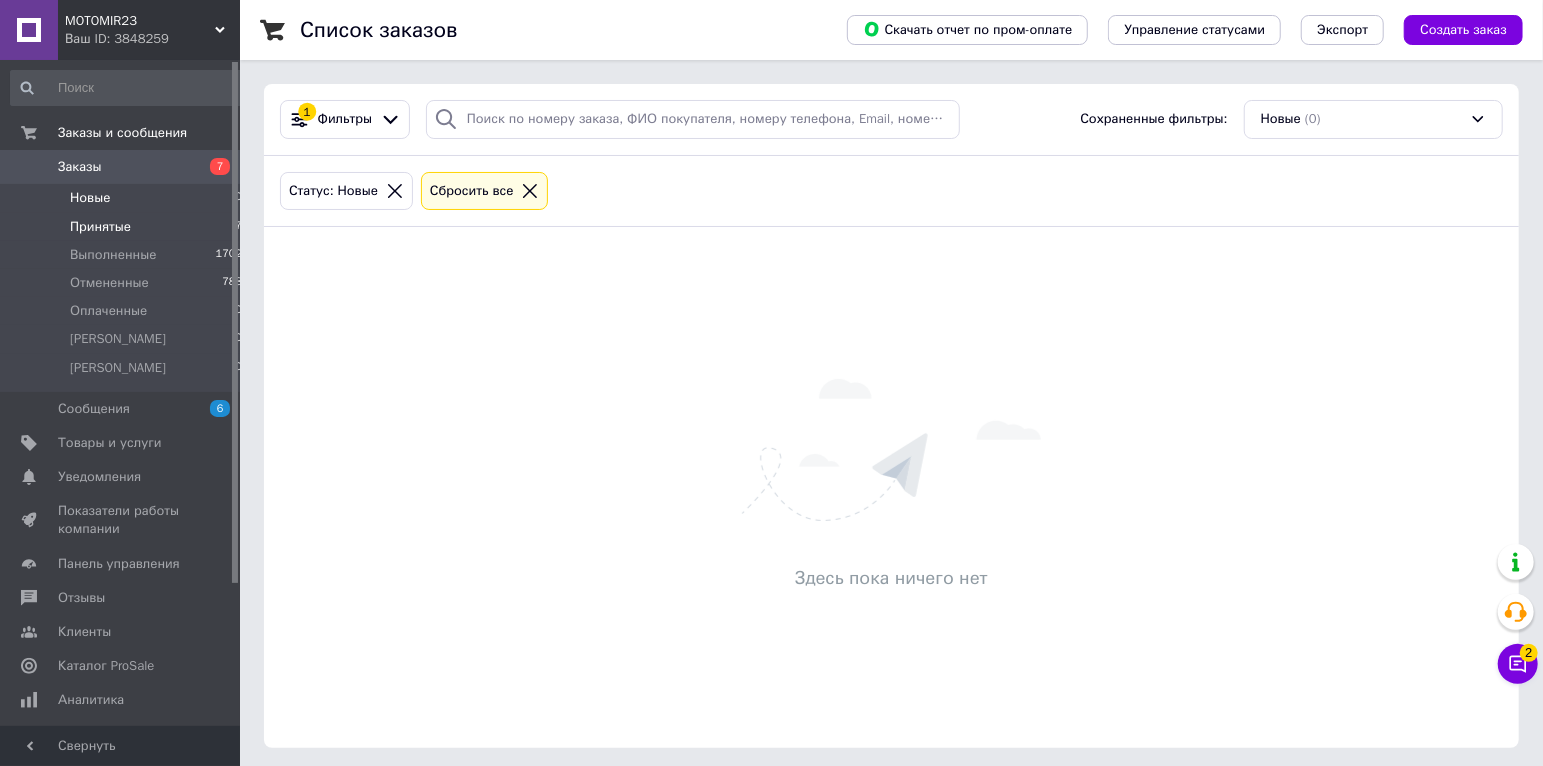 click on "Принятые 7" at bounding box center (127, 227) 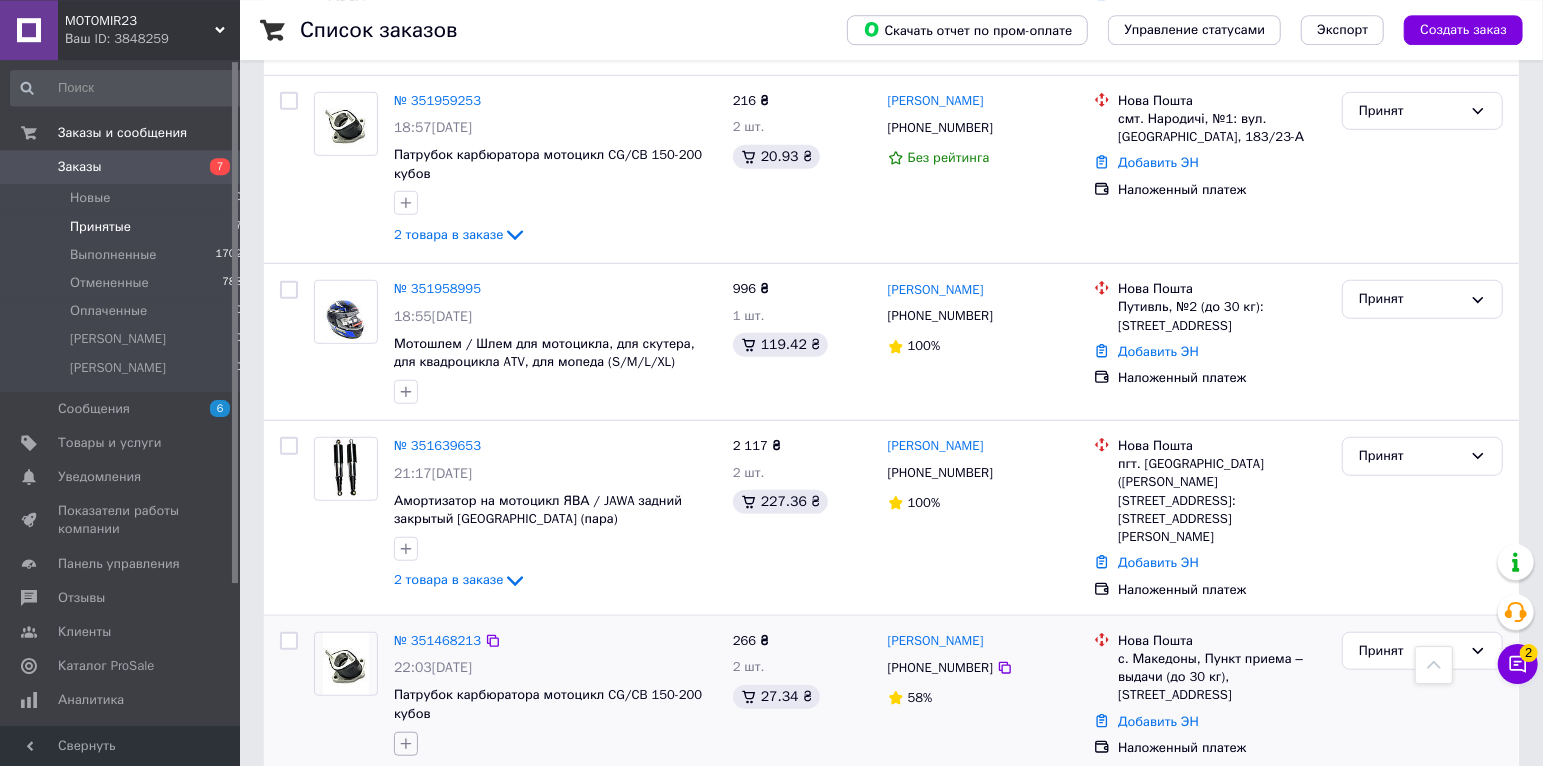 scroll, scrollTop: 720, scrollLeft: 0, axis: vertical 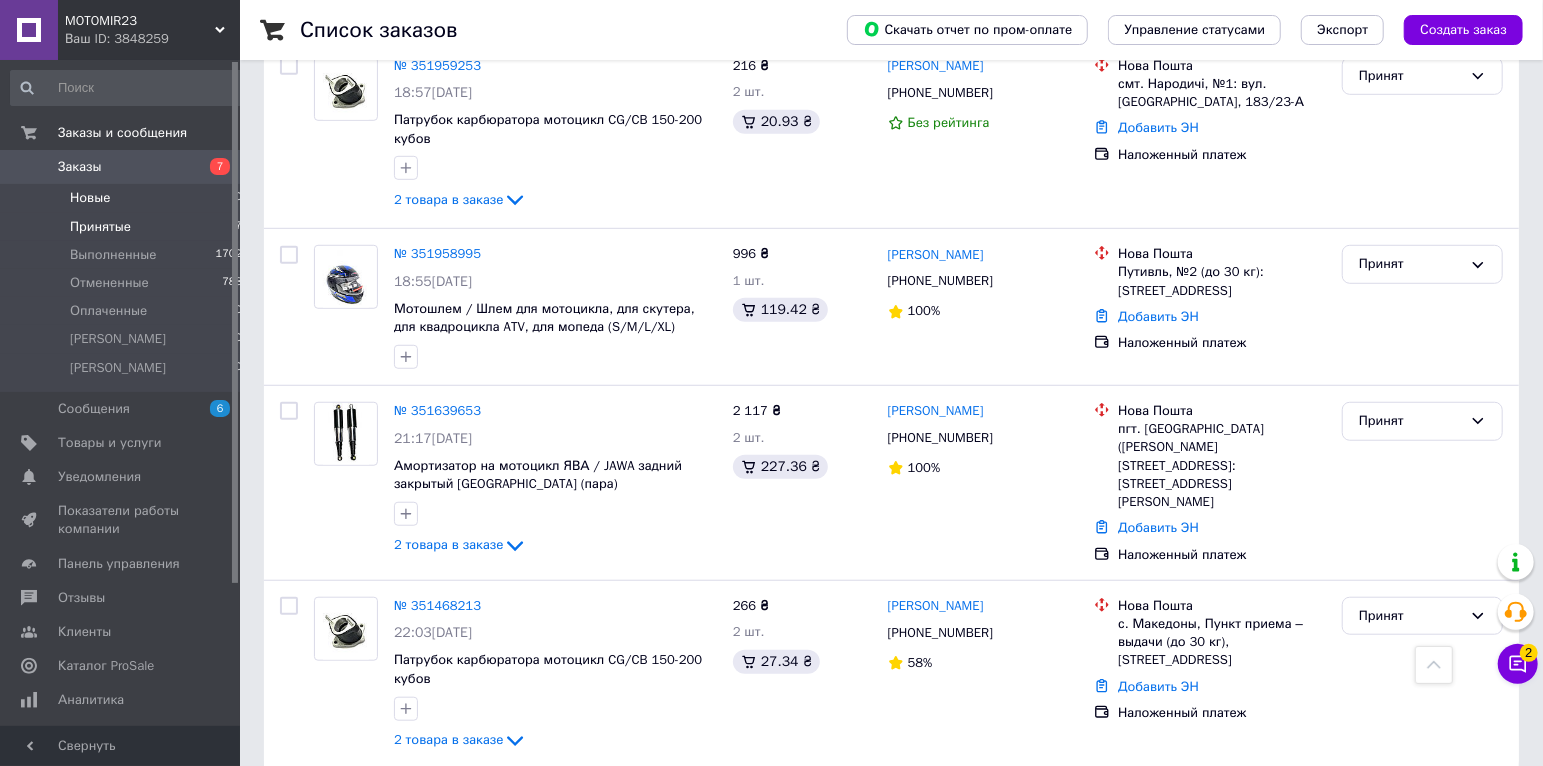 click on "Новые 0" at bounding box center (127, 198) 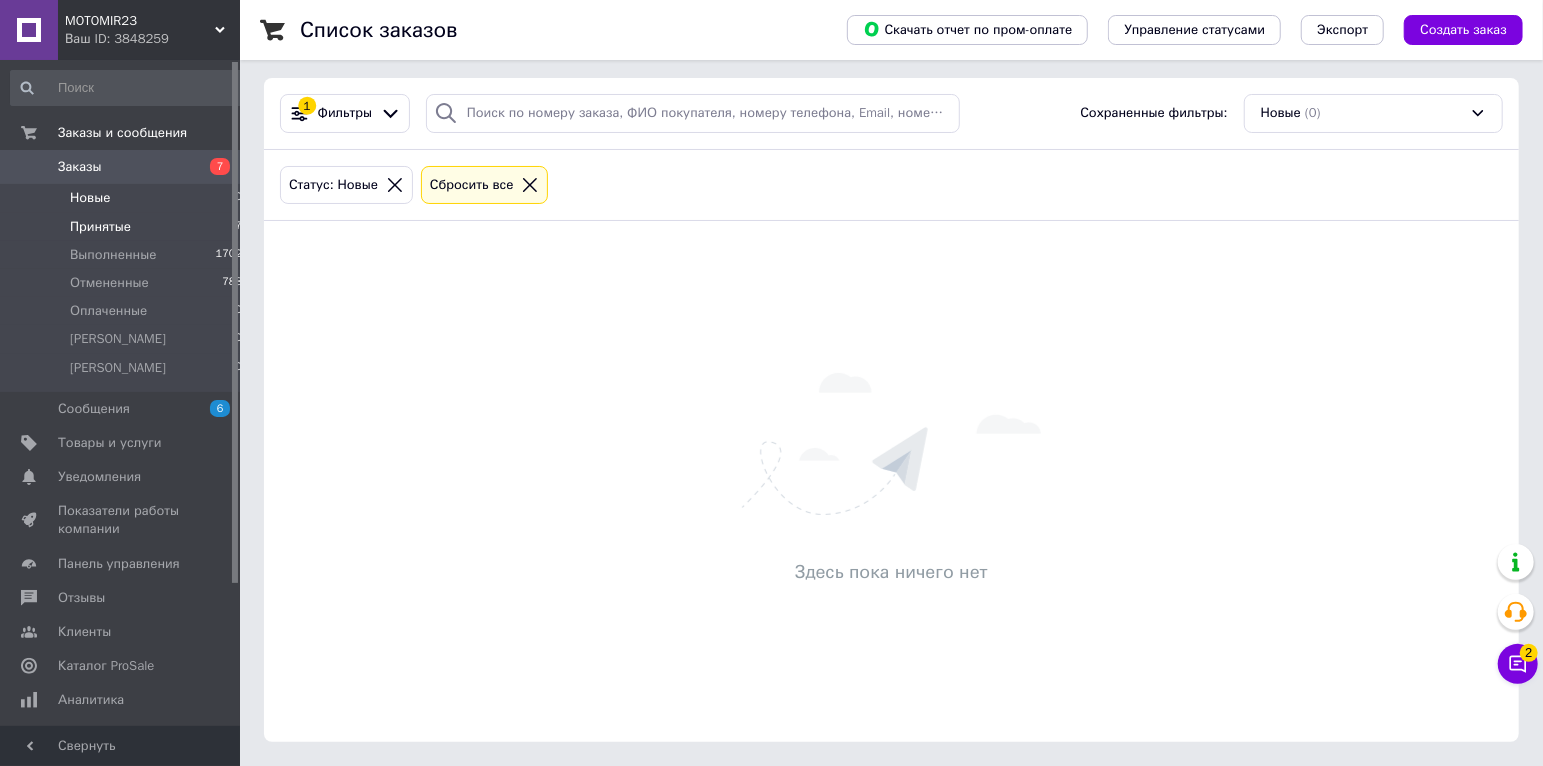 scroll, scrollTop: 0, scrollLeft: 0, axis: both 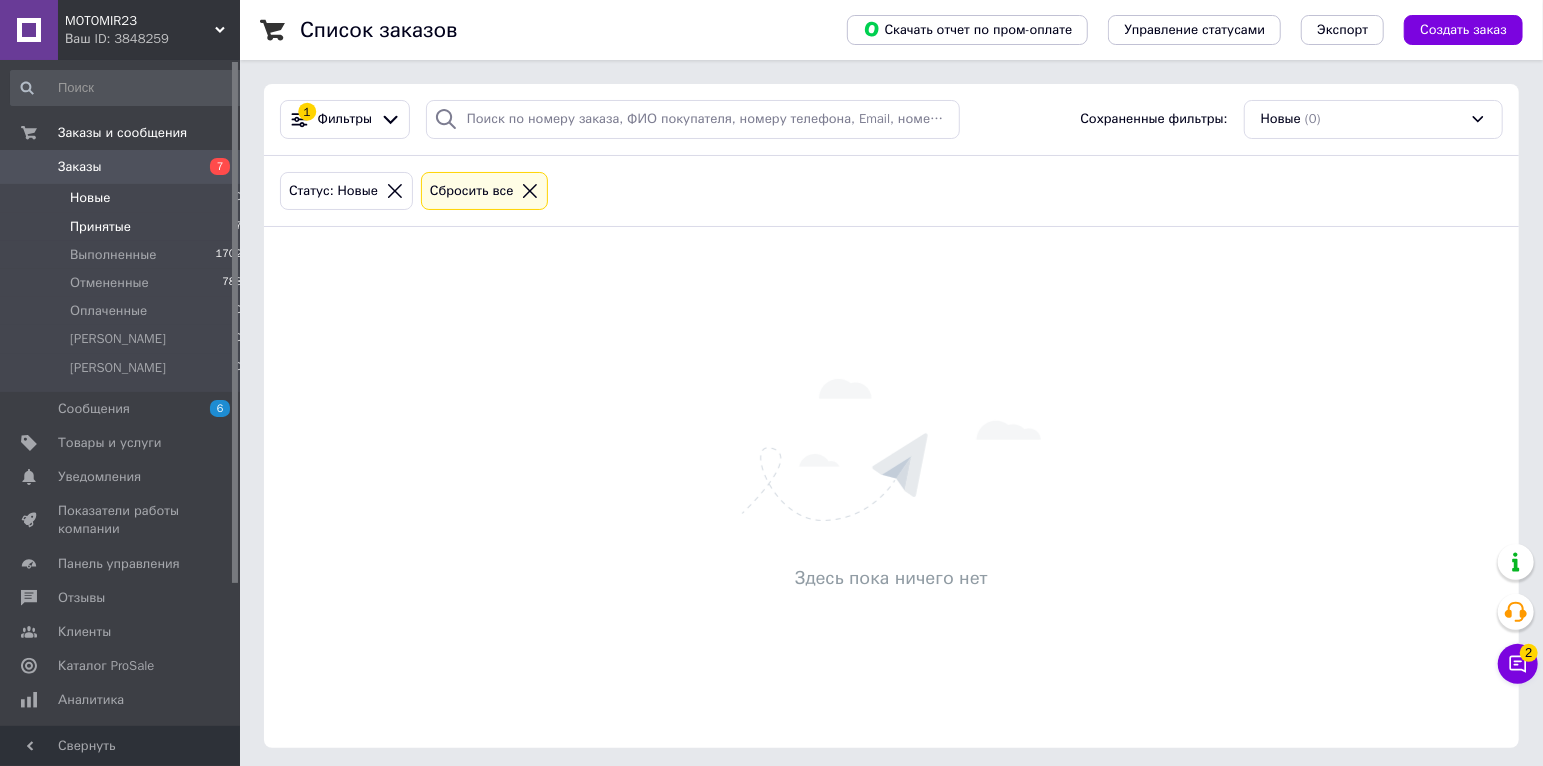 click on "Принятые 7" at bounding box center [127, 227] 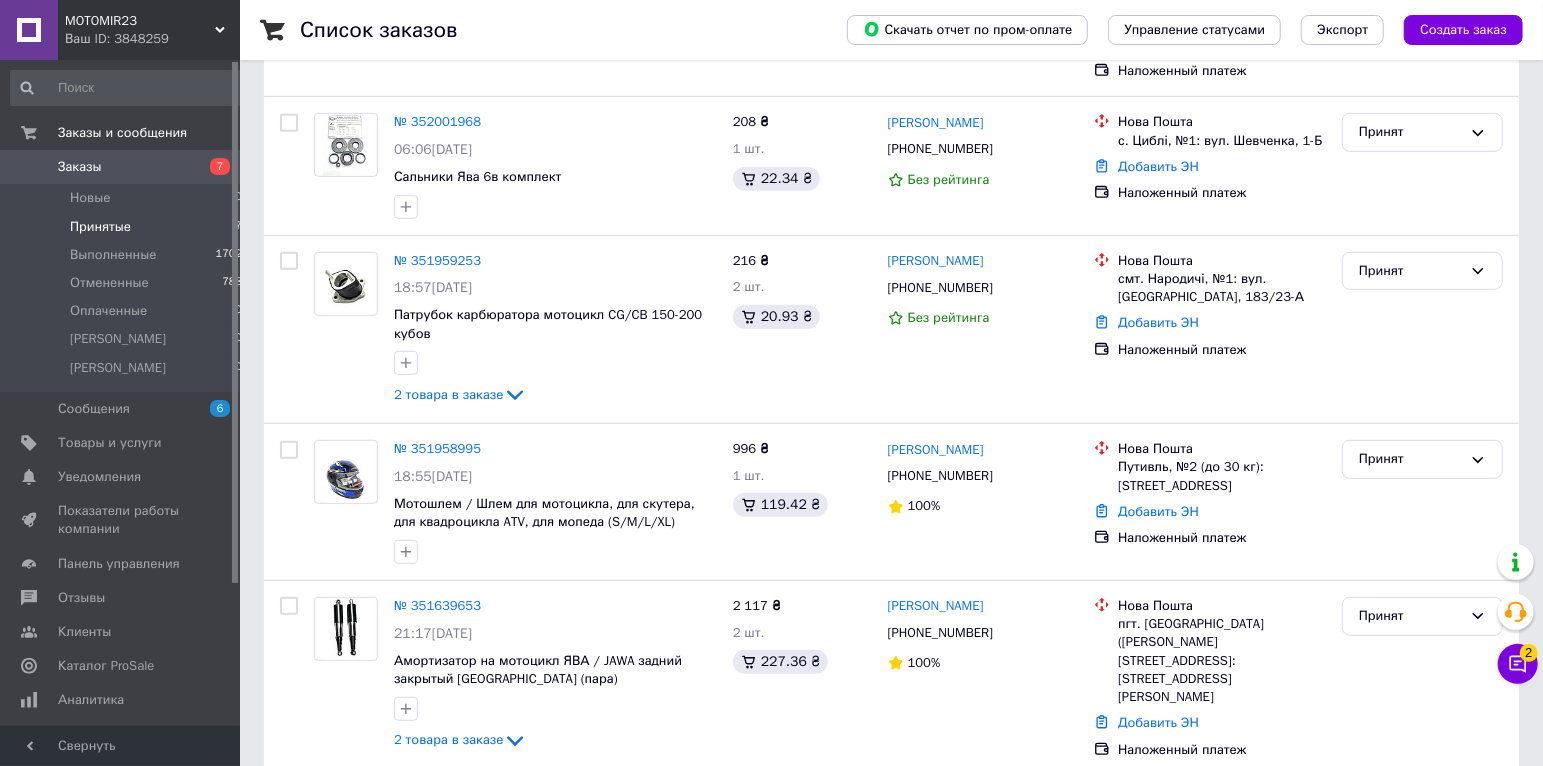 scroll, scrollTop: 720, scrollLeft: 0, axis: vertical 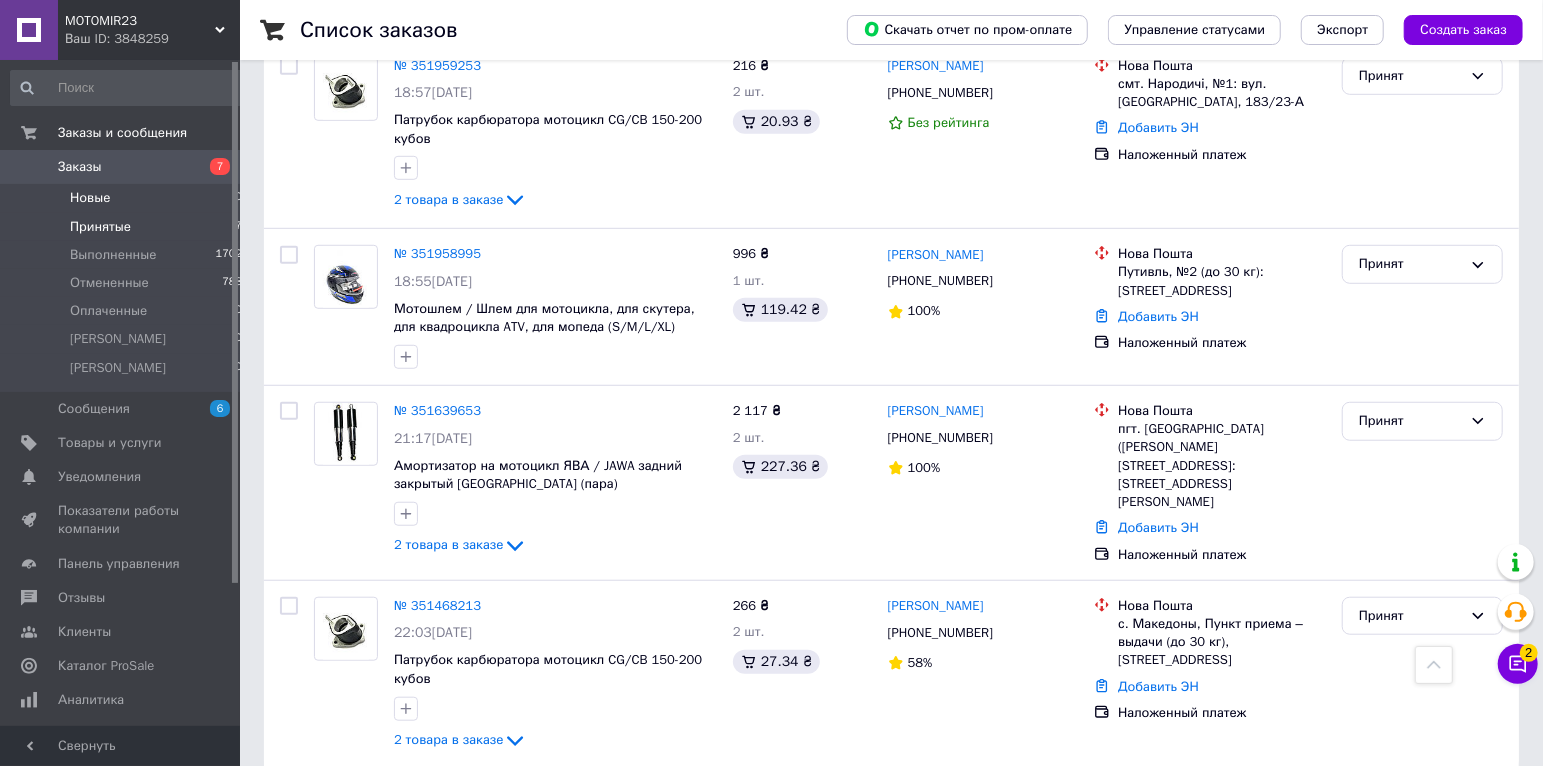 click on "Новые 0" at bounding box center [127, 198] 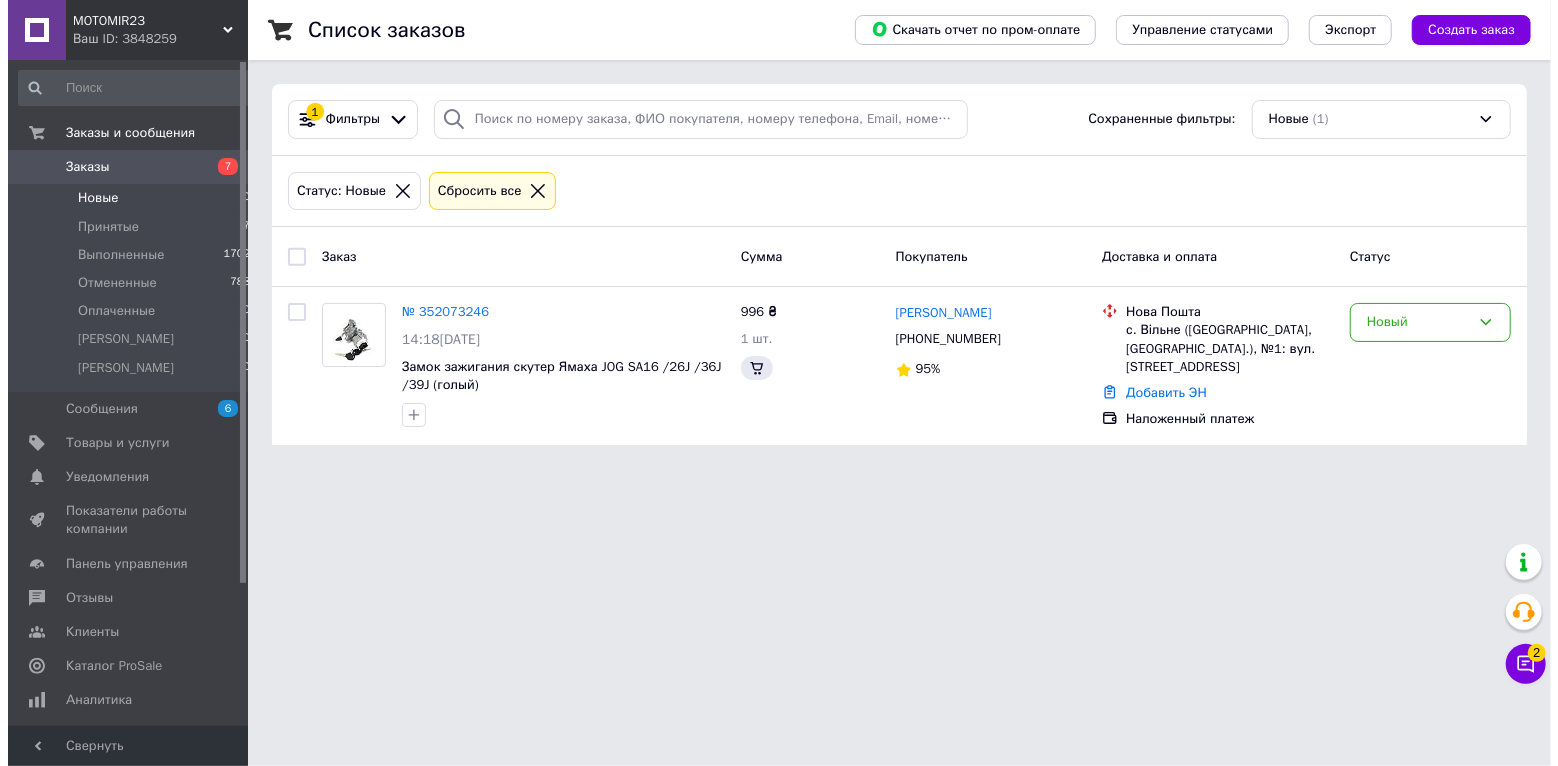 scroll, scrollTop: 0, scrollLeft: 0, axis: both 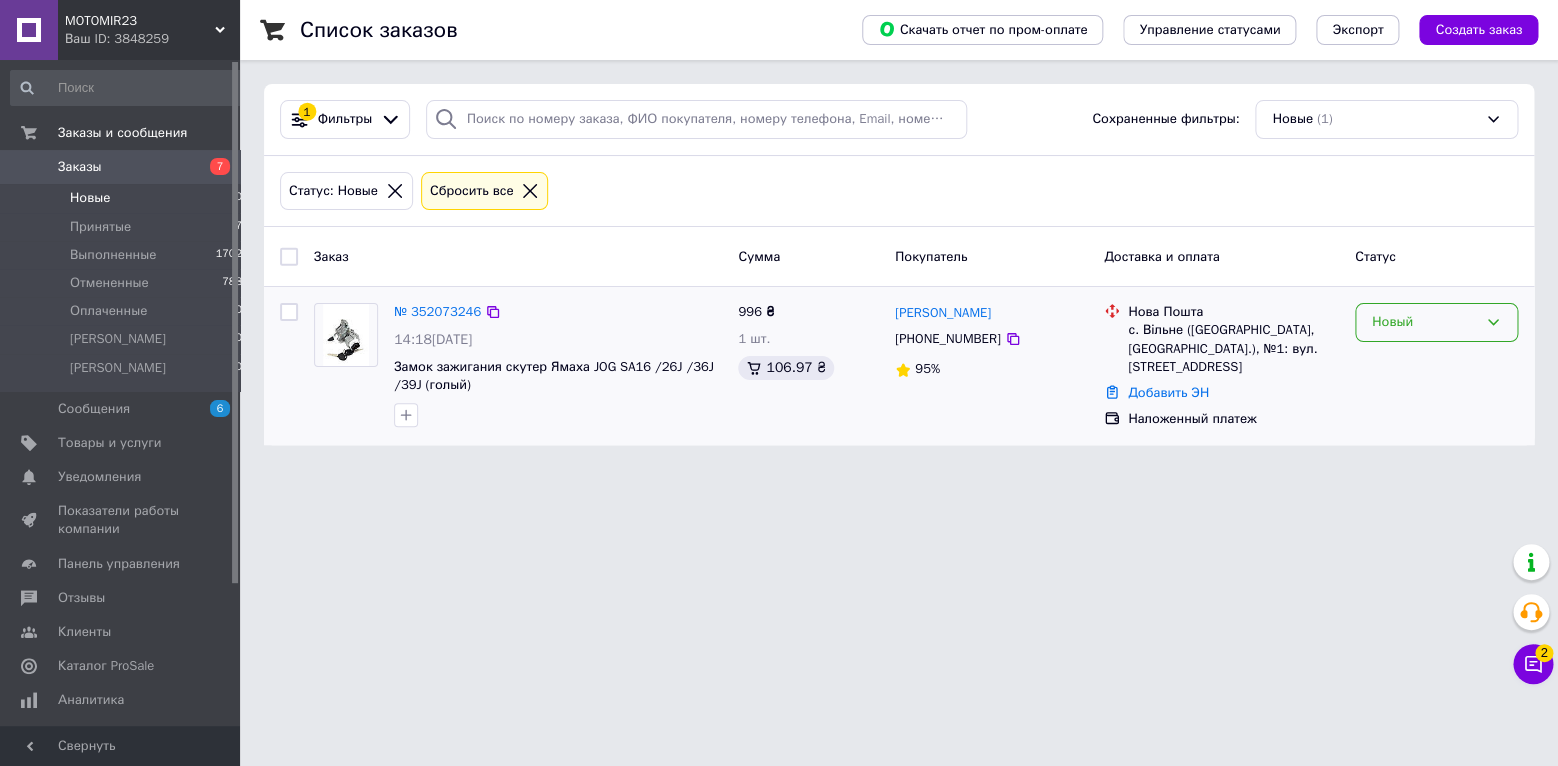 click on "Новый" at bounding box center [1424, 322] 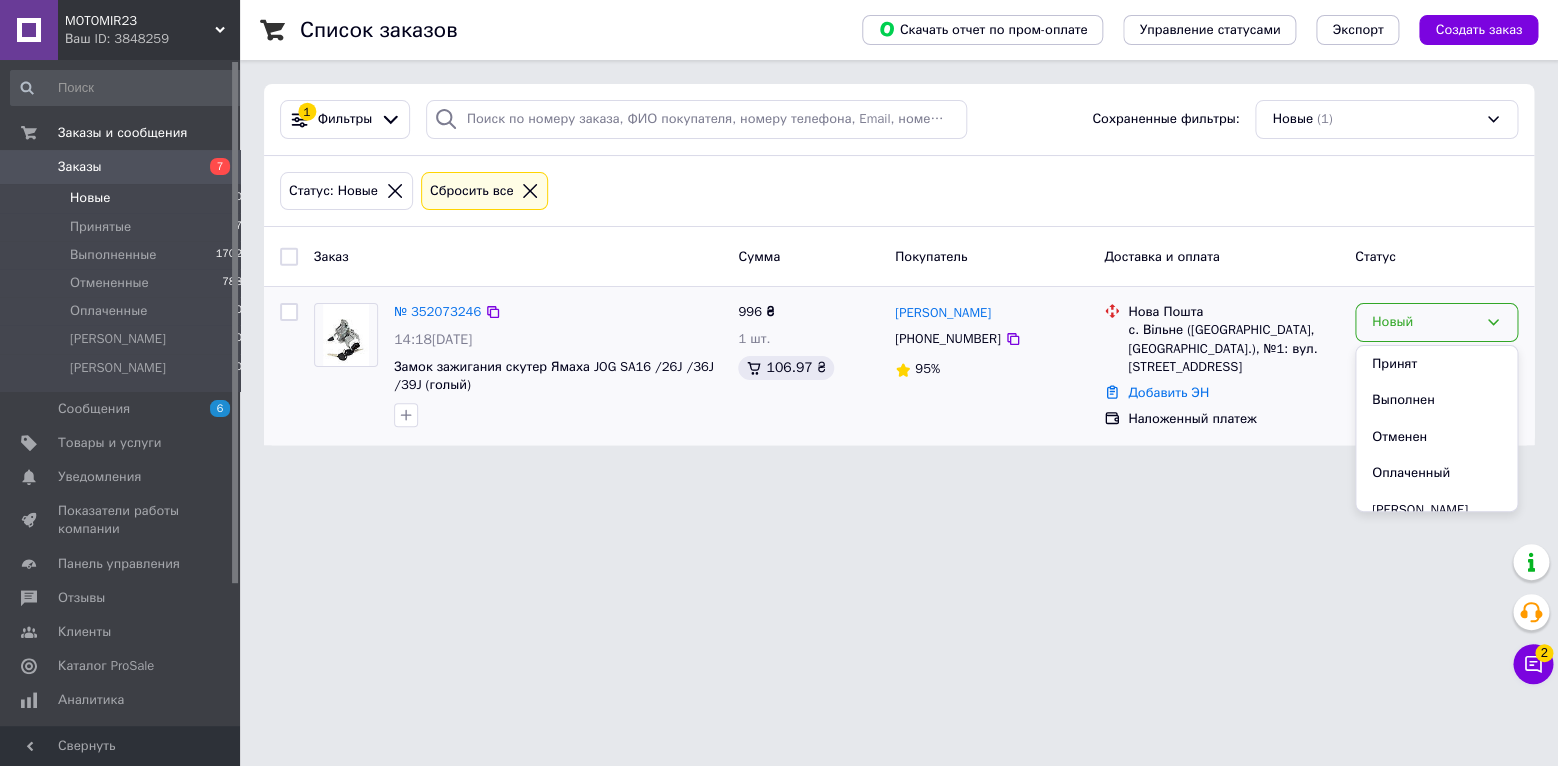 click on "Принят" at bounding box center [1436, 364] 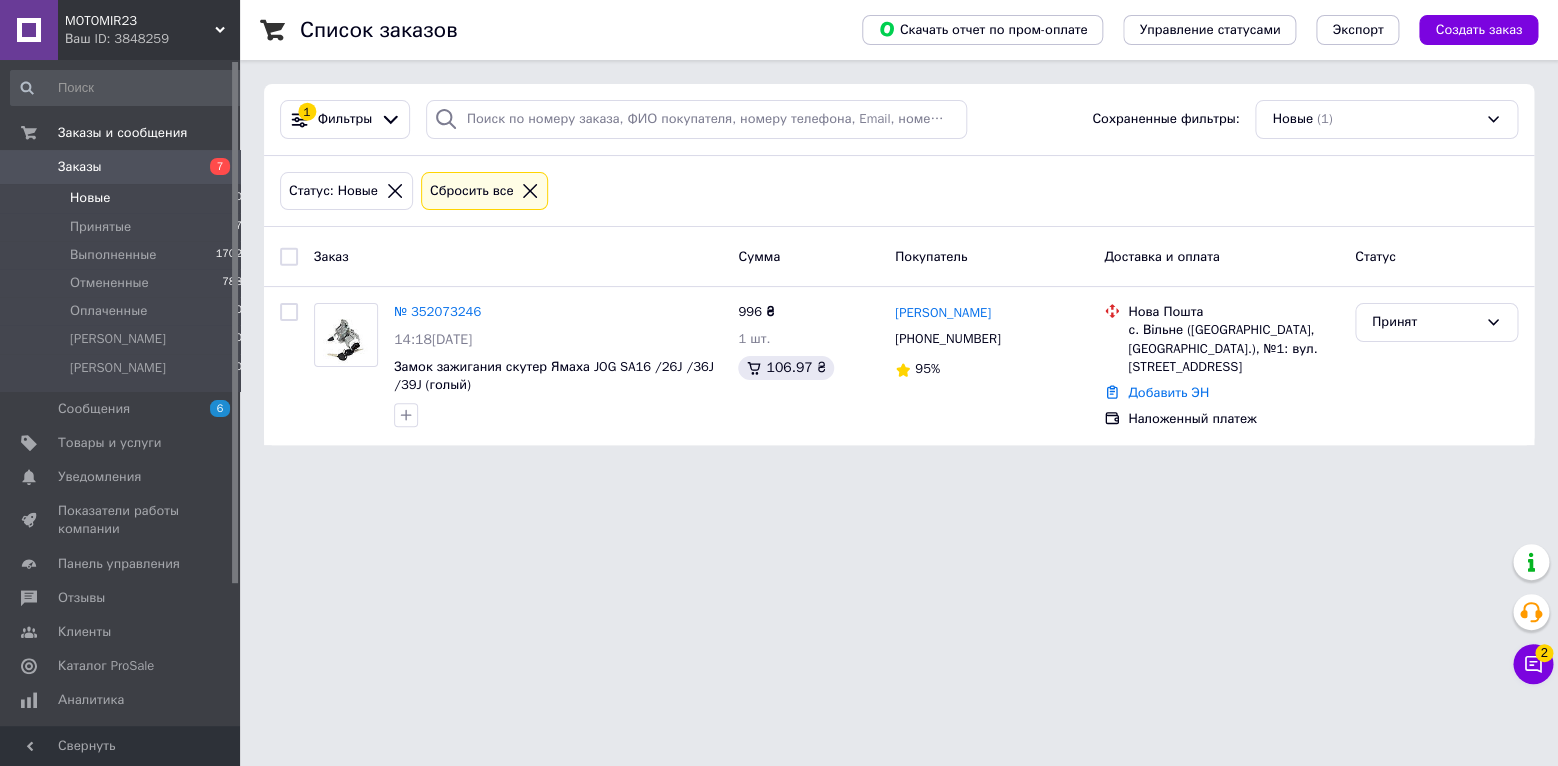 click on "Новые 0" at bounding box center (127, 198) 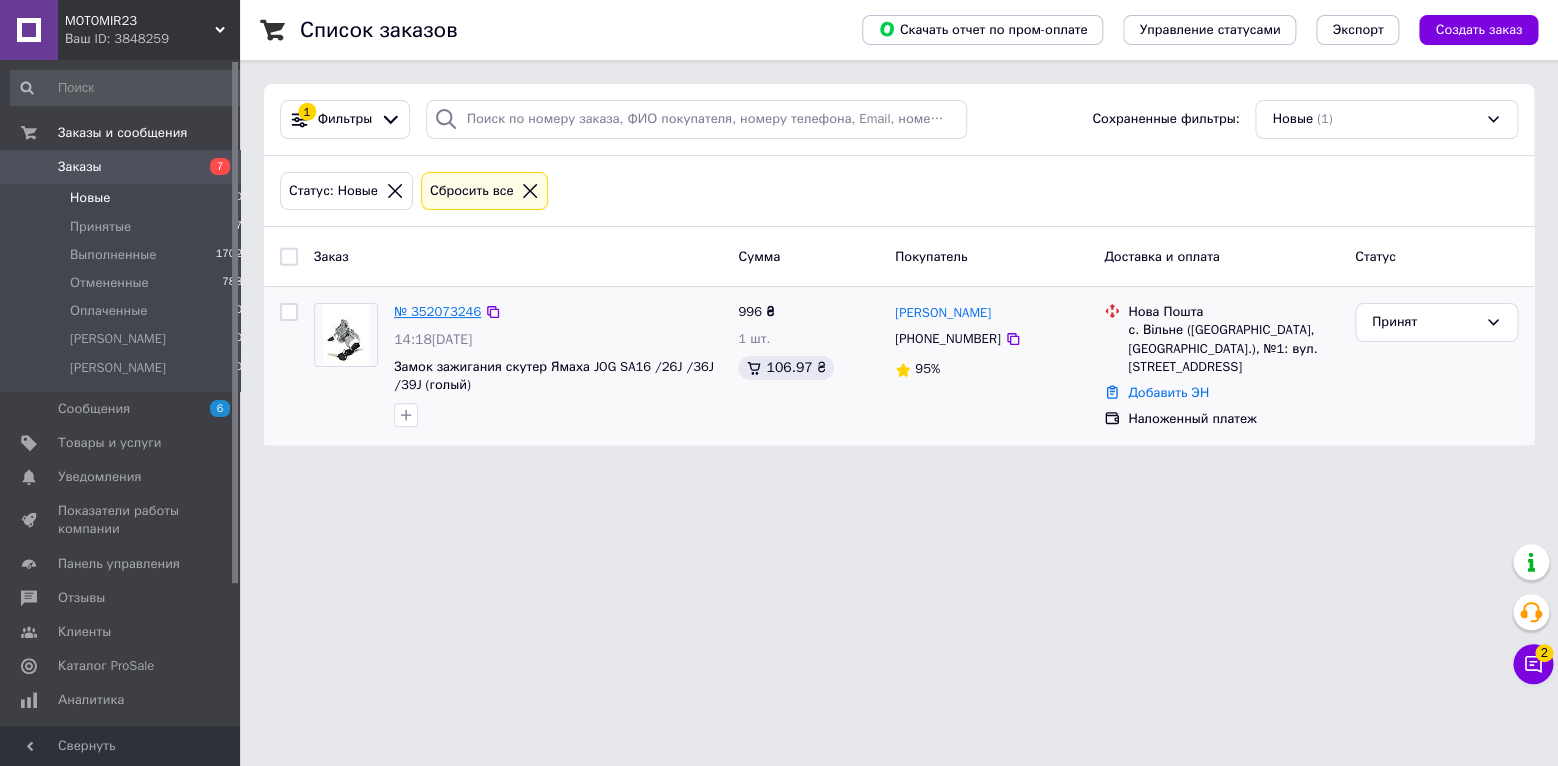 click on "№ 352073246" at bounding box center (437, 311) 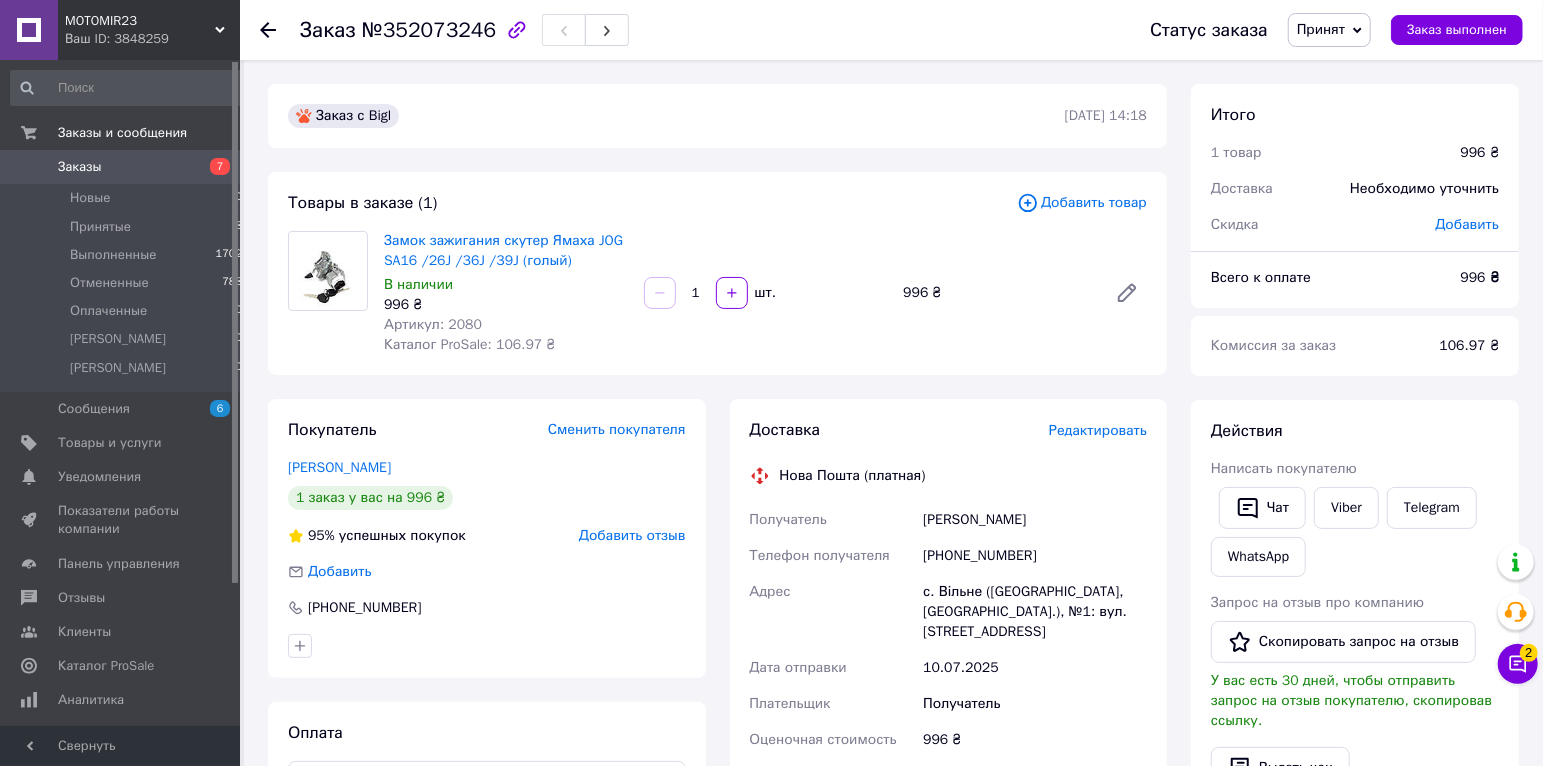 click on "Доставка Редактировать Нова Пошта (платная) Получатель [PERSON_NAME] Телефон получателя [PHONE_NUMBER] Адрес с. Вільне ([GEOGRAPHIC_DATA], [GEOGRAPHIC_DATA].), №1: вул. Перемоги, 24а Дата отправки [DATE] Плательщик Получатель Оценочная стоимость 996 ₴ Сумма наложенного платежа 996 ₴ Комиссия за наложенный платёж 39.92 ₴ Плательщик комиссии наложенного платежа Получатель Передать номер или Сгенерировать ЭН" at bounding box center (949, 769) 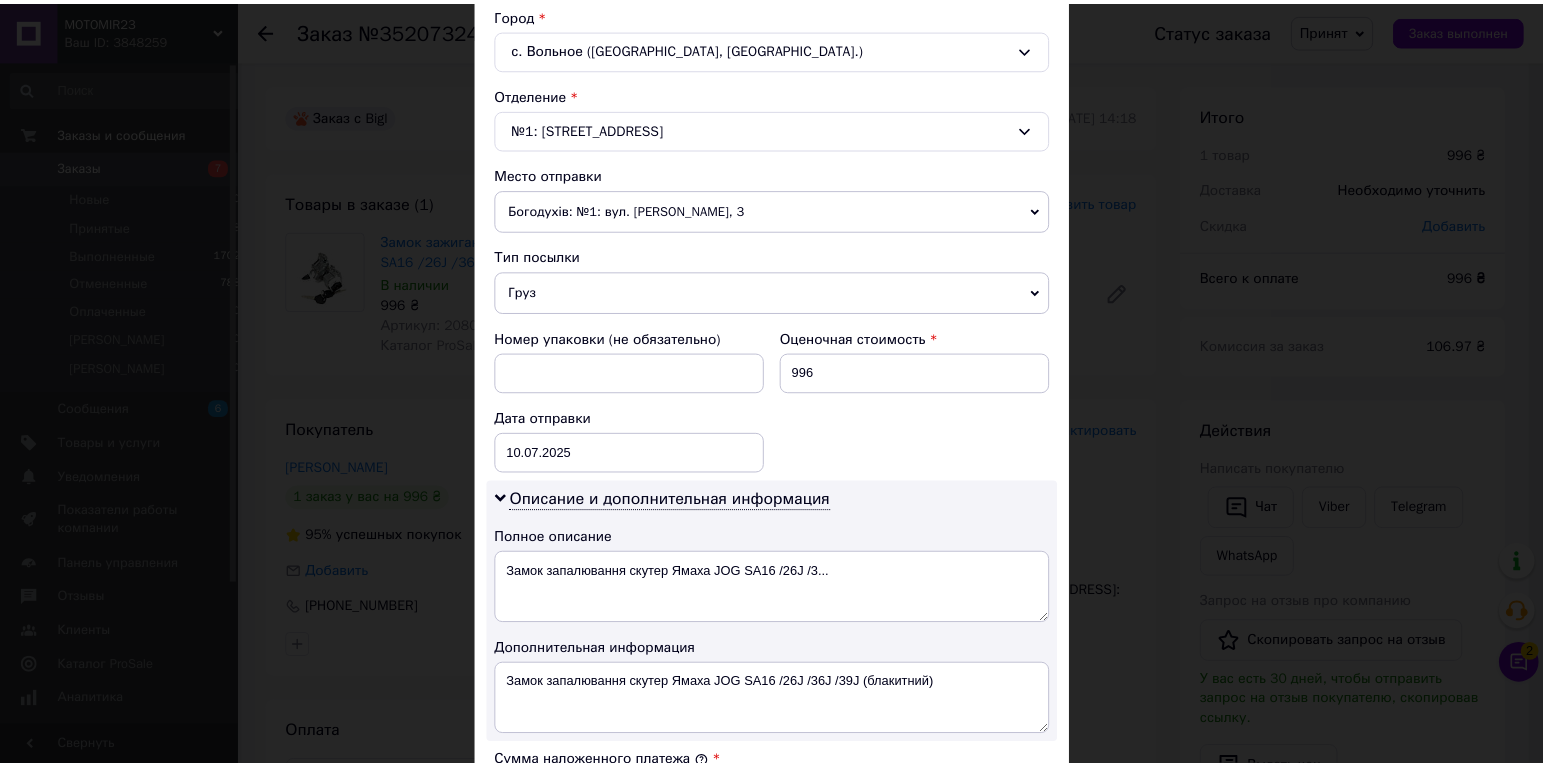 scroll, scrollTop: 978, scrollLeft: 0, axis: vertical 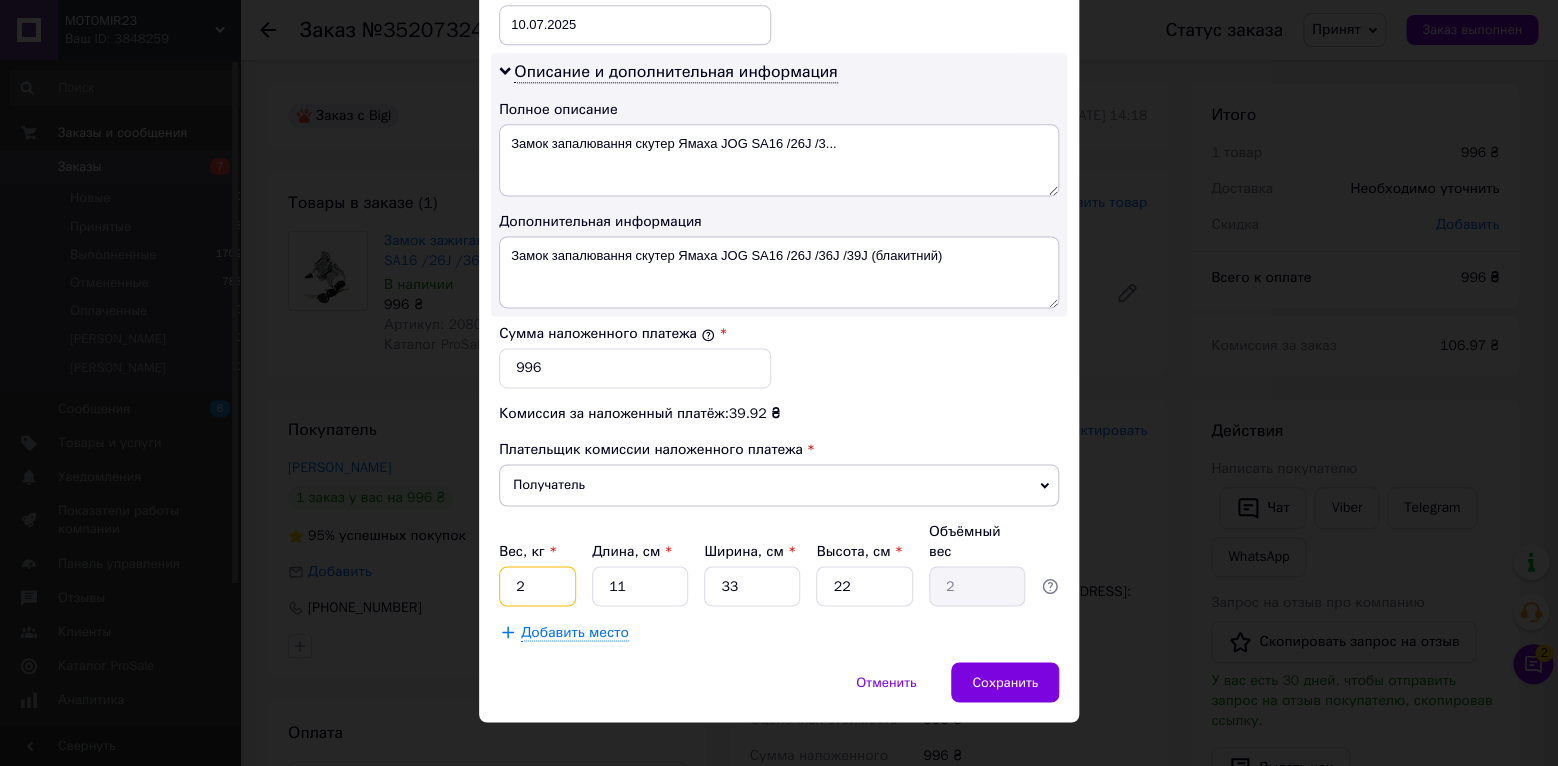 click on "2" at bounding box center (537, 586) 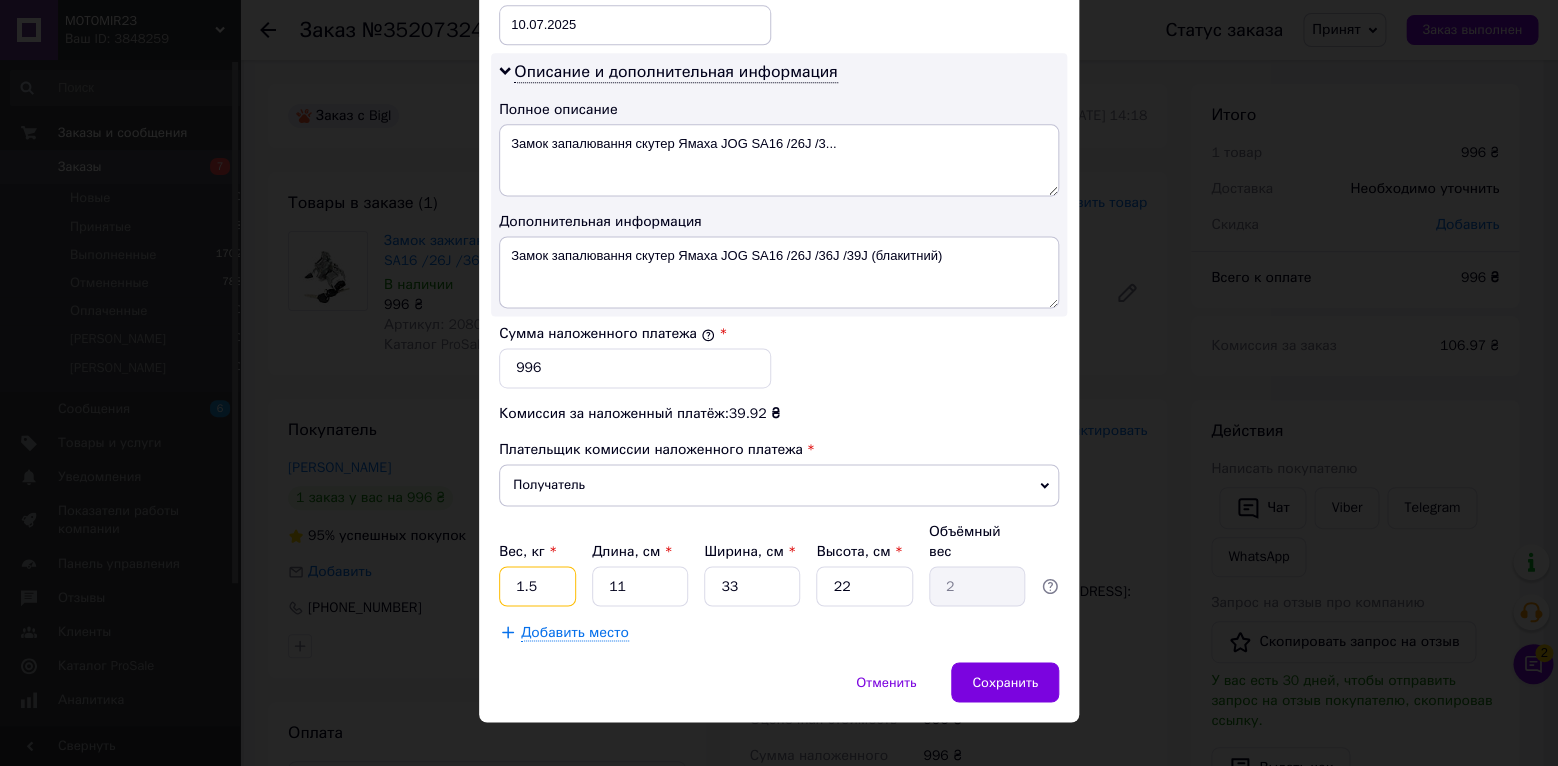 type on "1.5" 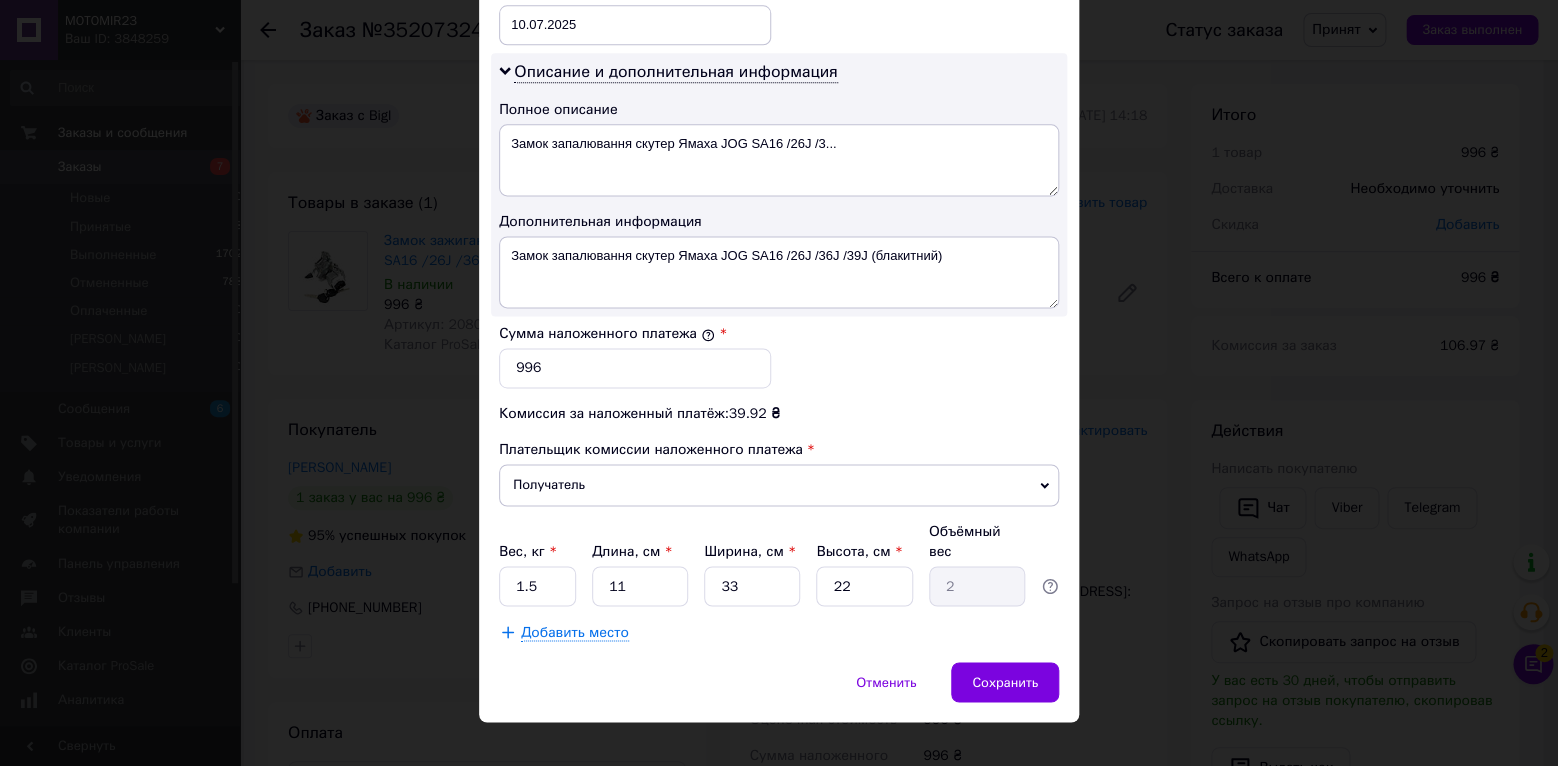 click on "11" at bounding box center (640, 586) 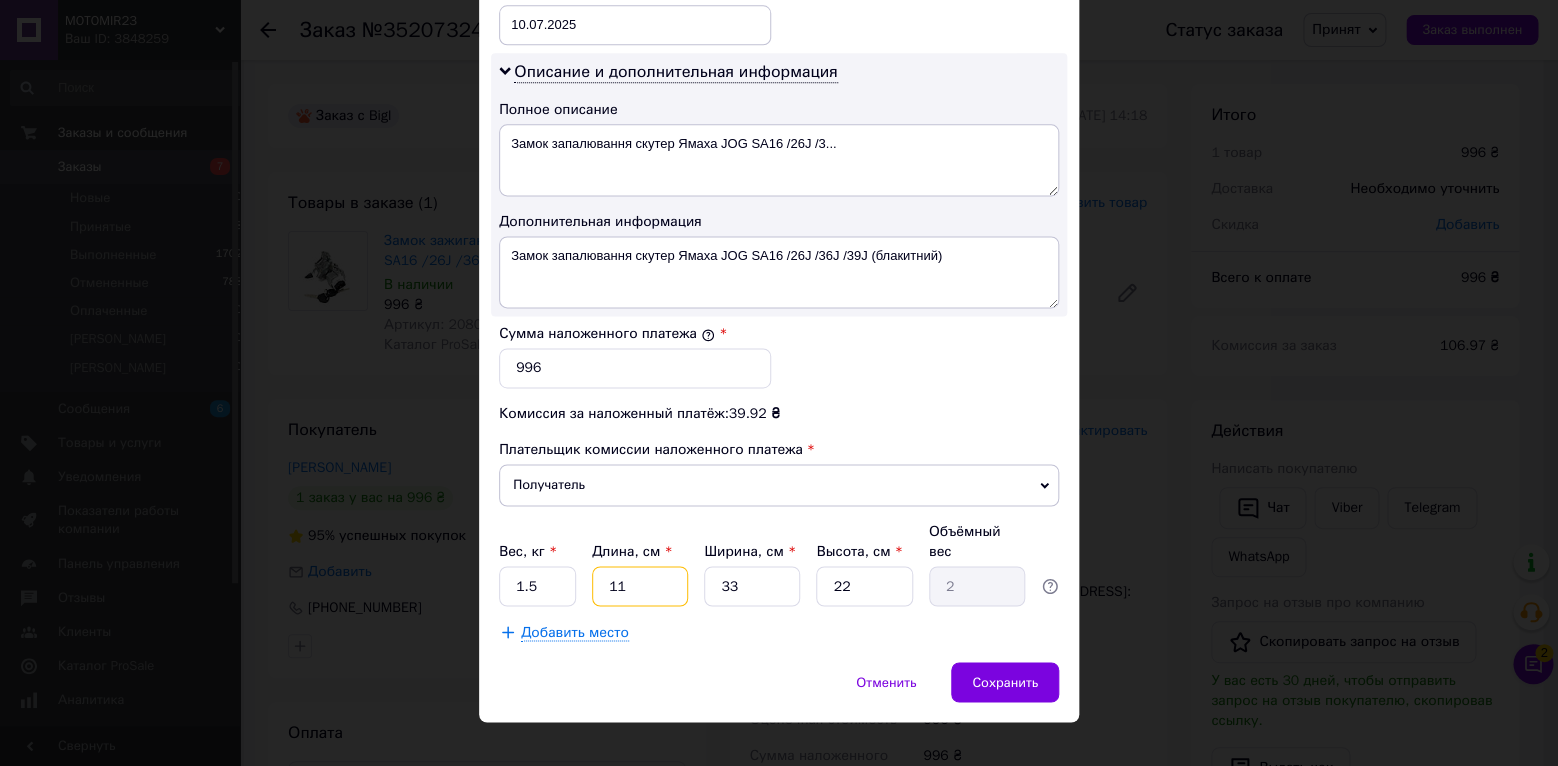 click on "11" at bounding box center [640, 586] 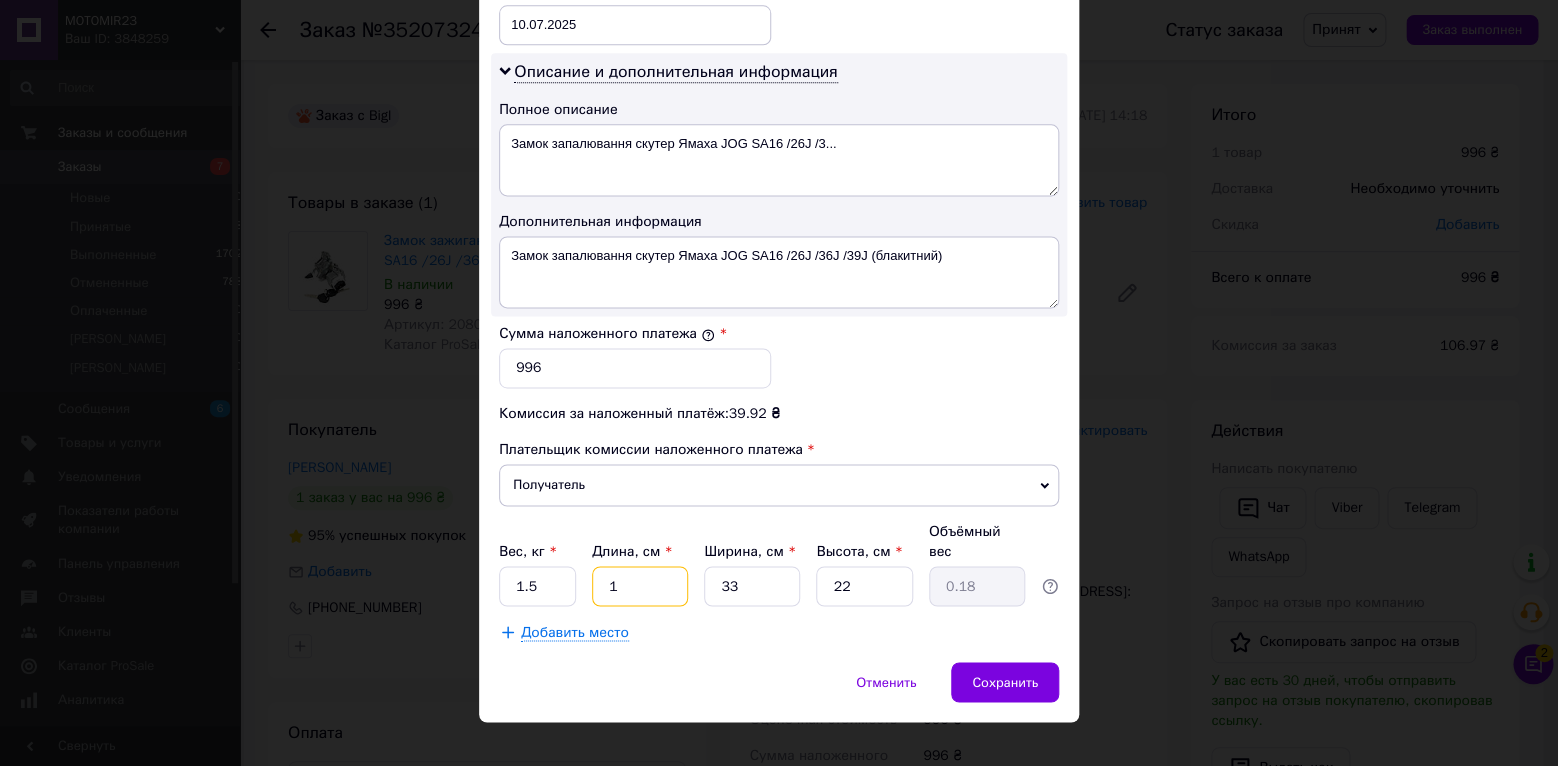 type 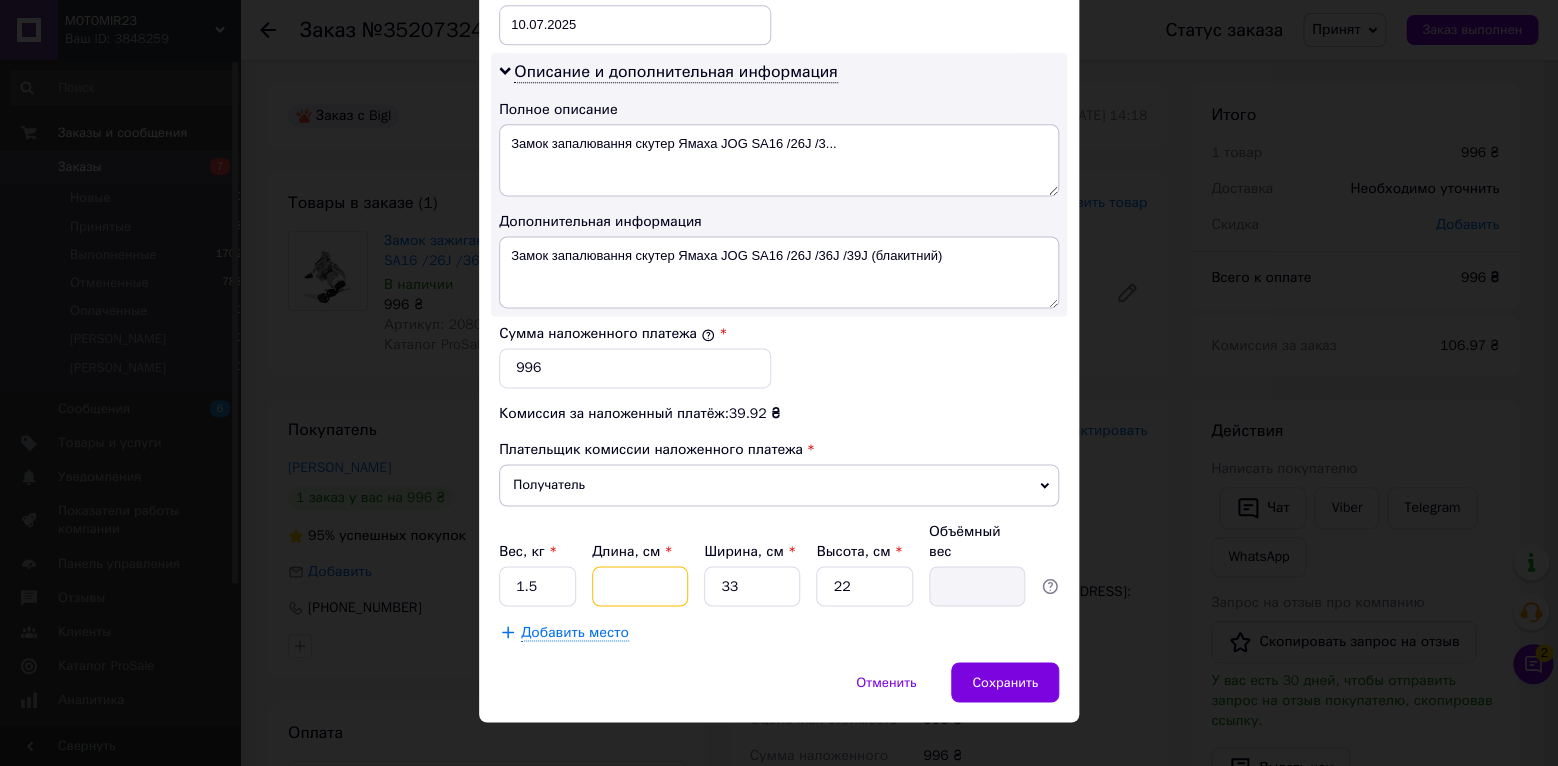 type on "2" 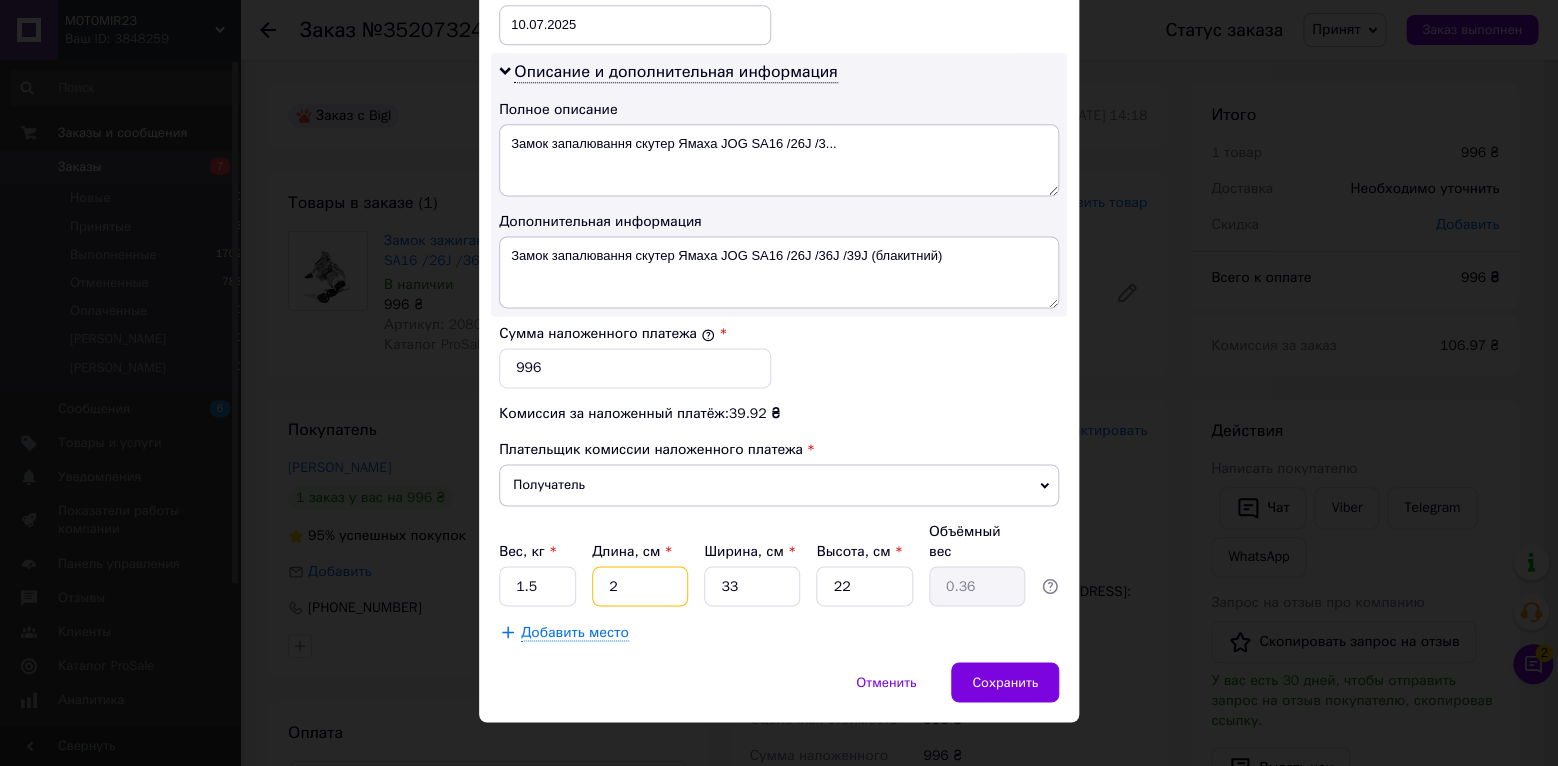 type on "20" 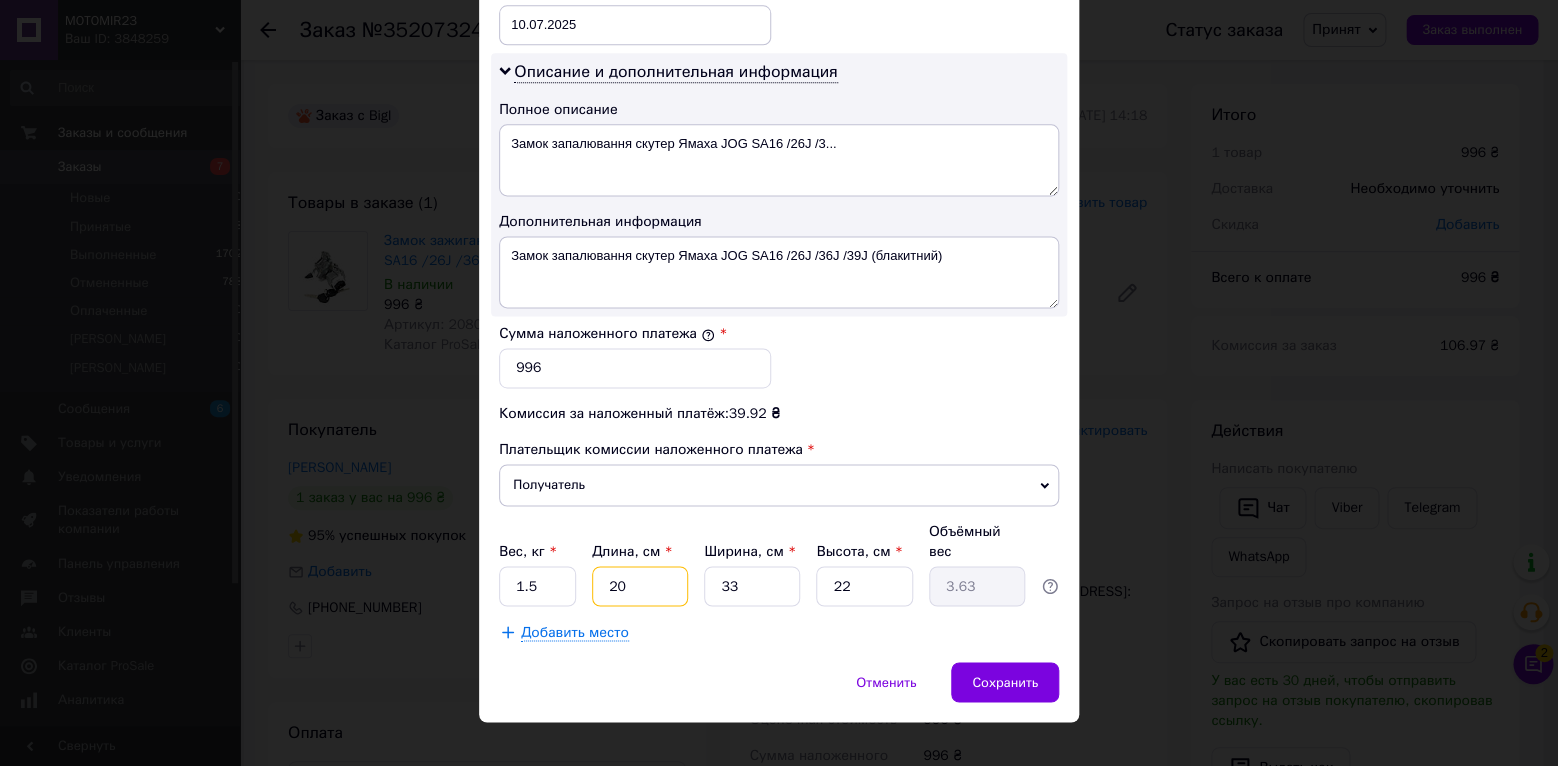 type on "20" 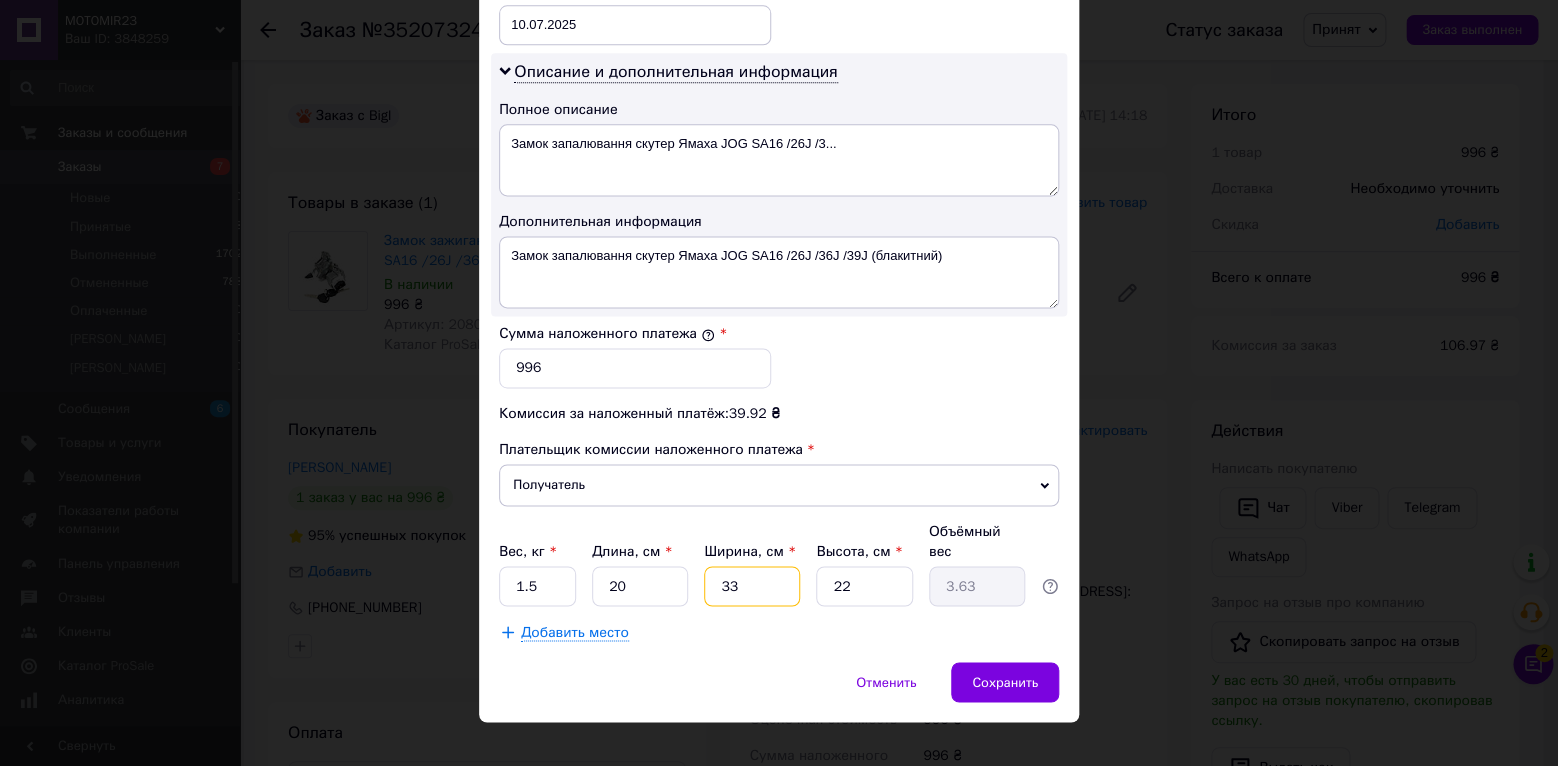 click on "33" at bounding box center (752, 586) 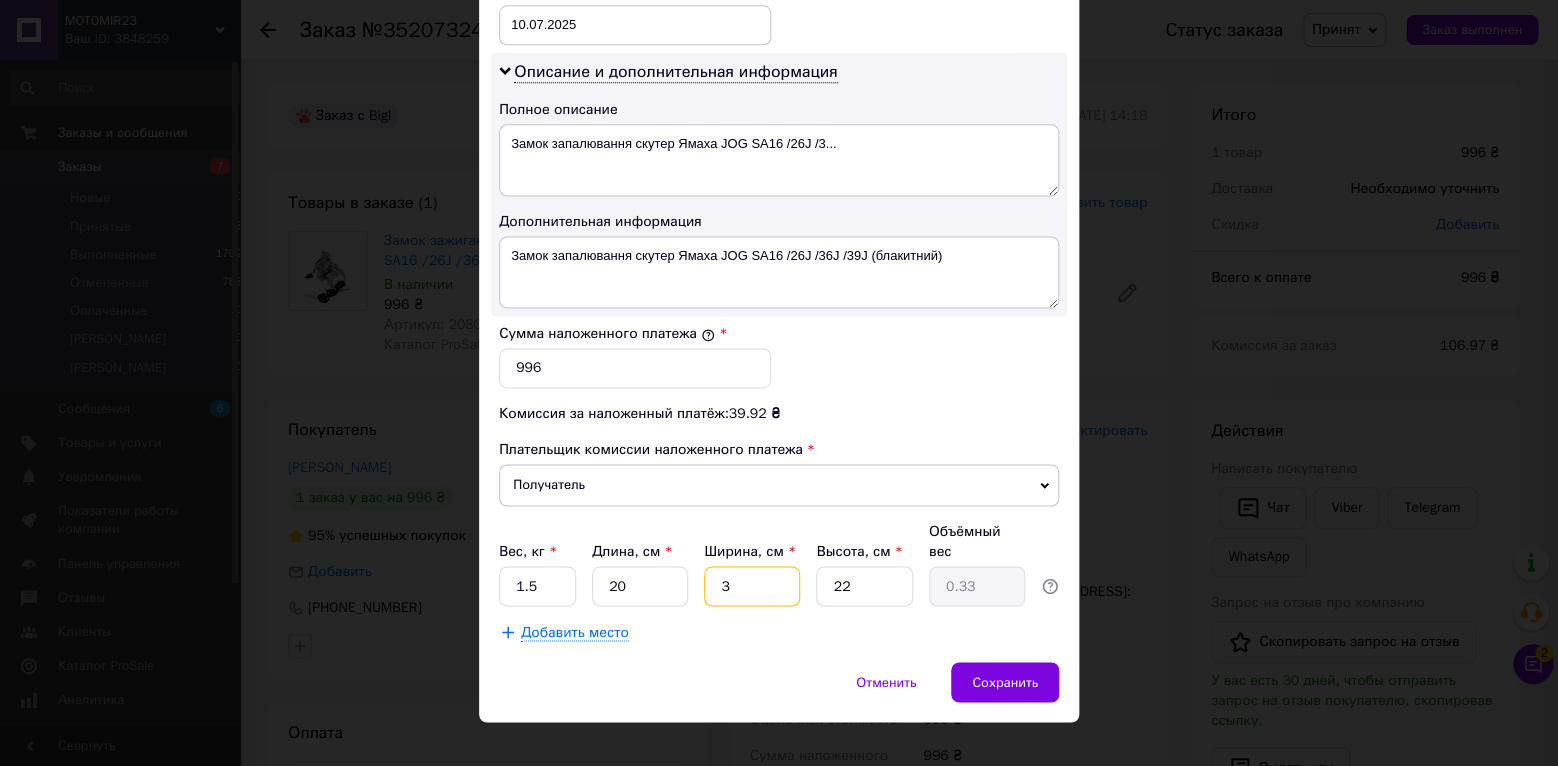 type 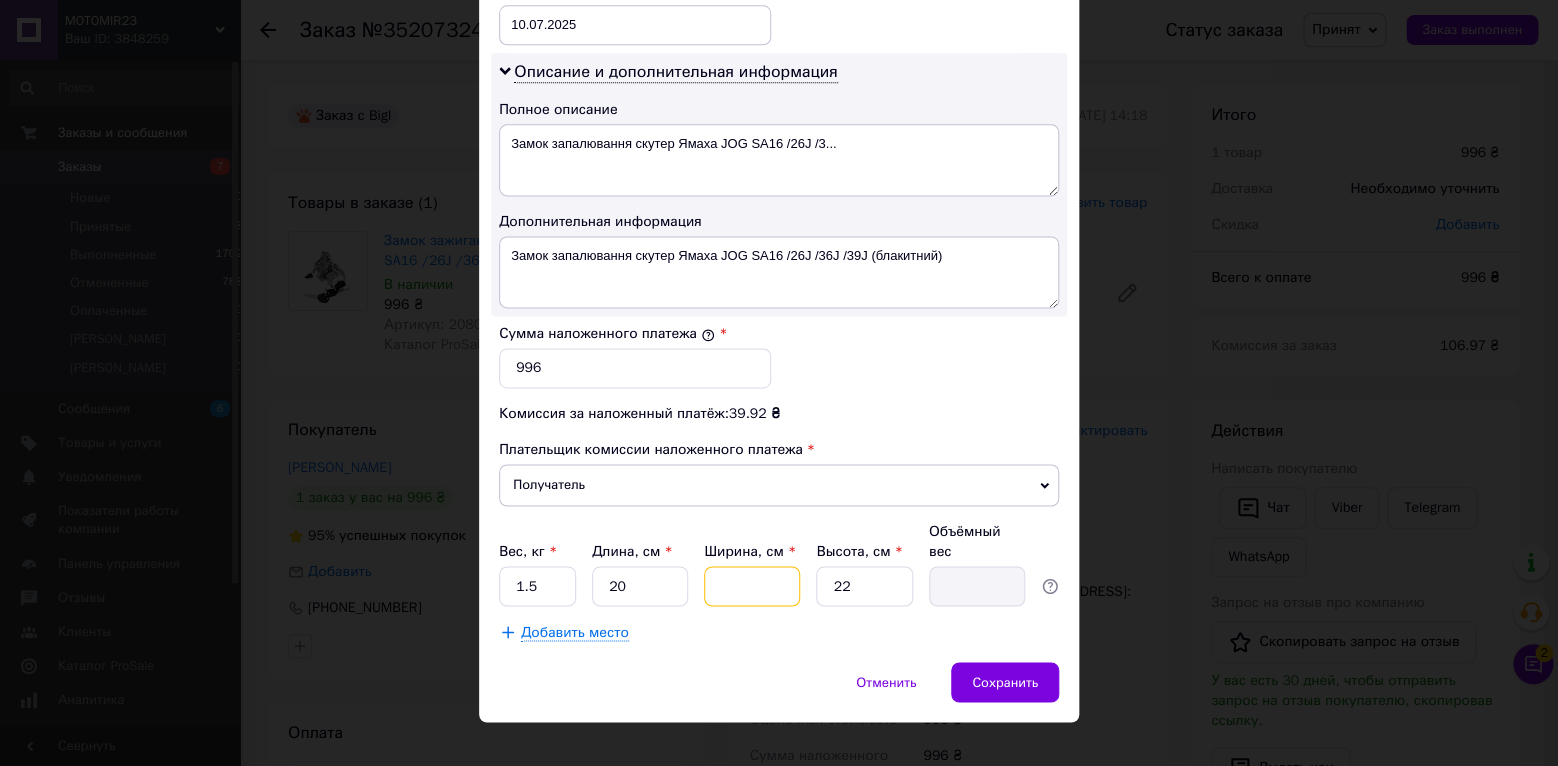 type on "1" 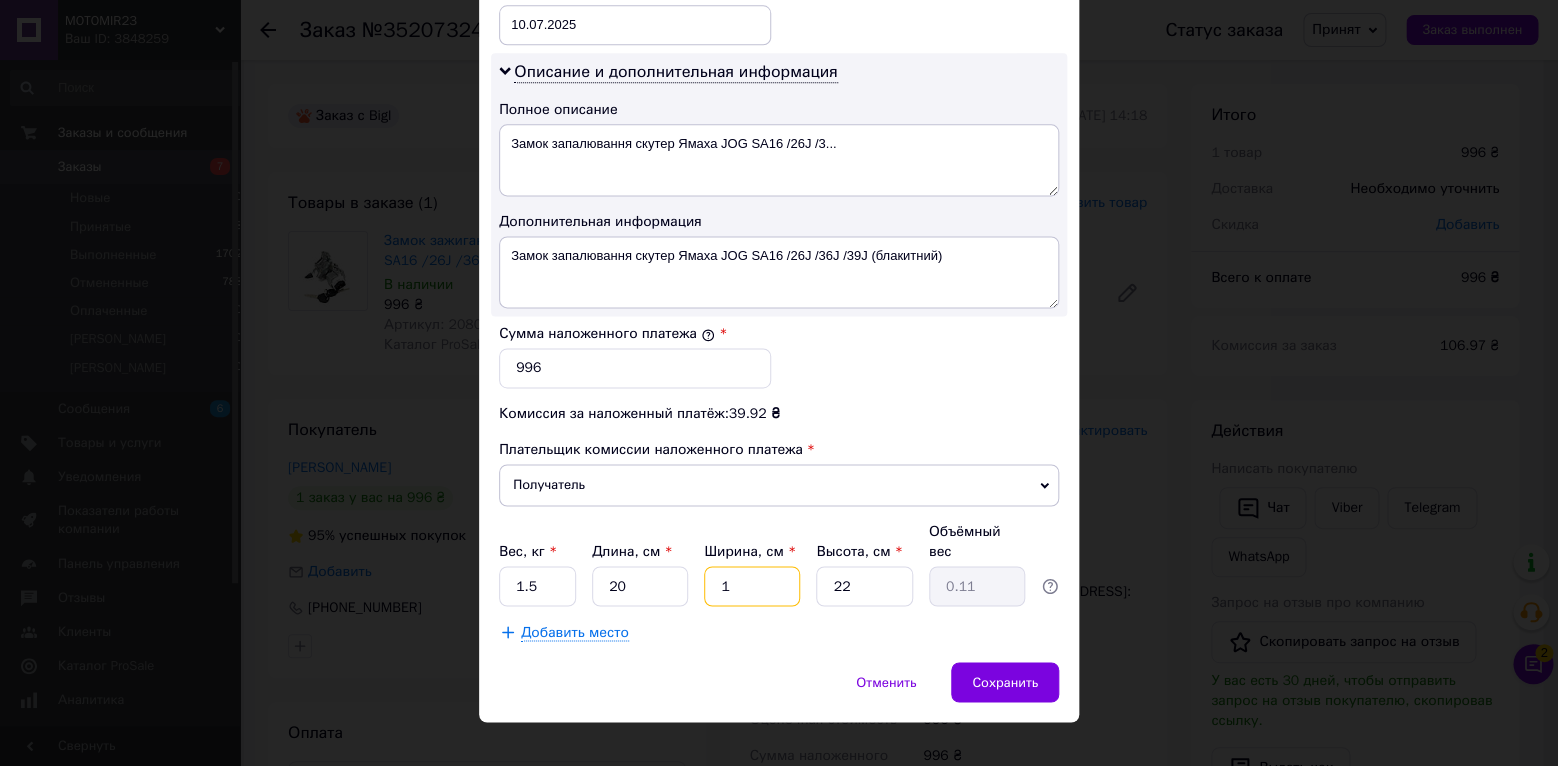 type on "15" 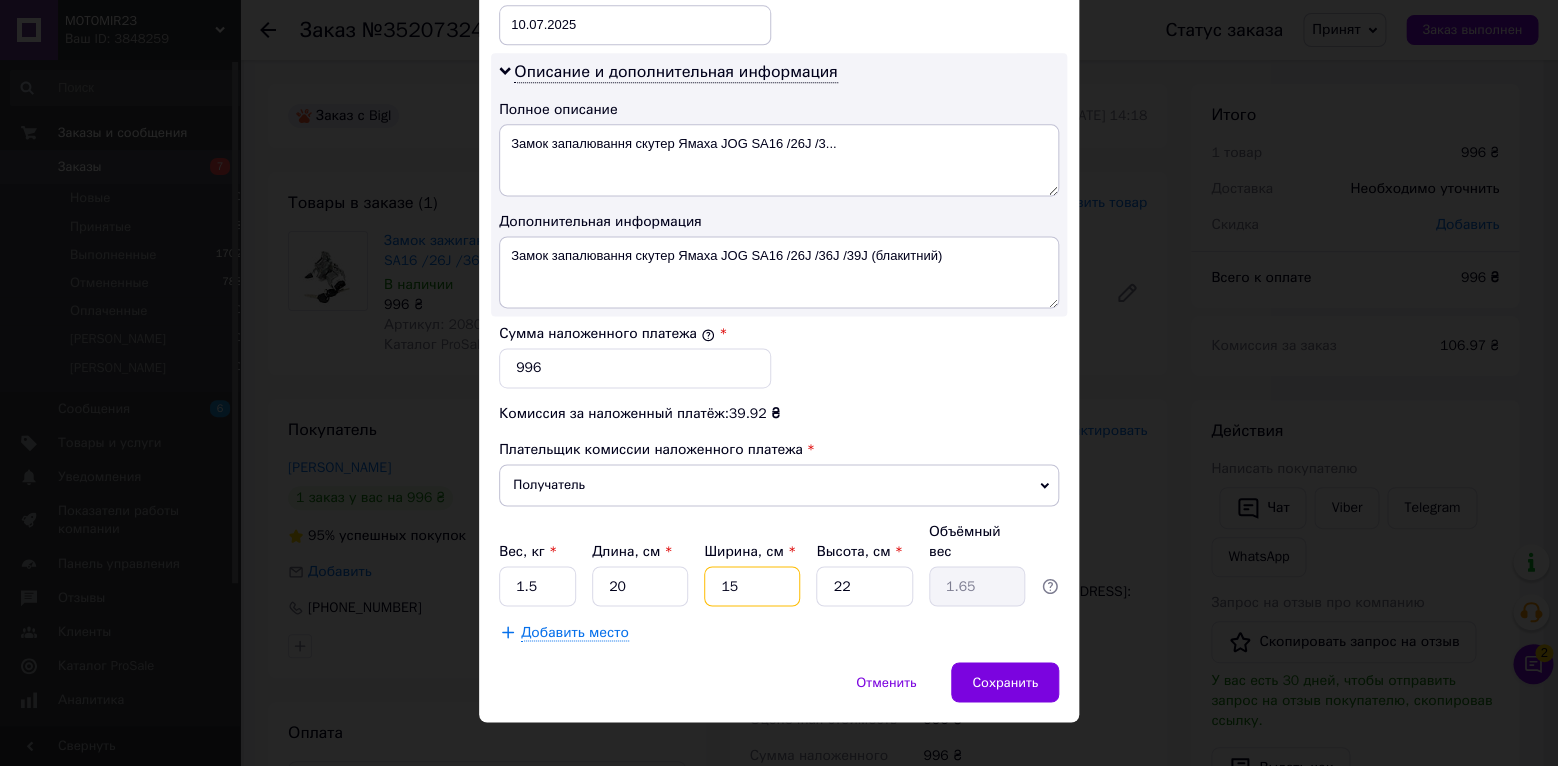 type on "15" 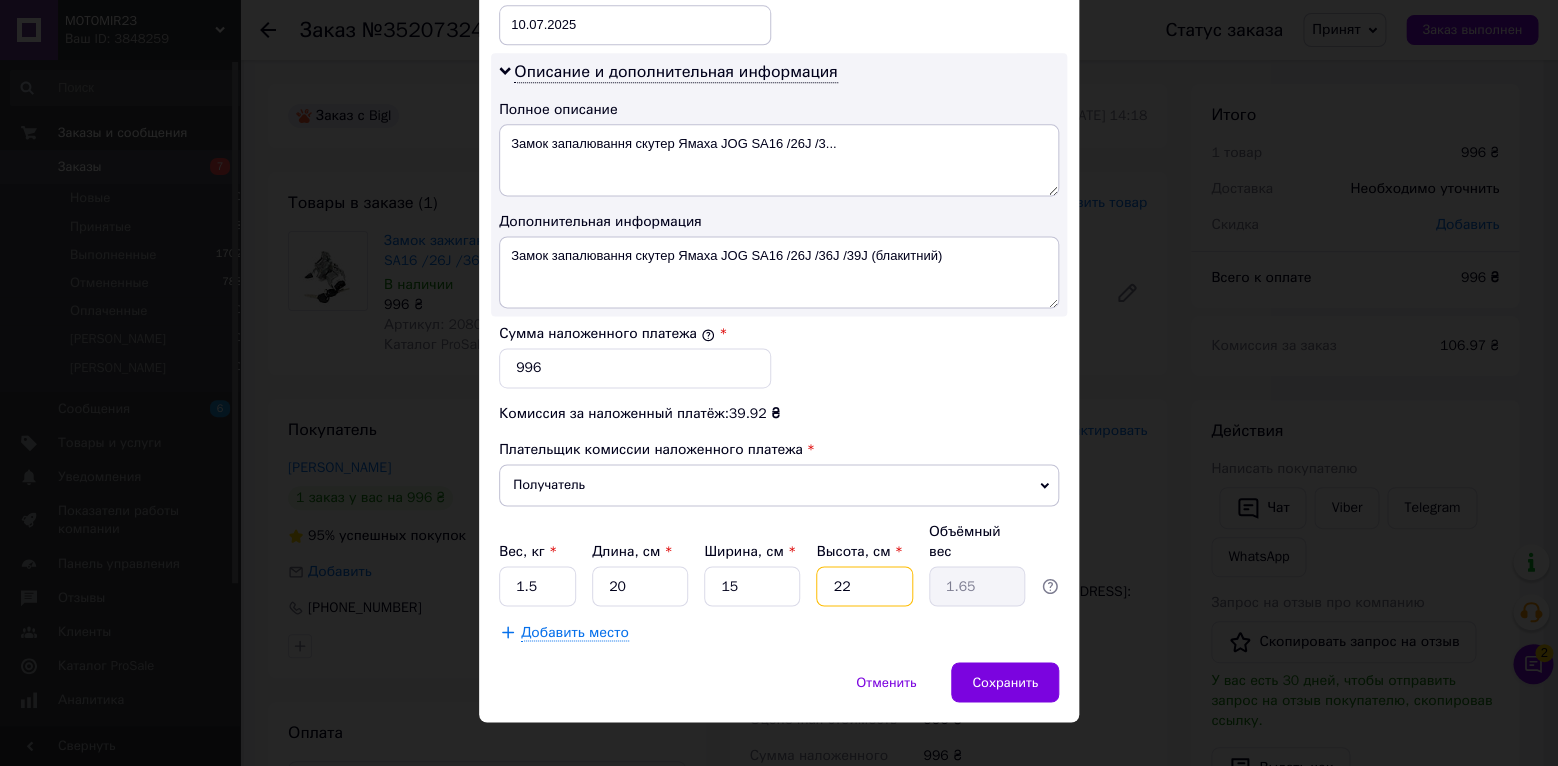 click on "22" at bounding box center [864, 586] 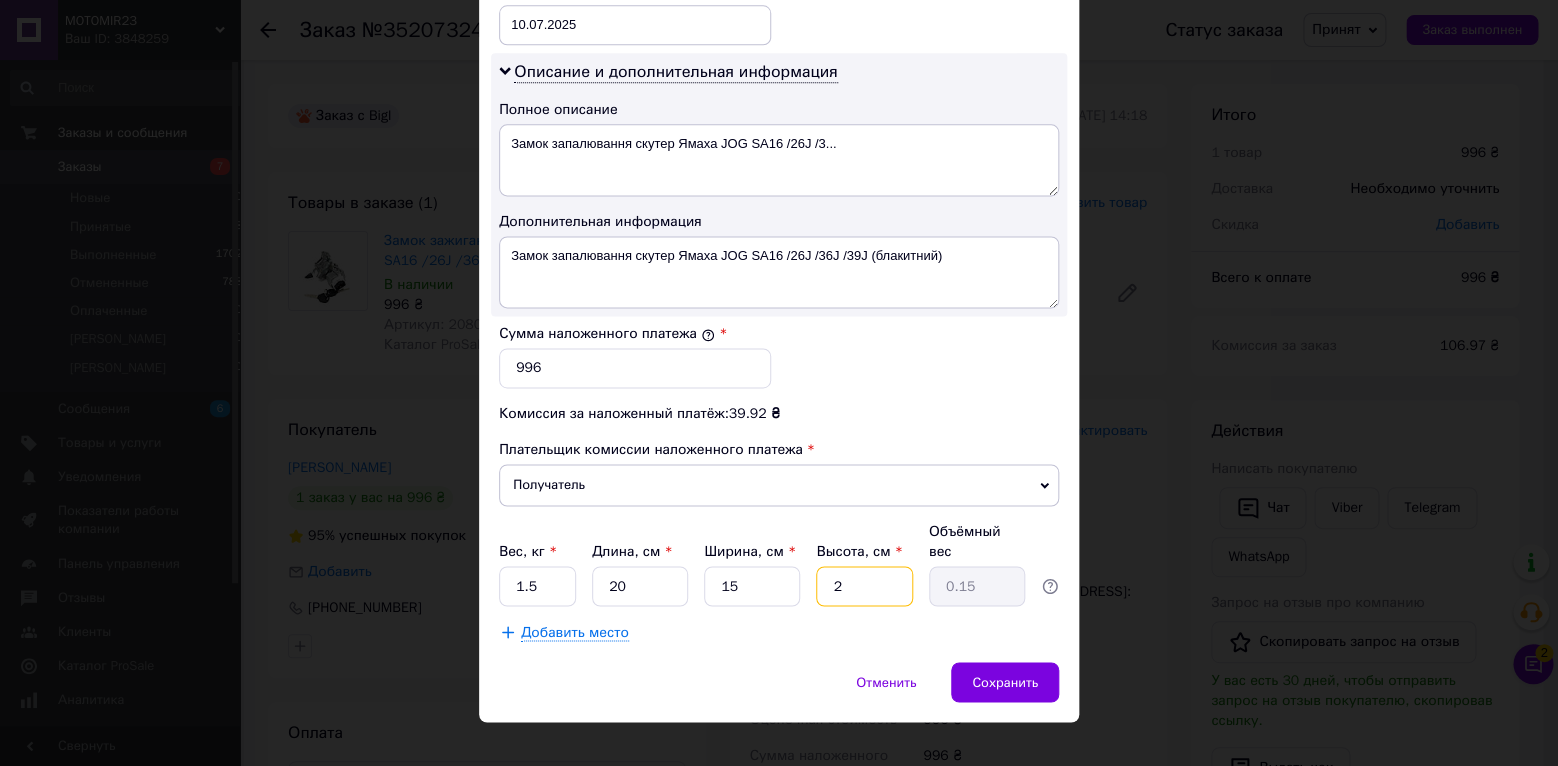 type 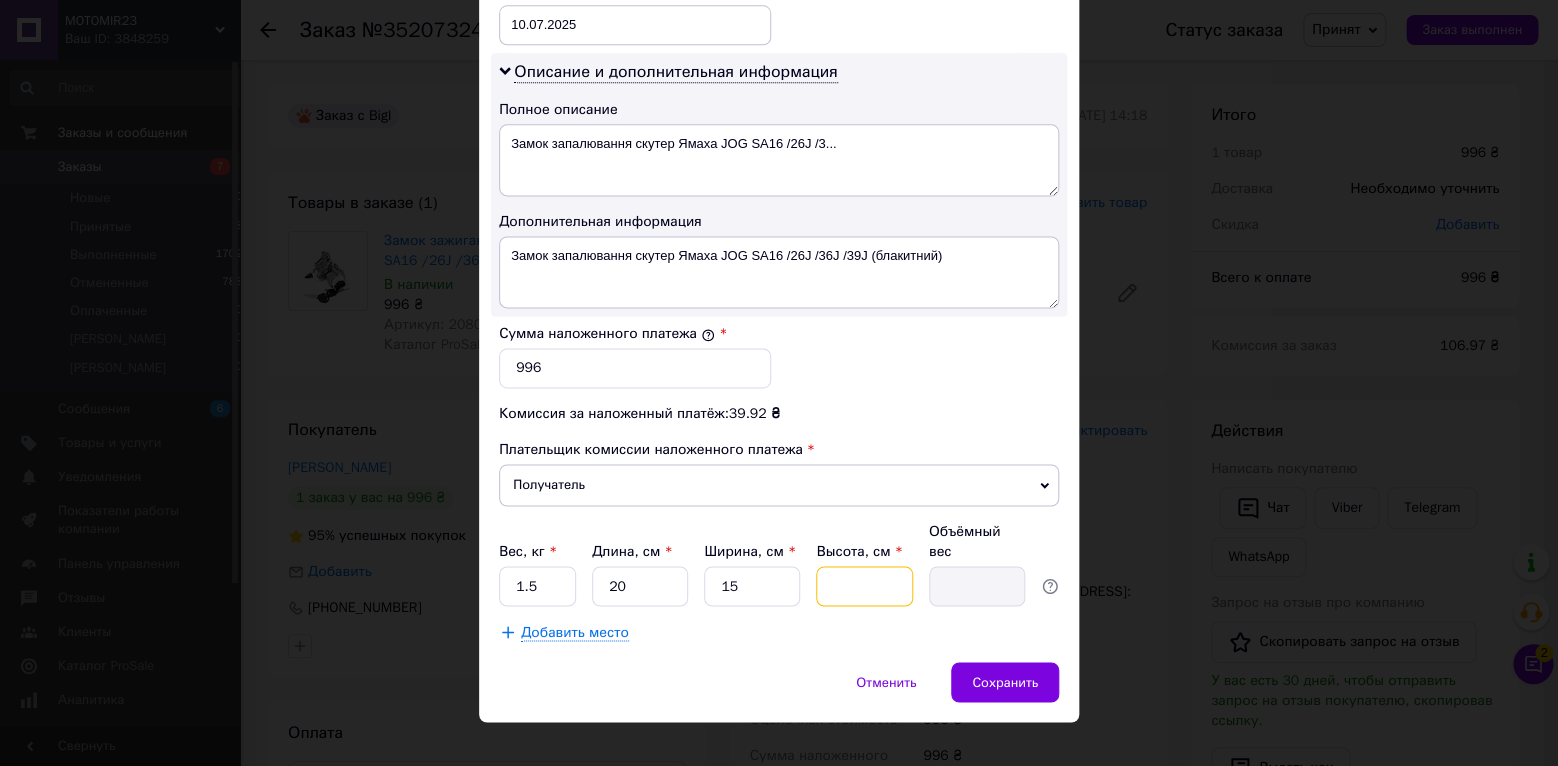 type on "1" 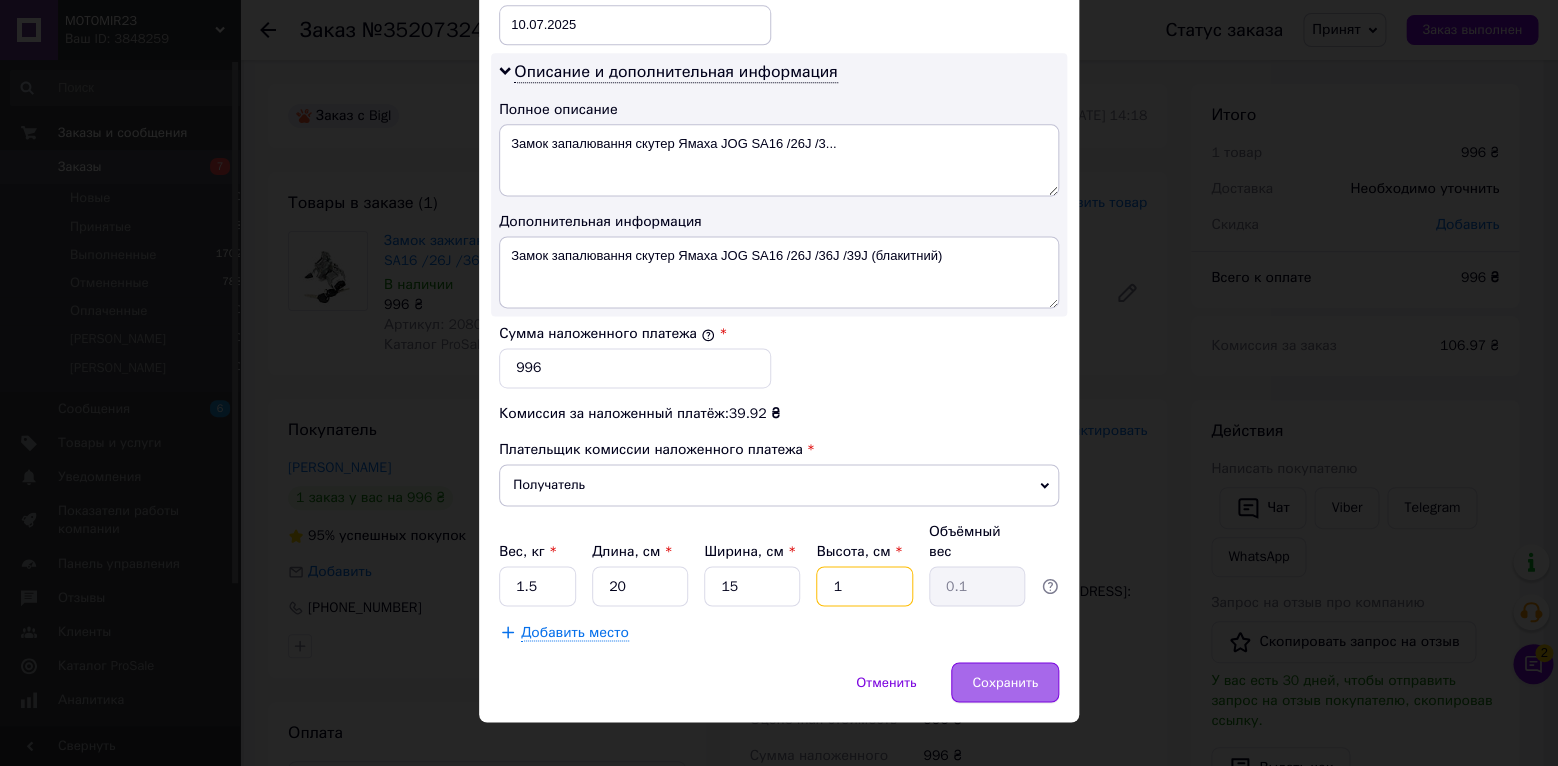 type on "10" 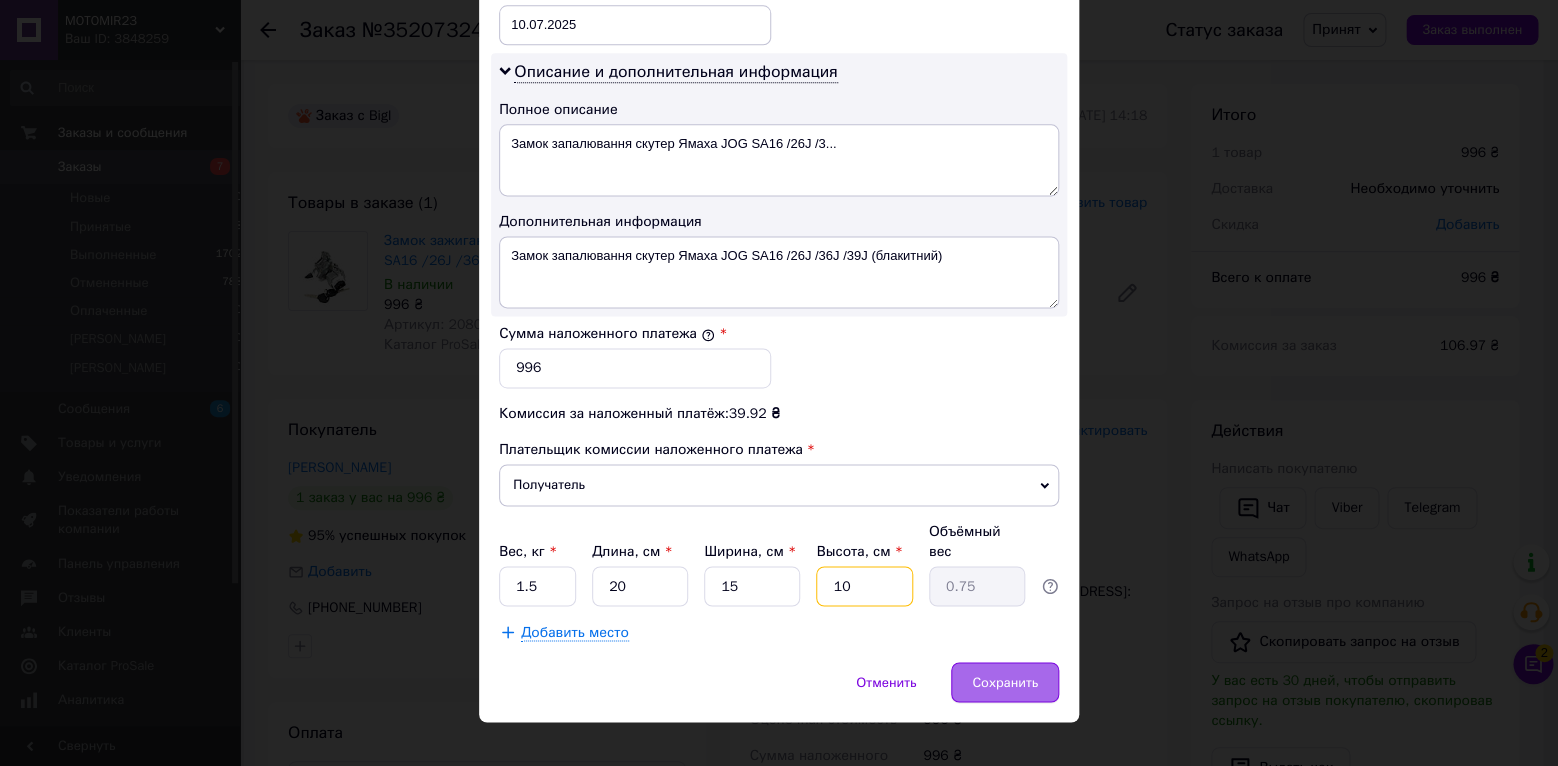type on "10" 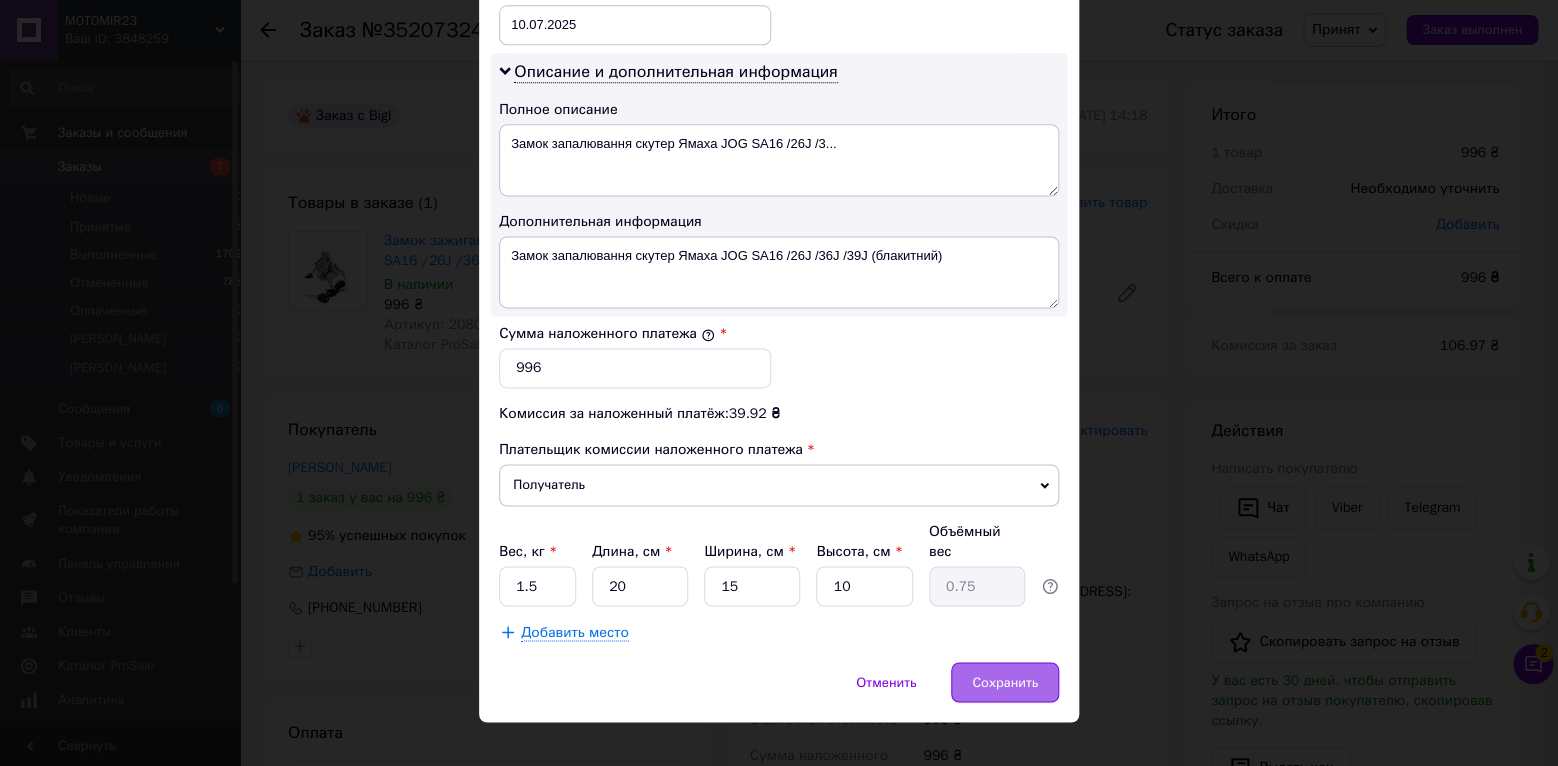 click on "Сохранить" at bounding box center (1005, 682) 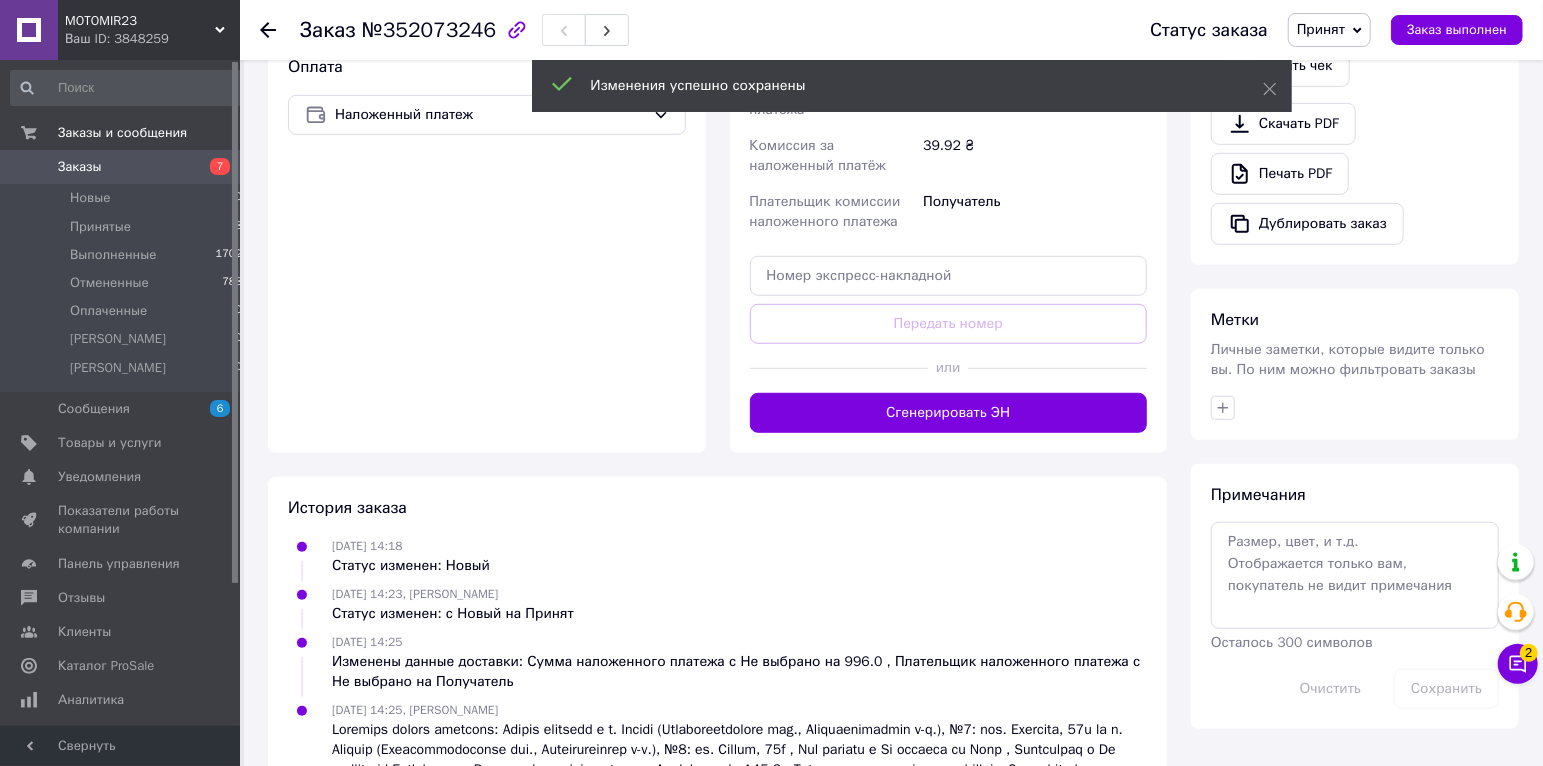 click on "Сгенерировать ЭН" at bounding box center [949, 413] 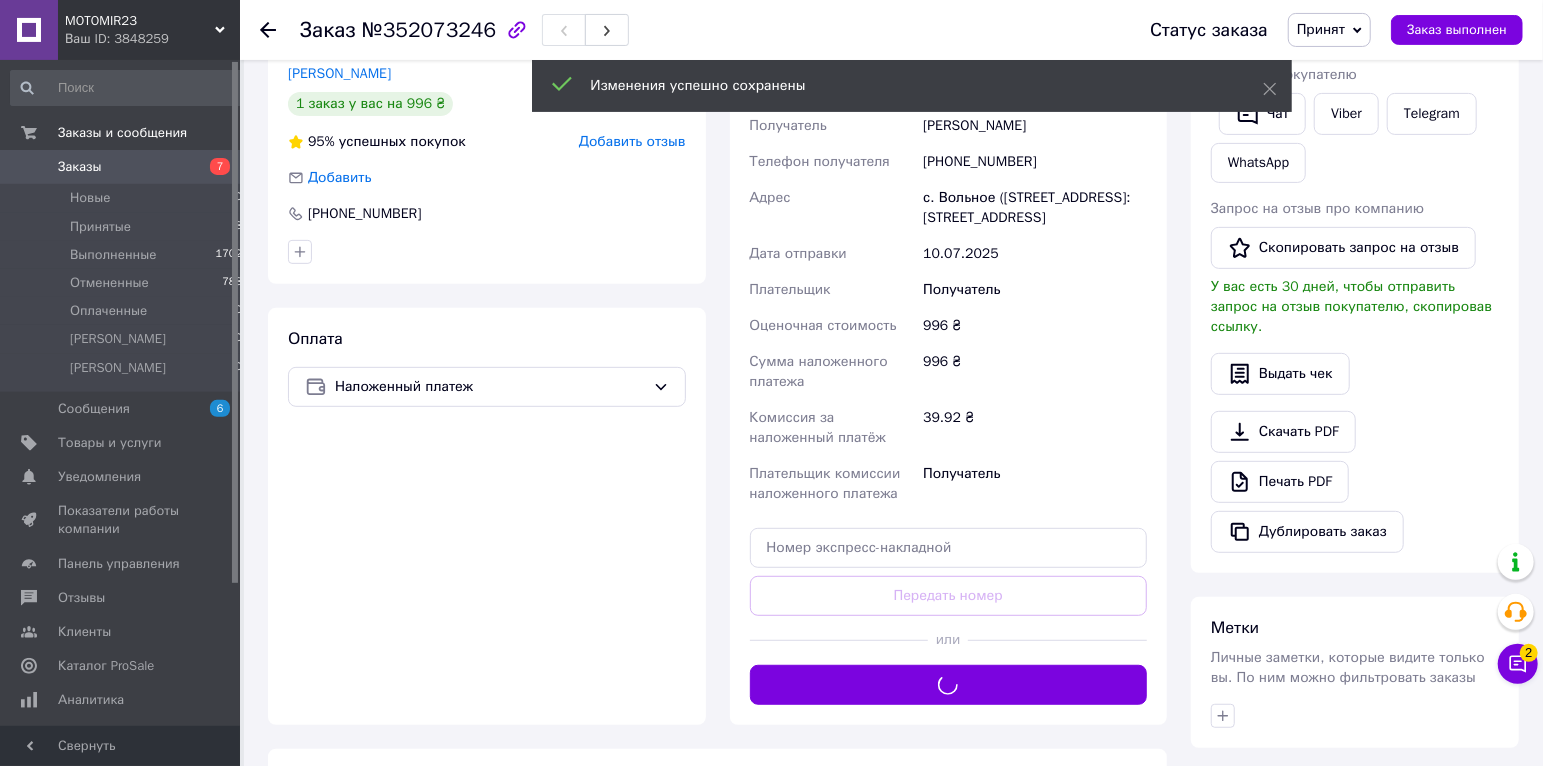 scroll, scrollTop: 351, scrollLeft: 0, axis: vertical 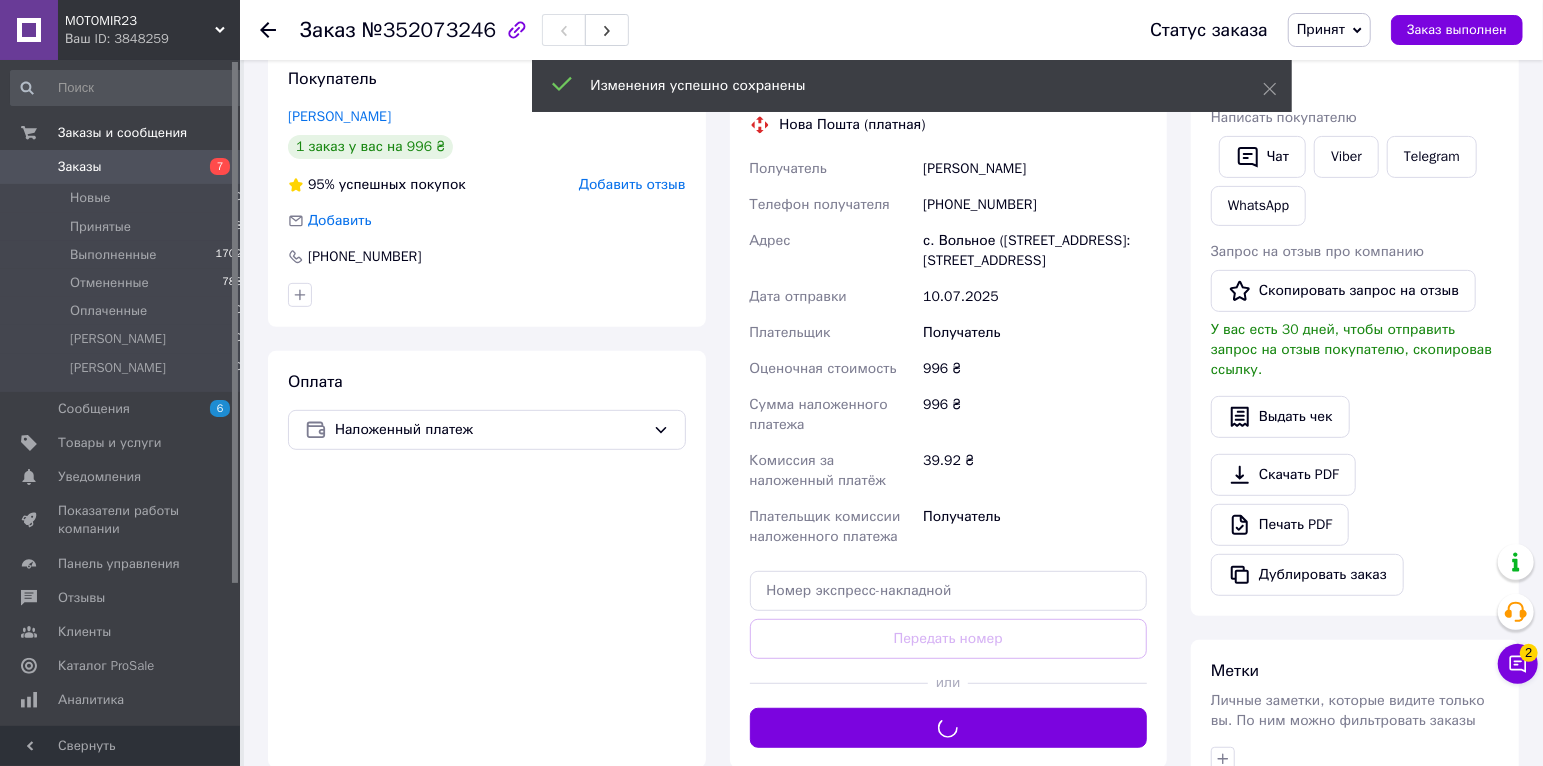 click on "Статус заказа Принят Выполнен Отменен Оплаченный [PERSON_NAME] Заказ выполнен" at bounding box center [1326, 30] 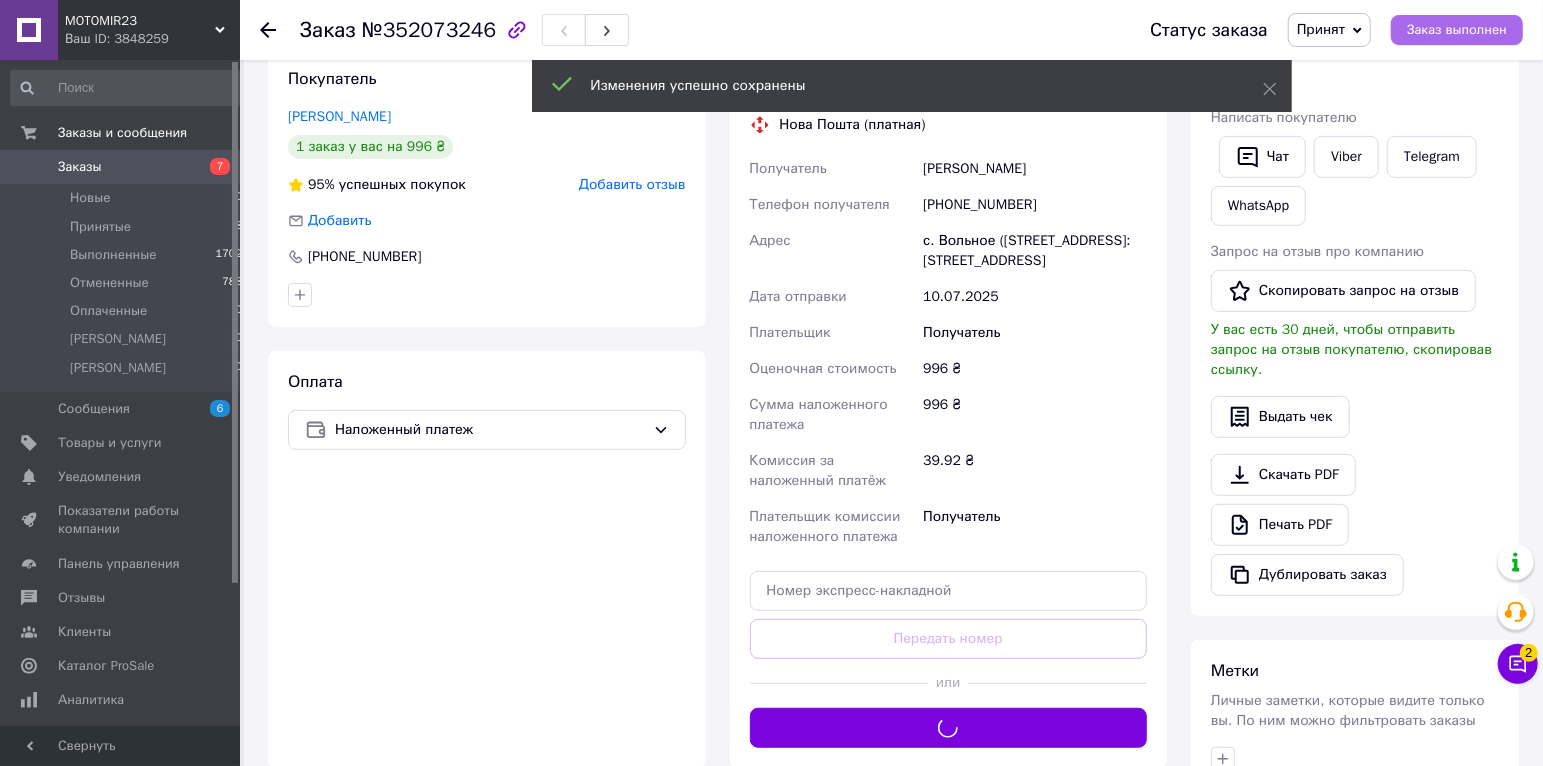 click on "Заказ выполнен" at bounding box center (1457, 30) 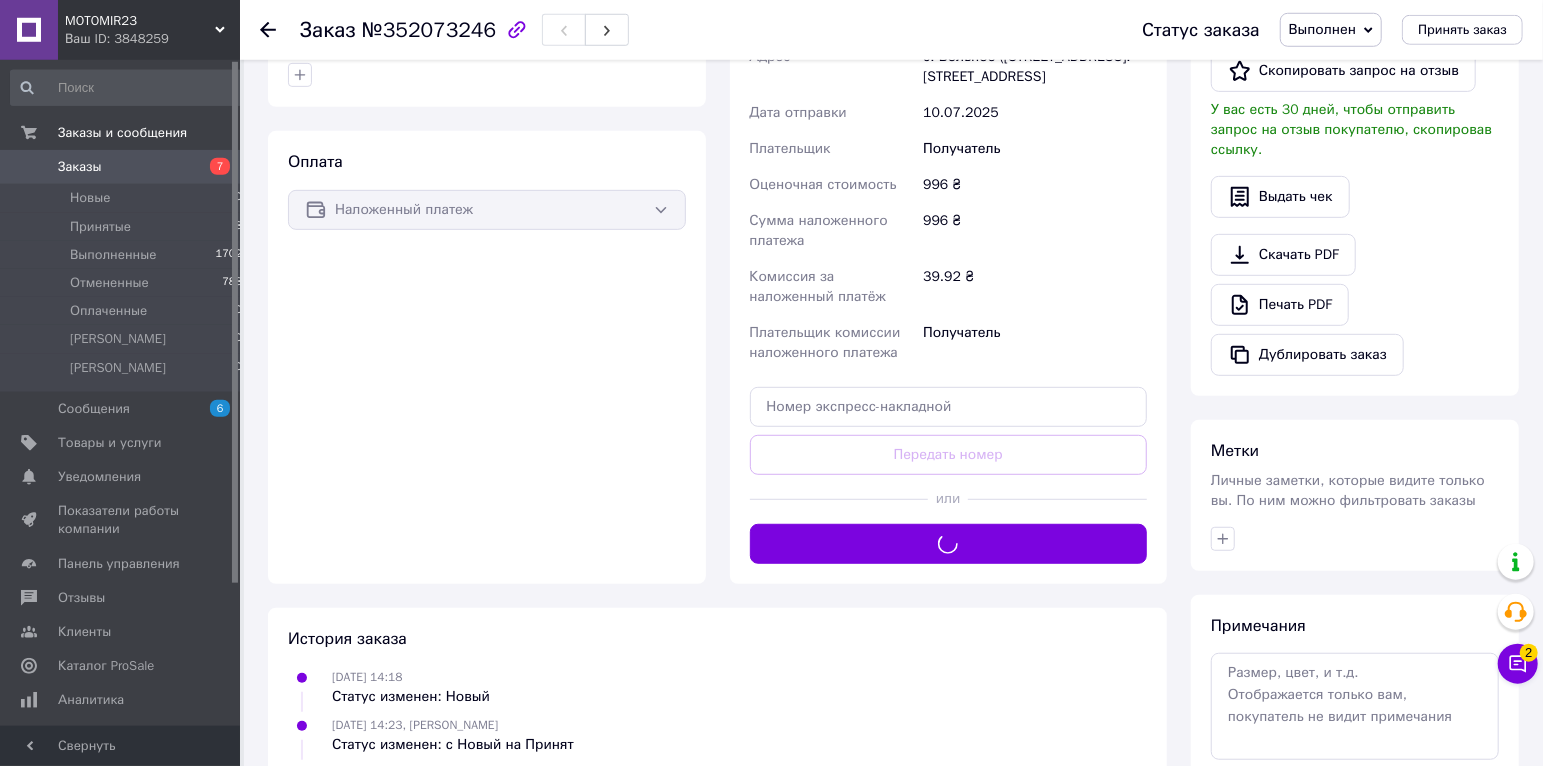 scroll, scrollTop: 351, scrollLeft: 0, axis: vertical 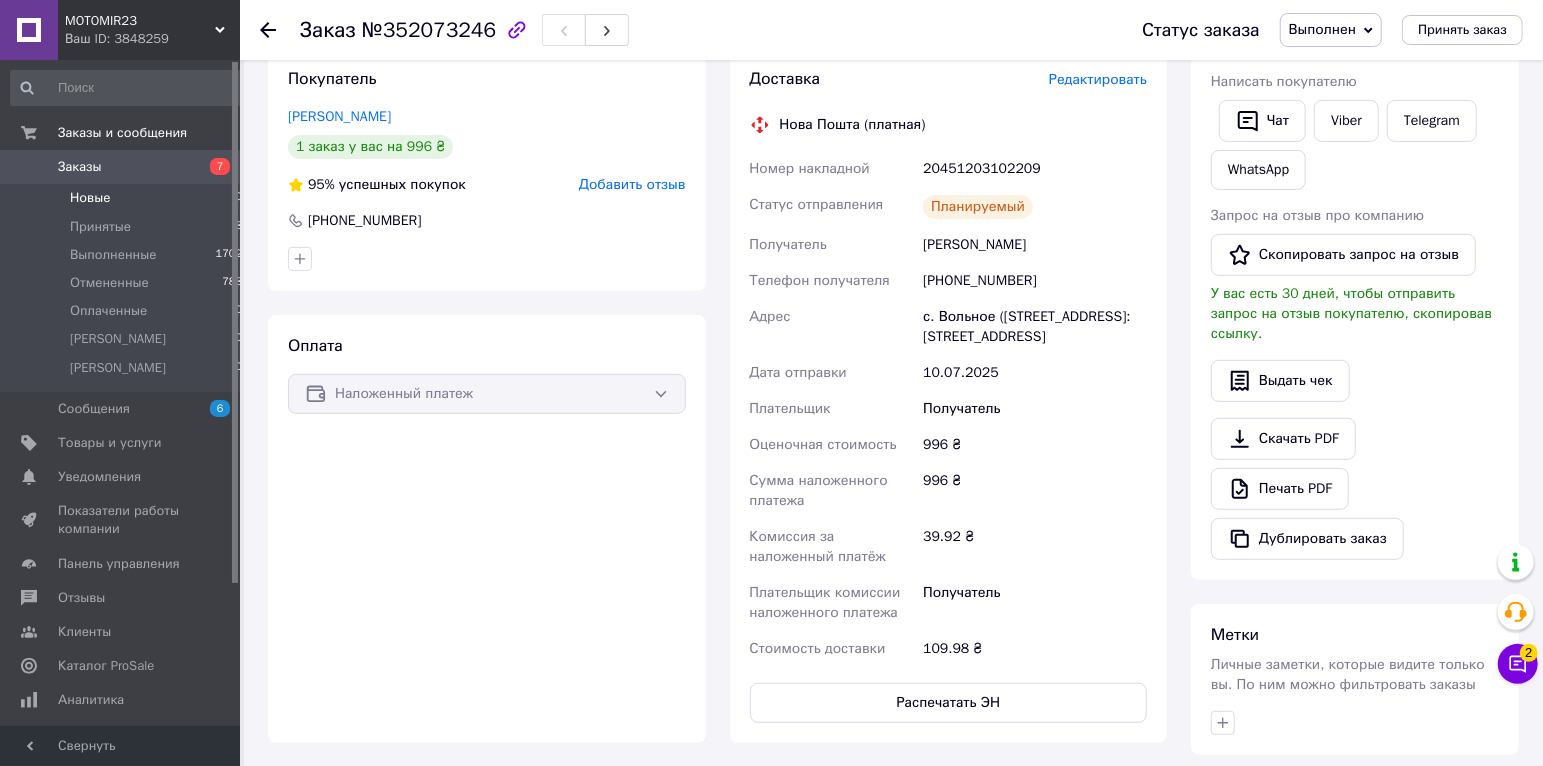 click on "Новые 0" at bounding box center (127, 198) 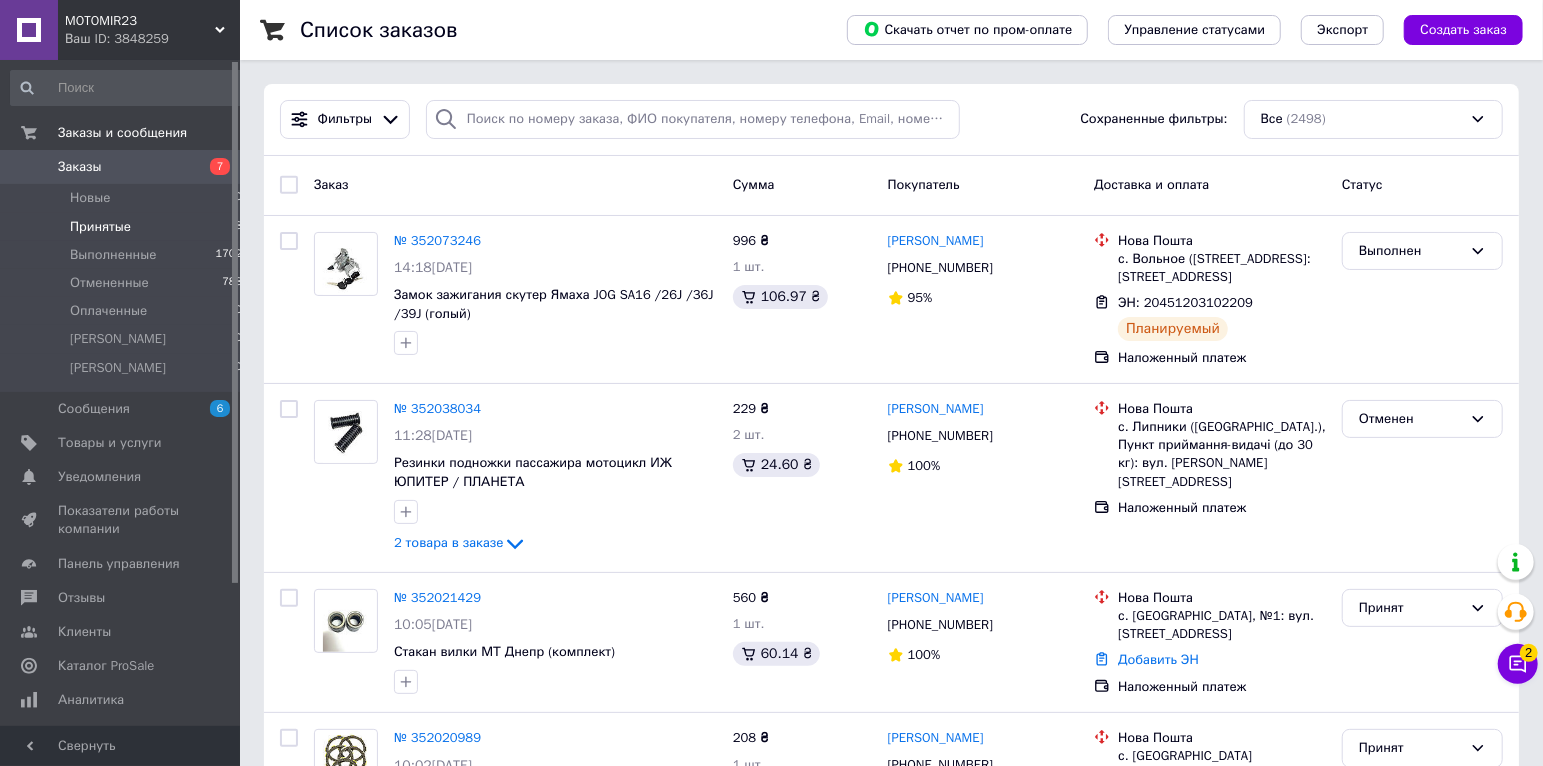 click on "Принятые 8" at bounding box center [127, 227] 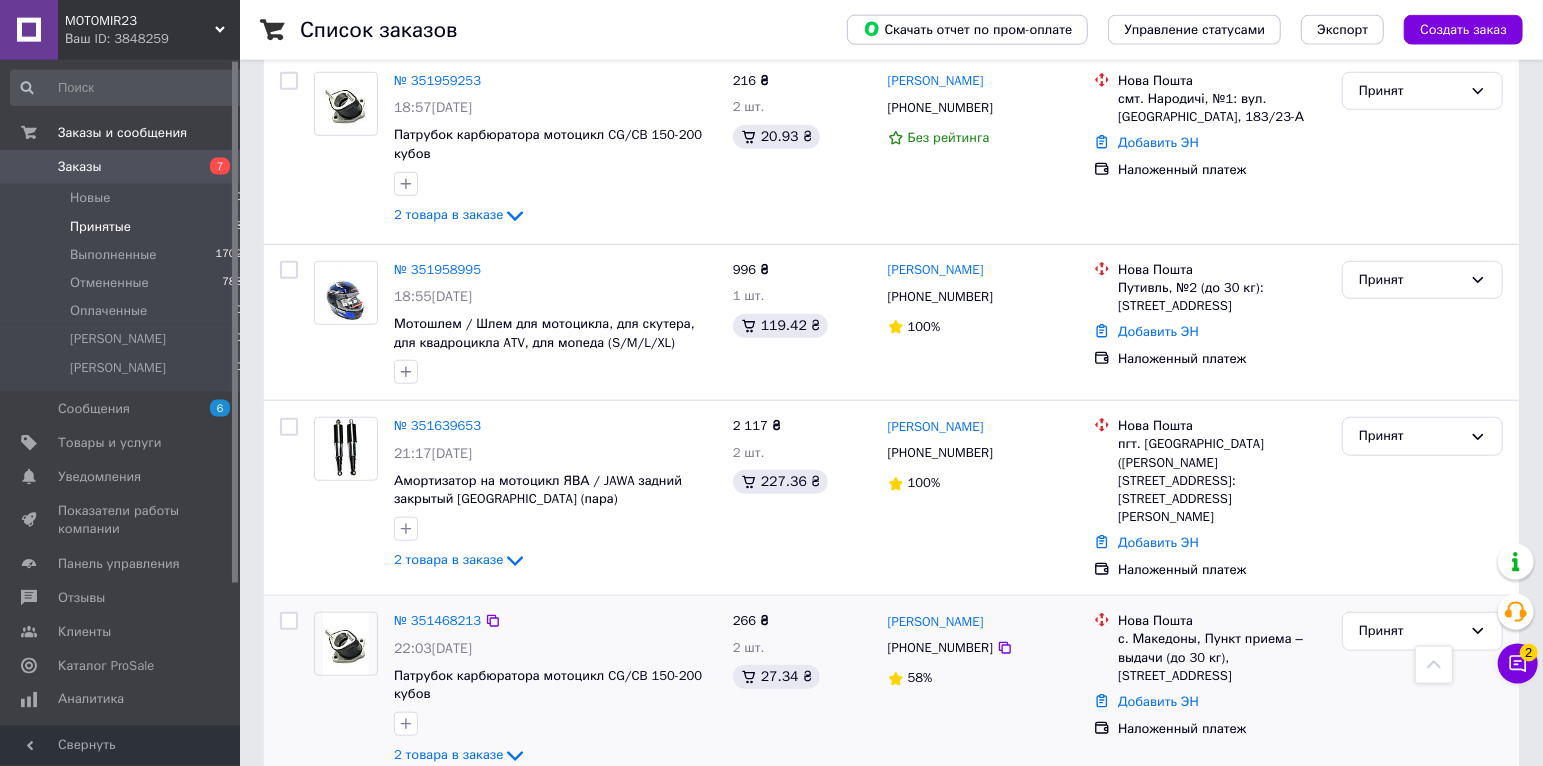 scroll, scrollTop: 906, scrollLeft: 0, axis: vertical 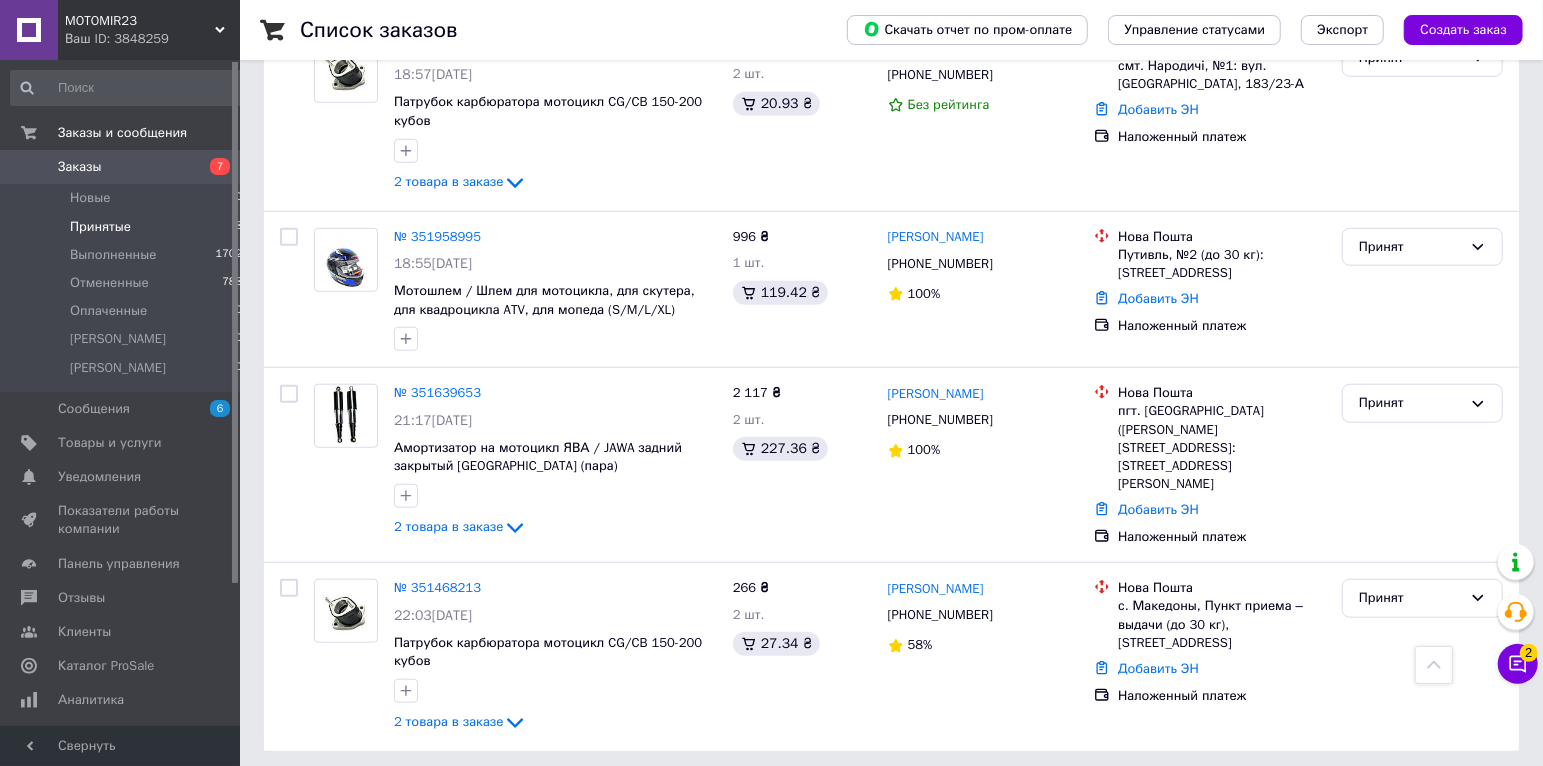 click on "Заказы" at bounding box center [121, 167] 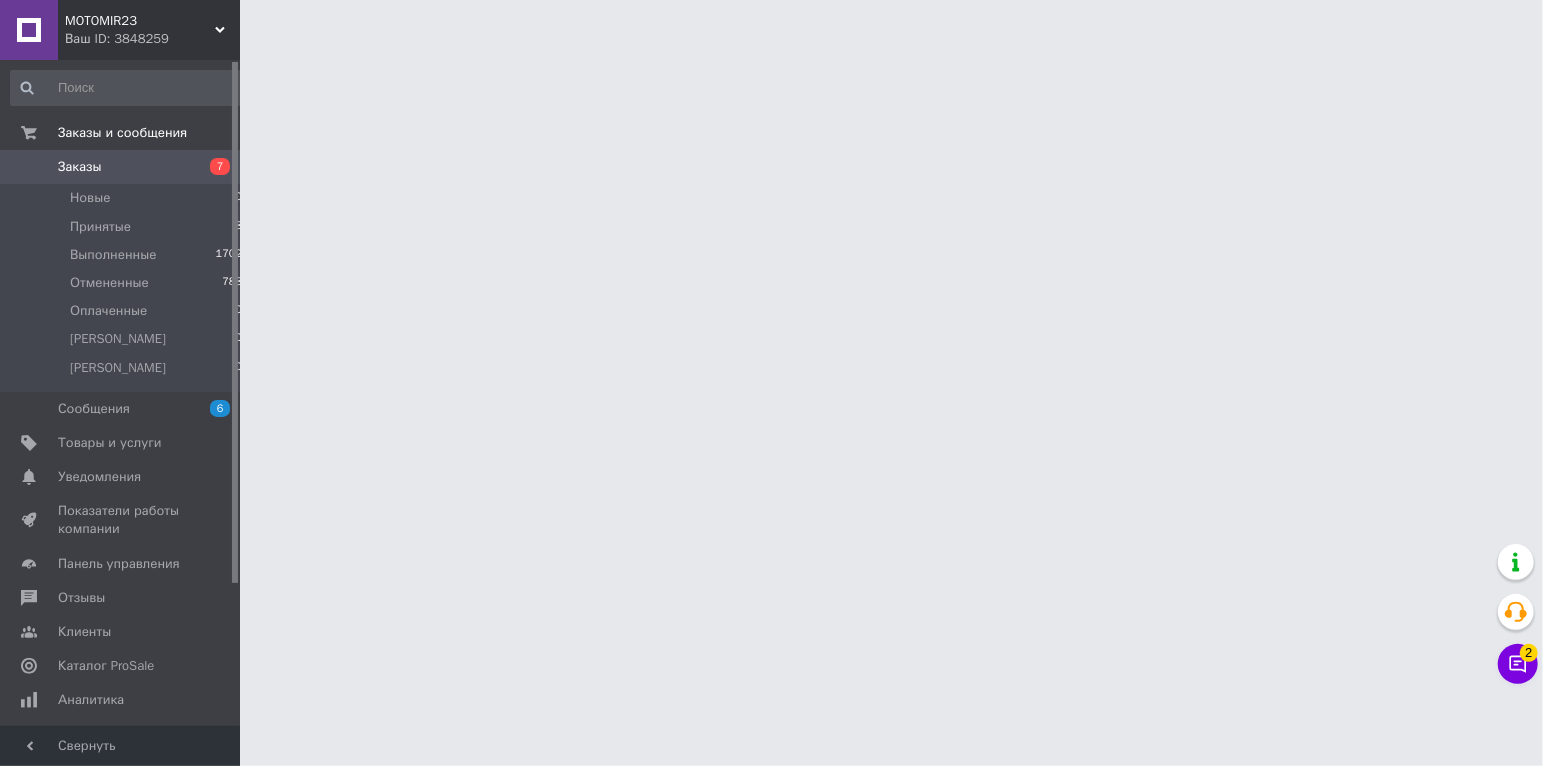 scroll, scrollTop: 0, scrollLeft: 0, axis: both 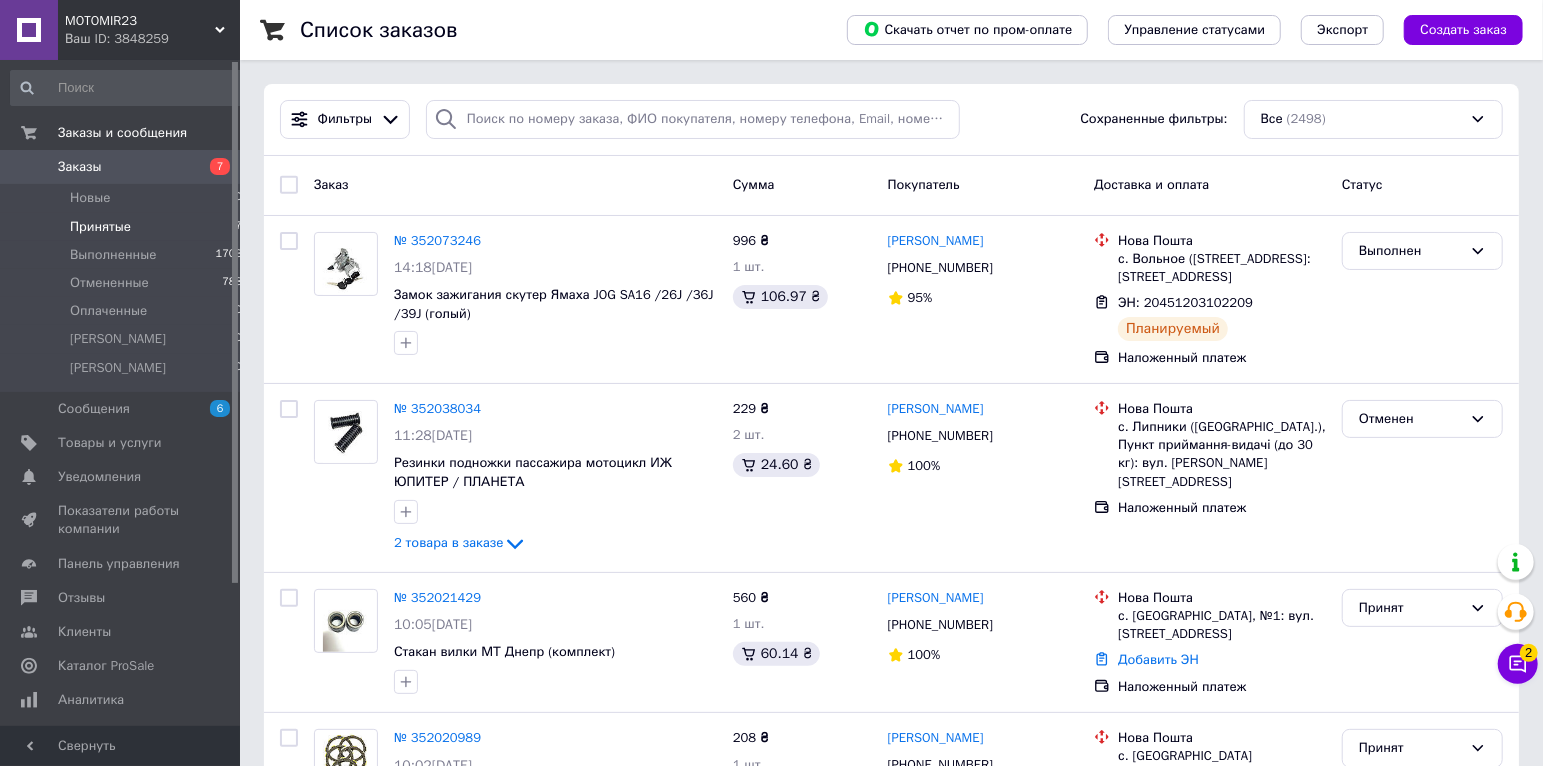 click on "Принятые 7" at bounding box center [127, 227] 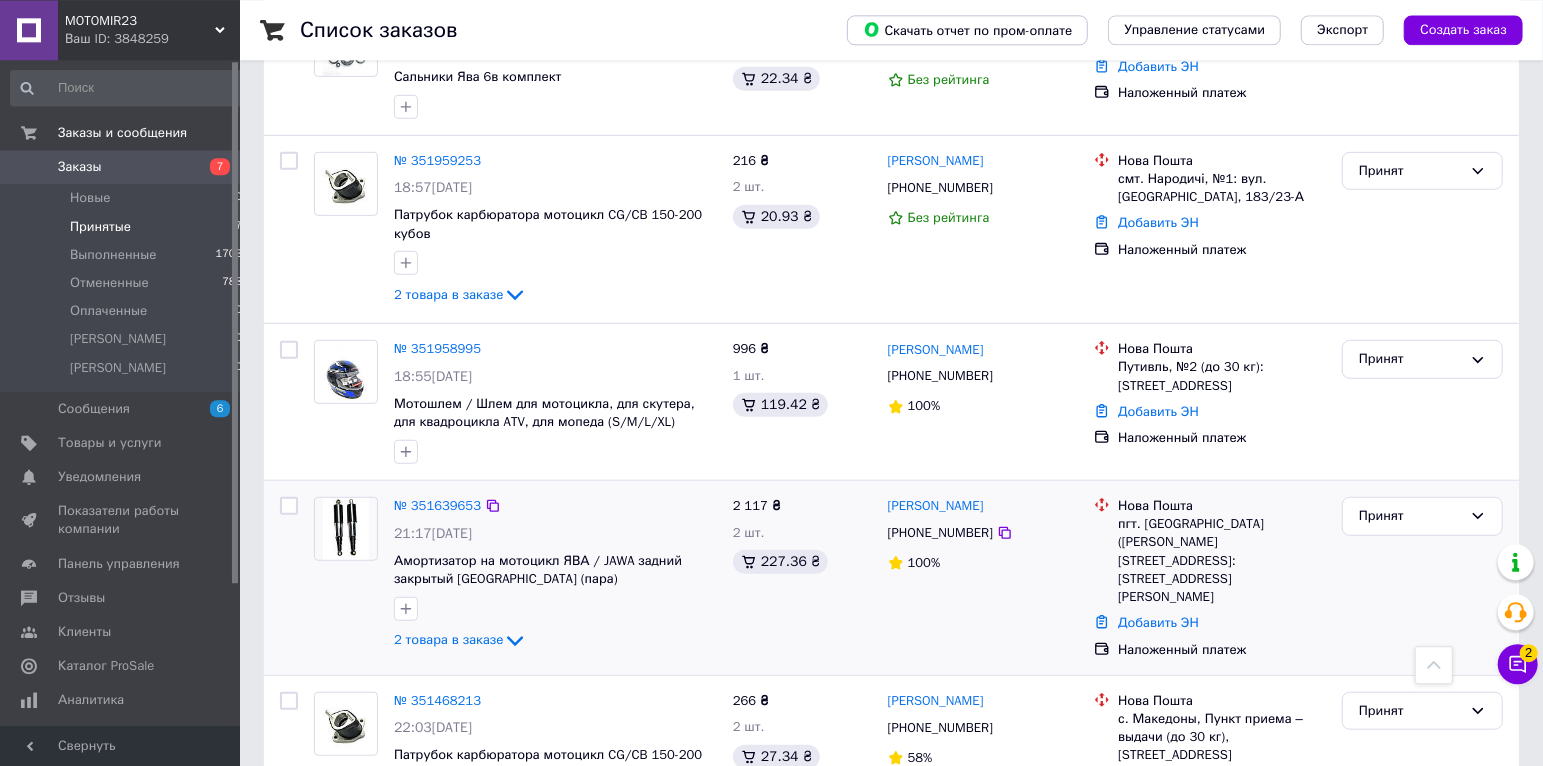scroll, scrollTop: 720, scrollLeft: 0, axis: vertical 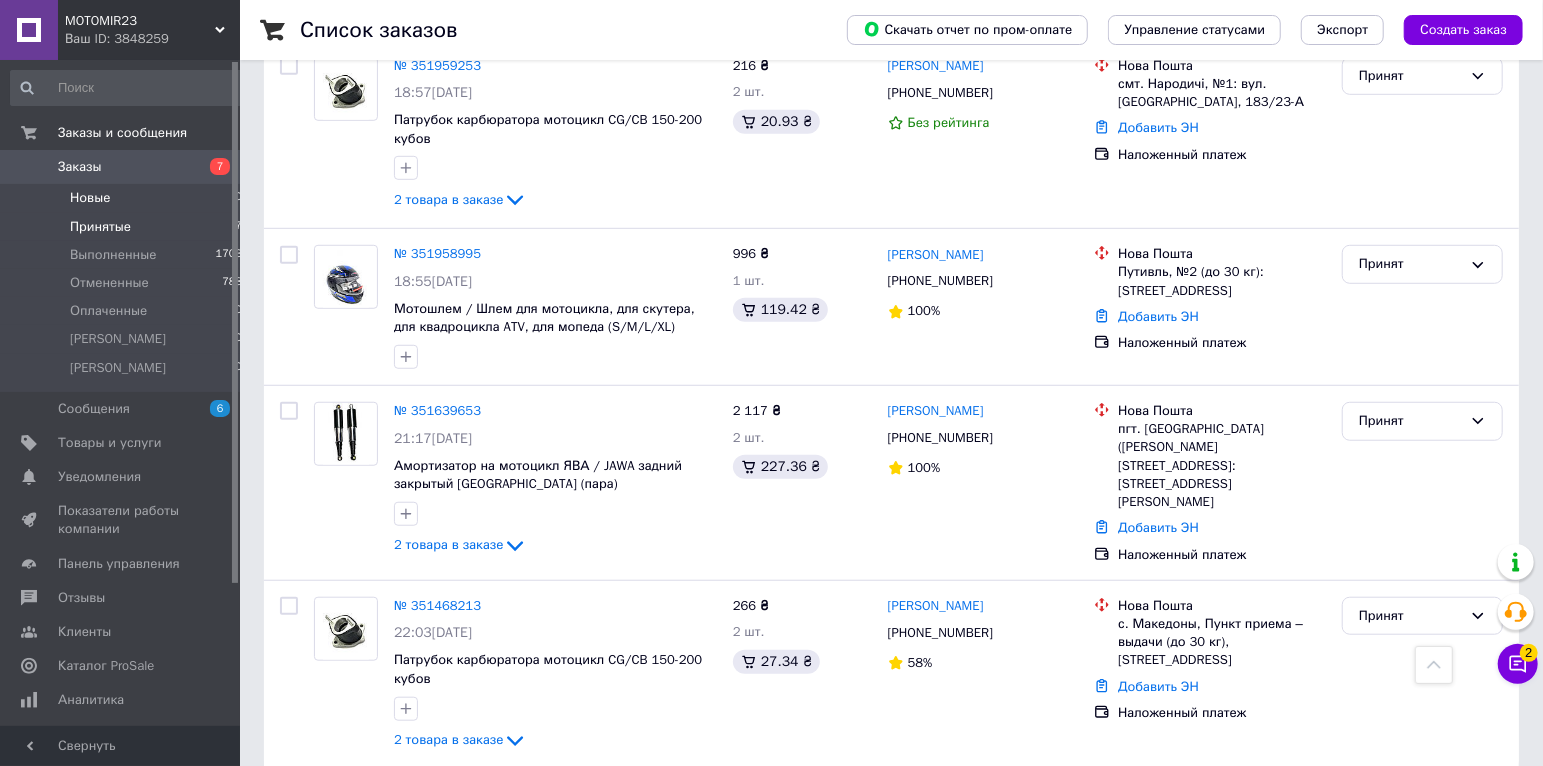 click on "Новые 0" at bounding box center [127, 198] 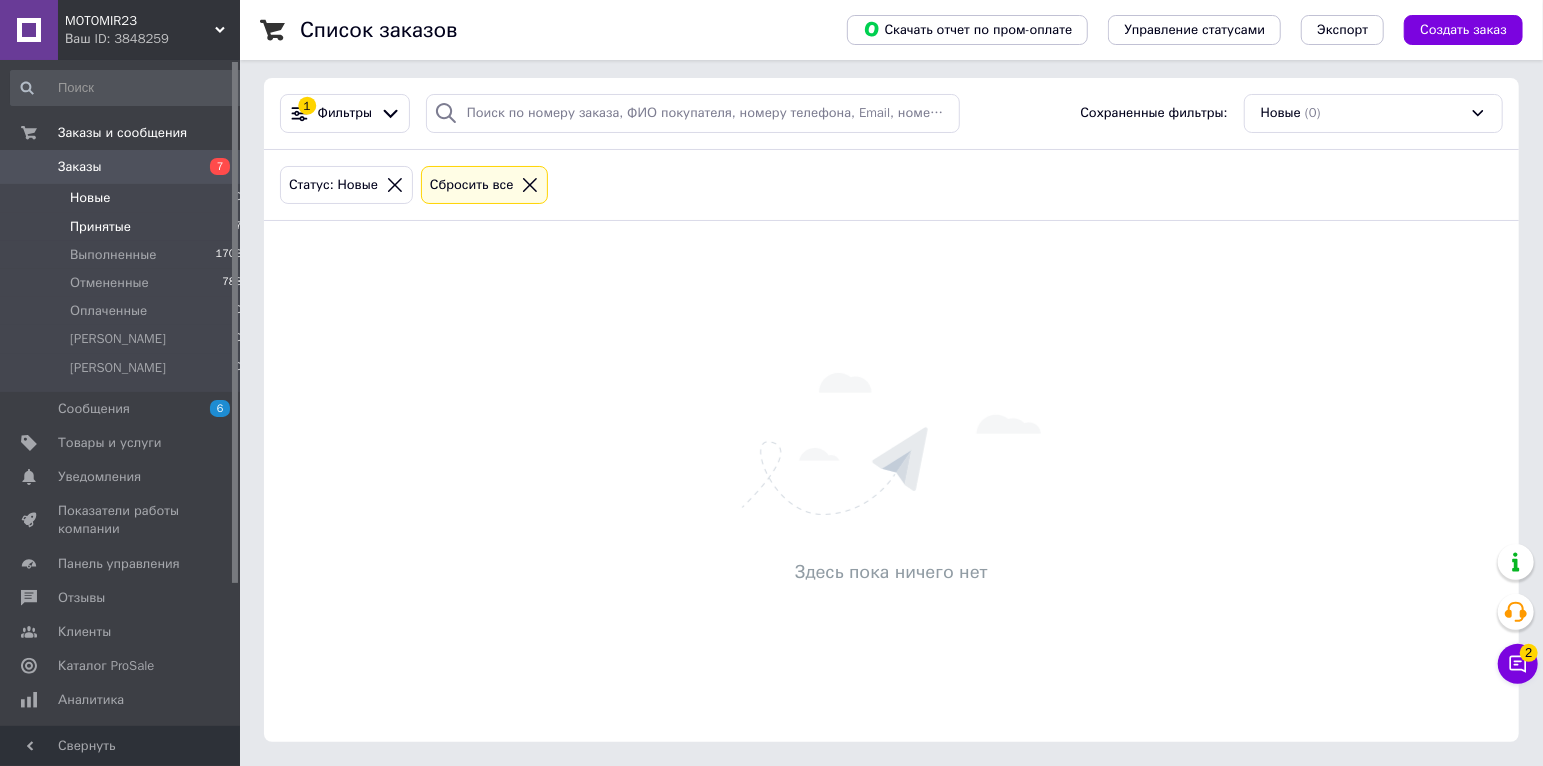 scroll, scrollTop: 0, scrollLeft: 0, axis: both 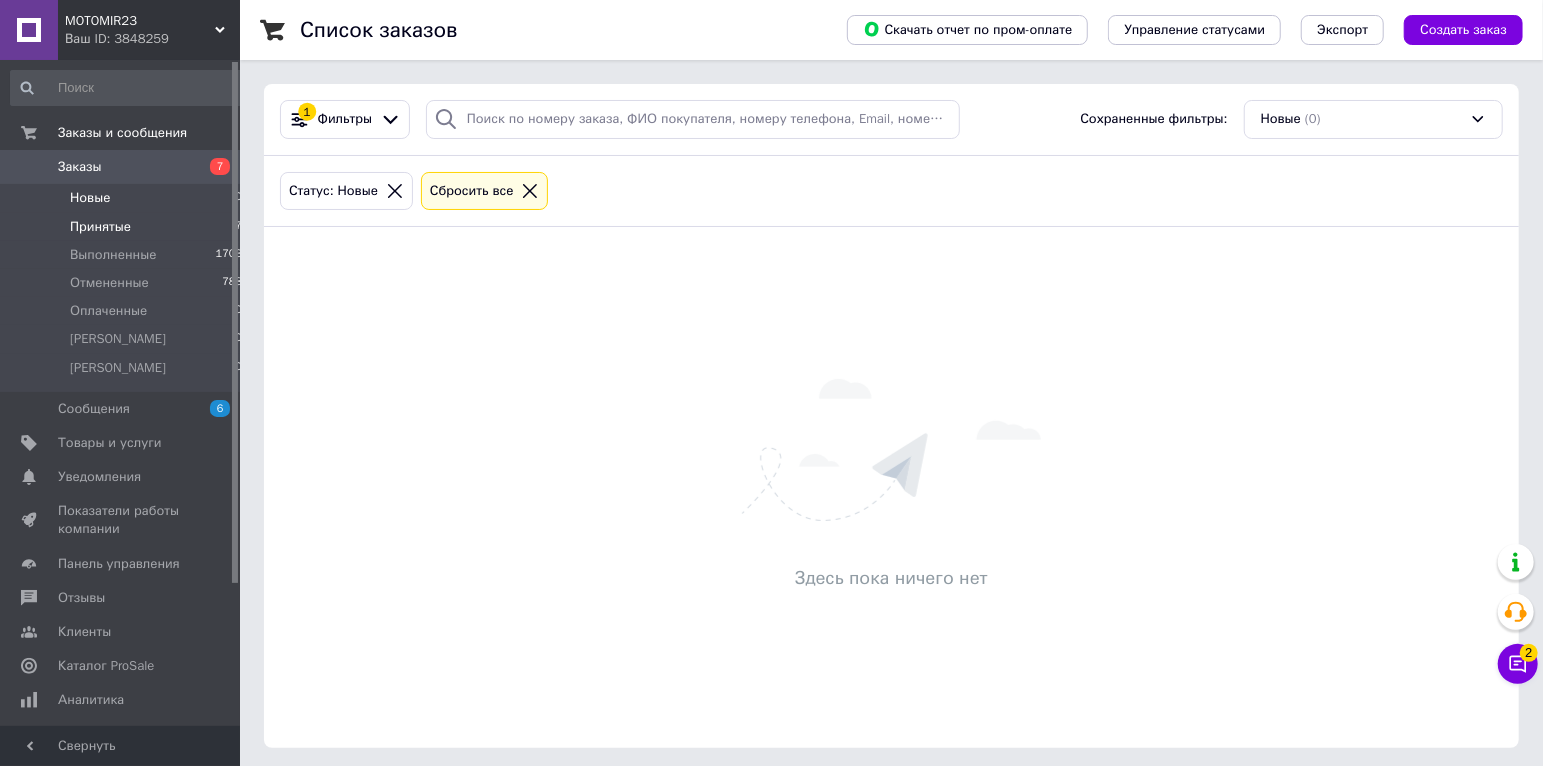 click on "Принятые 7" at bounding box center [127, 227] 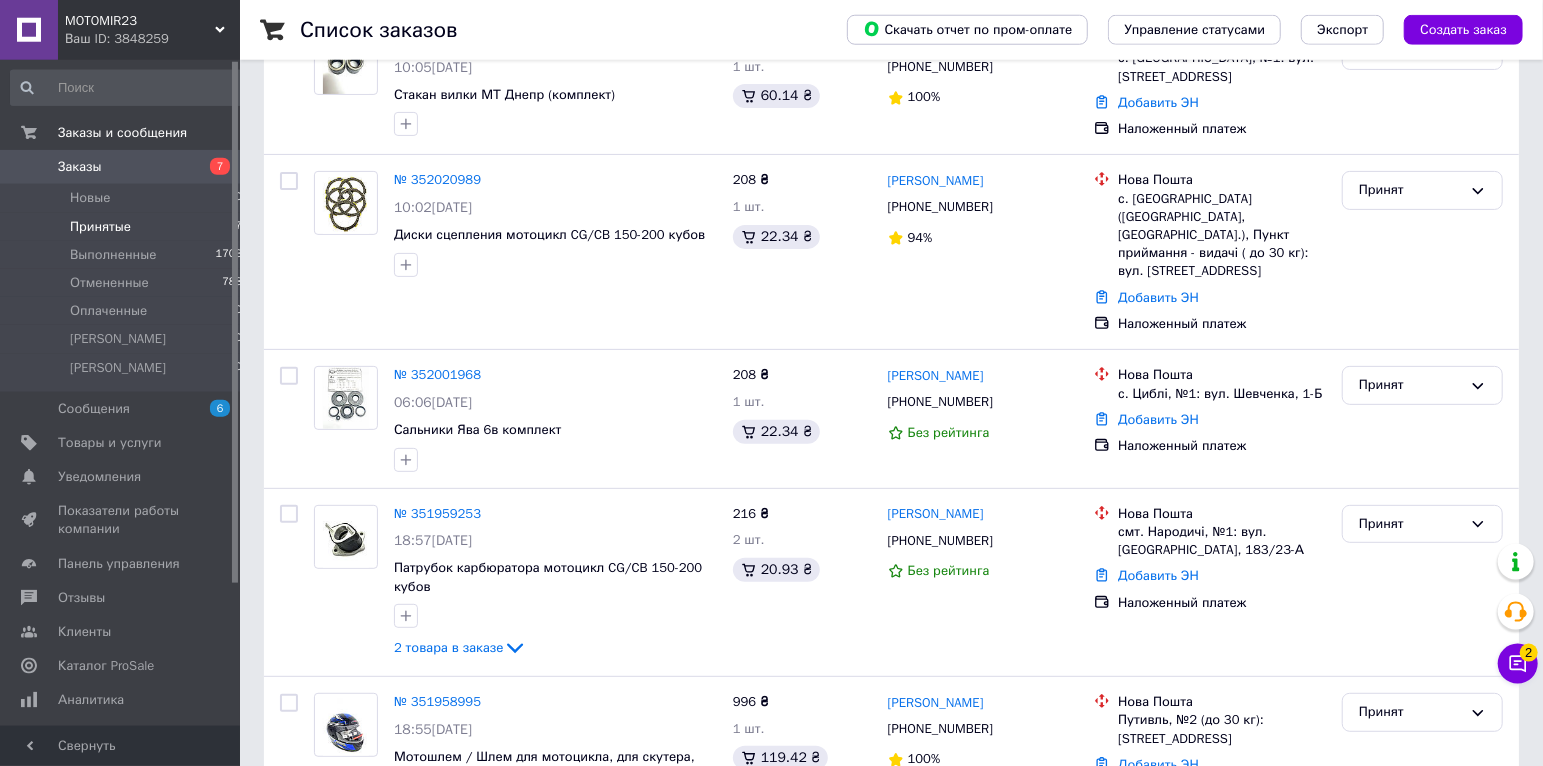 scroll, scrollTop: 315, scrollLeft: 0, axis: vertical 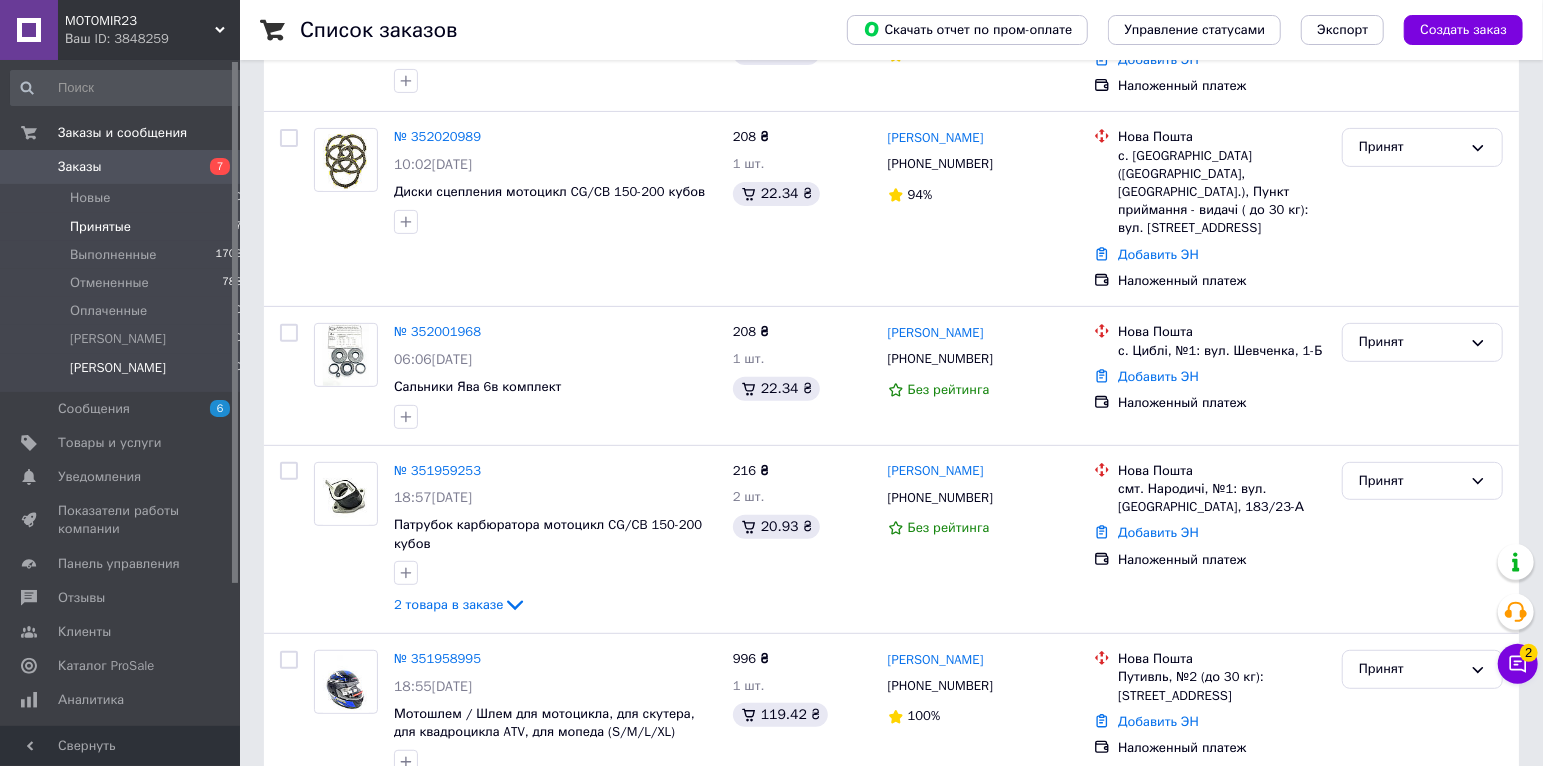 click on "[PERSON_NAME] 0" at bounding box center [127, 373] 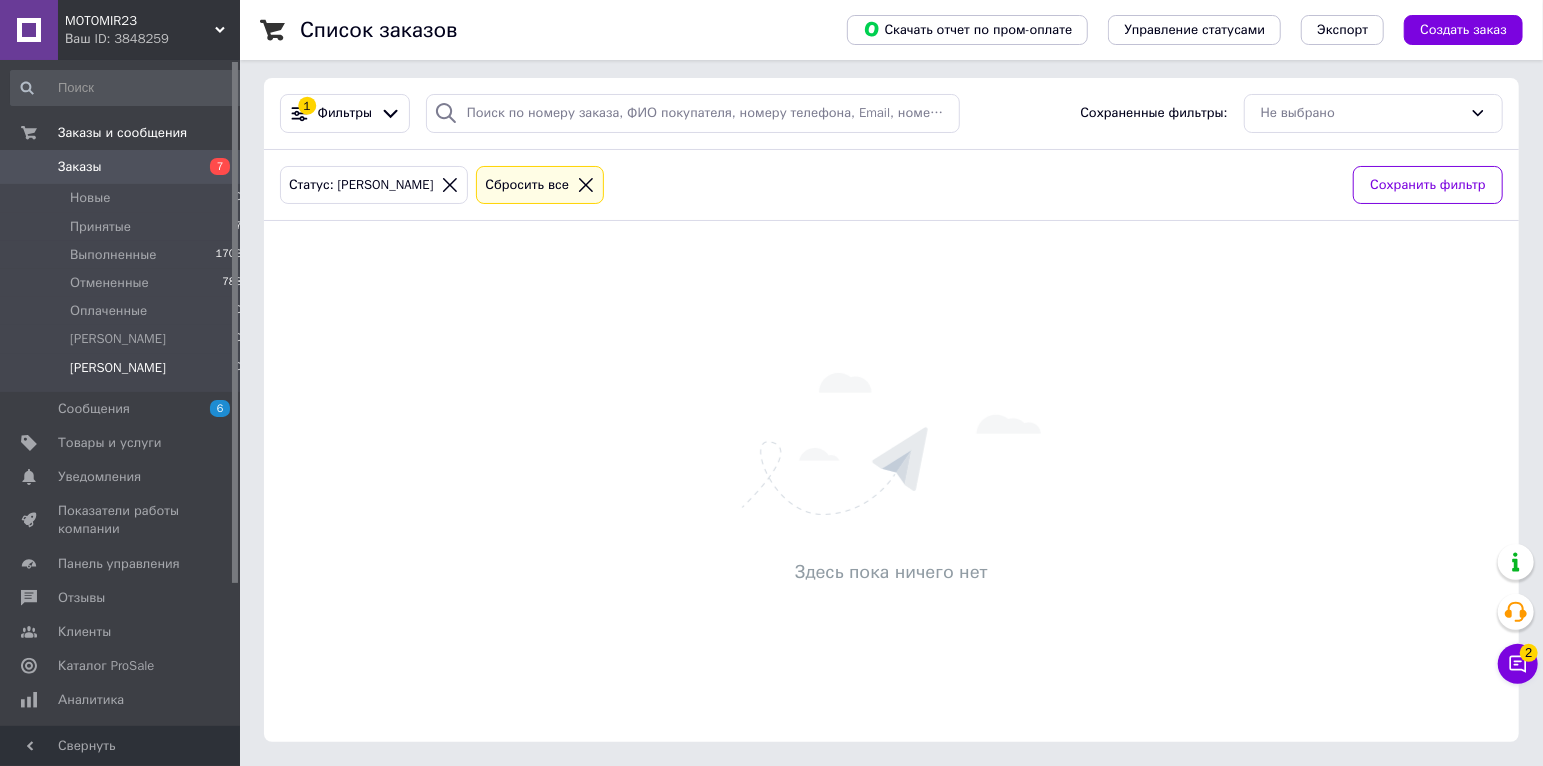 scroll, scrollTop: 0, scrollLeft: 0, axis: both 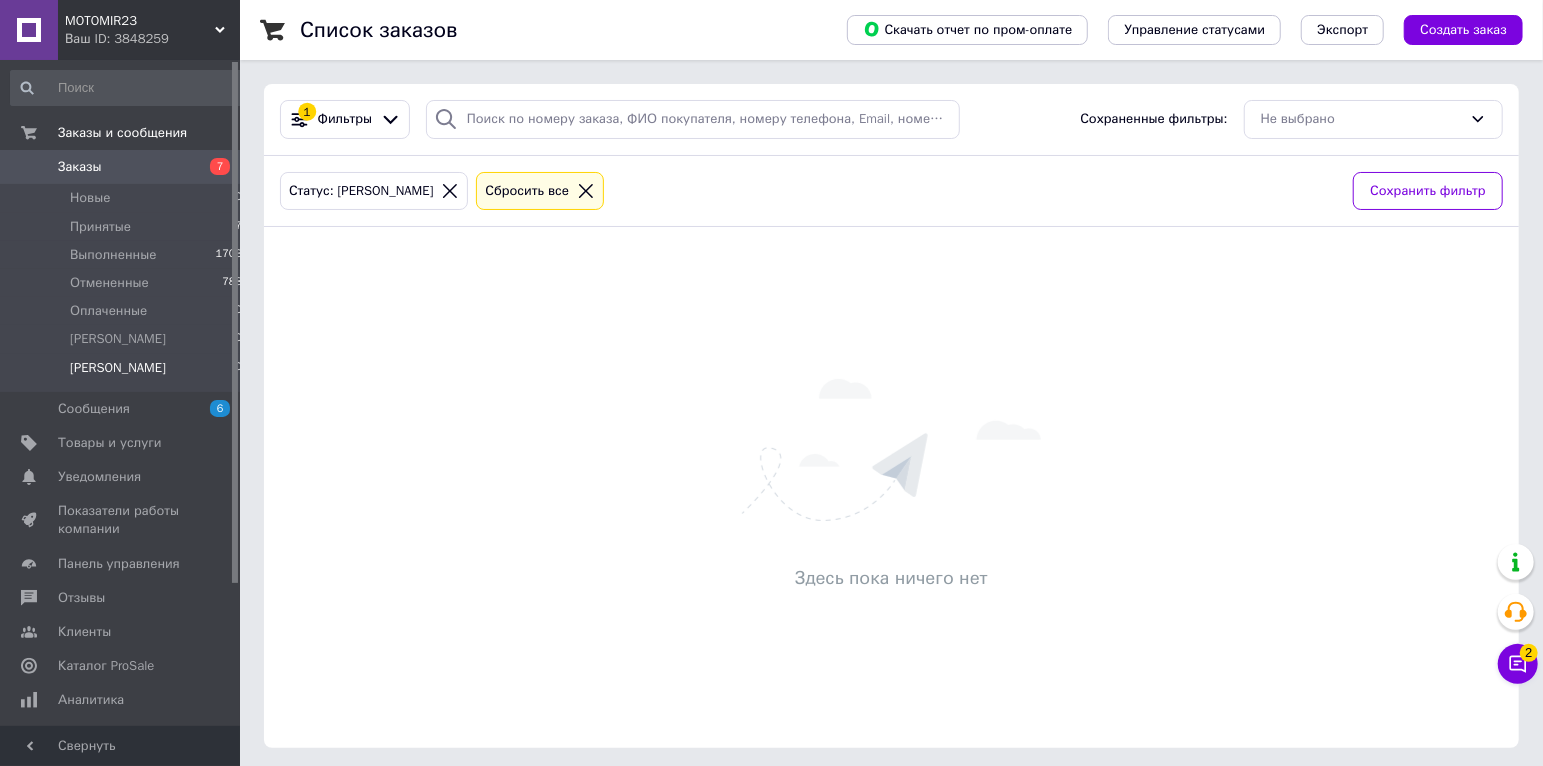 click on "[PERSON_NAME] 0" at bounding box center [127, 373] 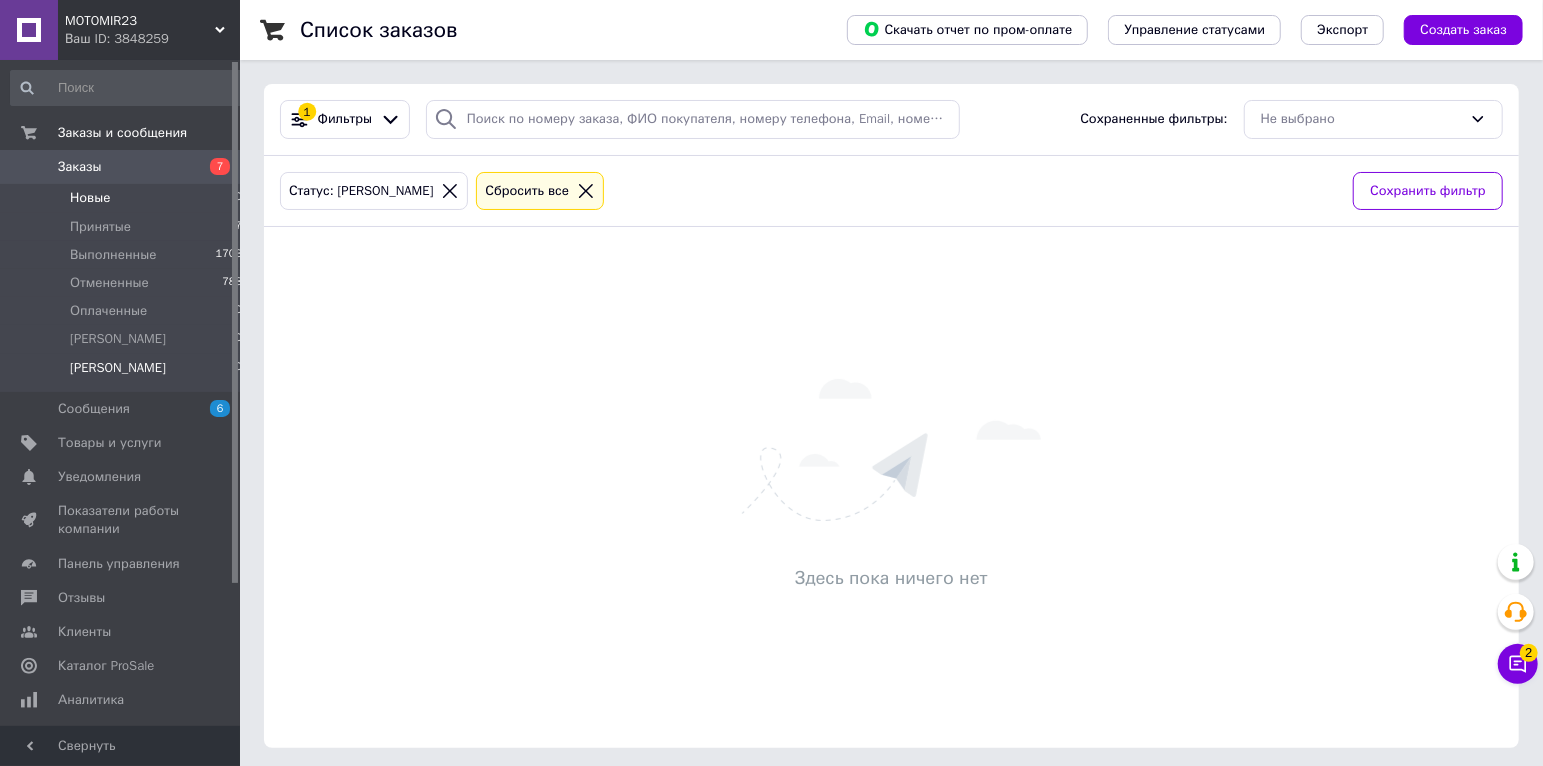 click on "Новые 0" at bounding box center (127, 198) 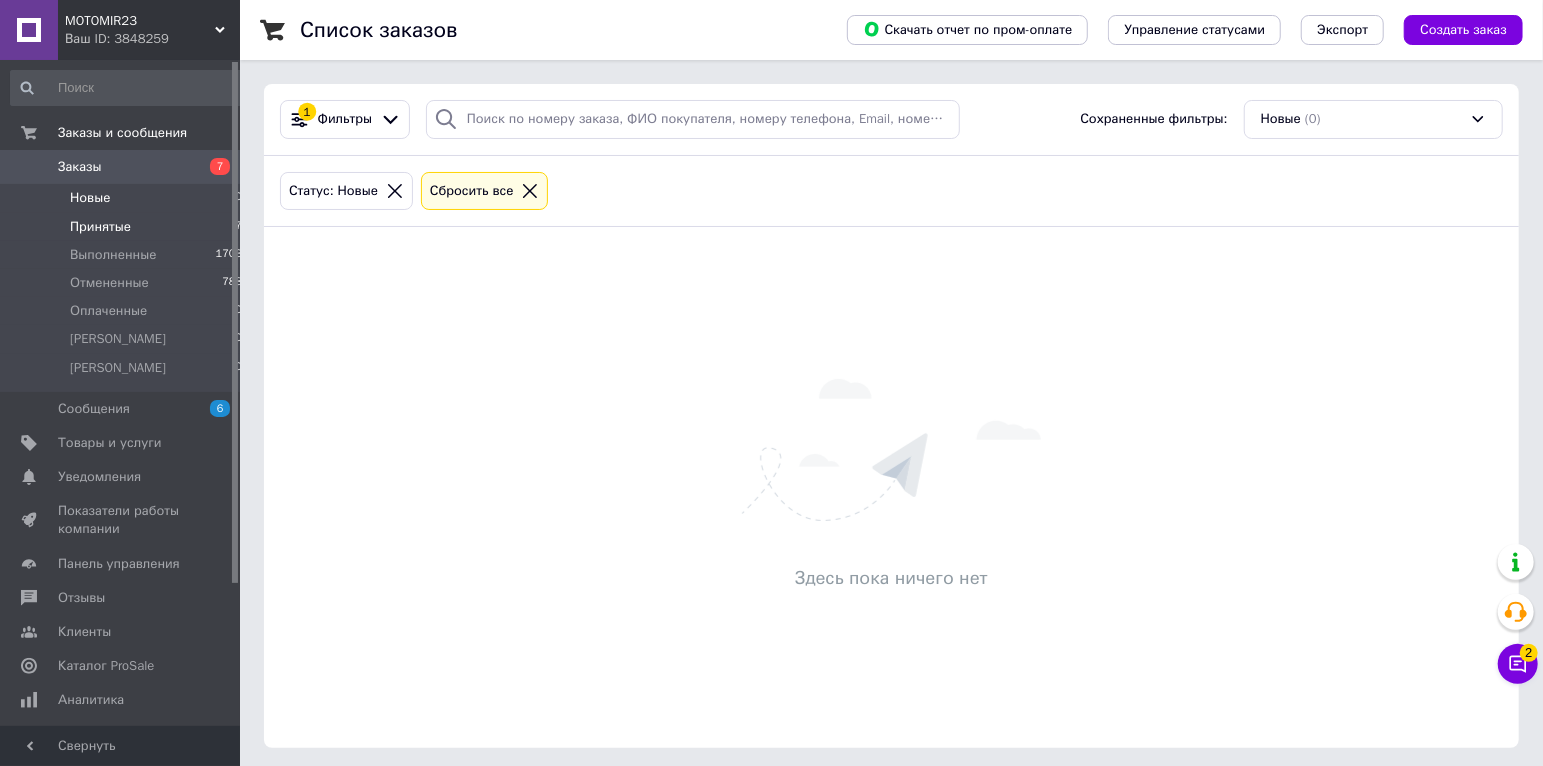 click on "Принятые 7" at bounding box center (127, 227) 